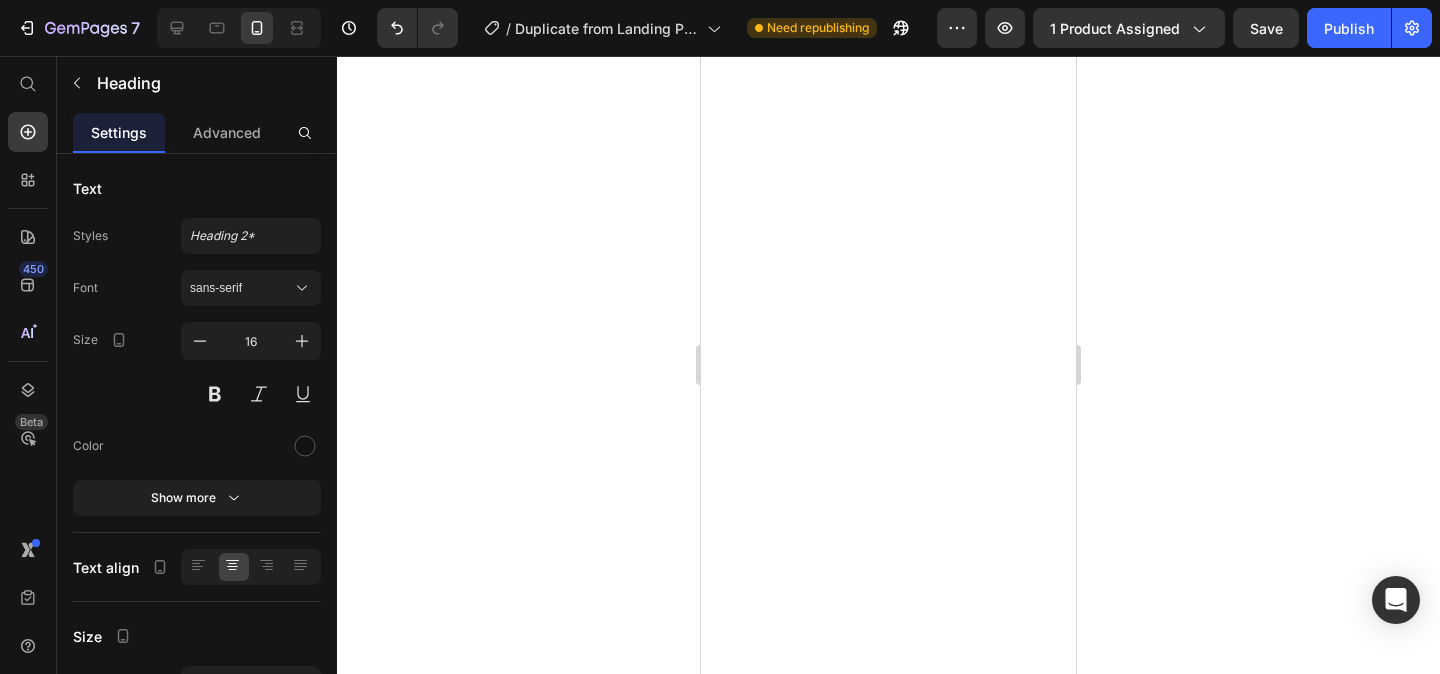 scroll, scrollTop: 0, scrollLeft: 0, axis: both 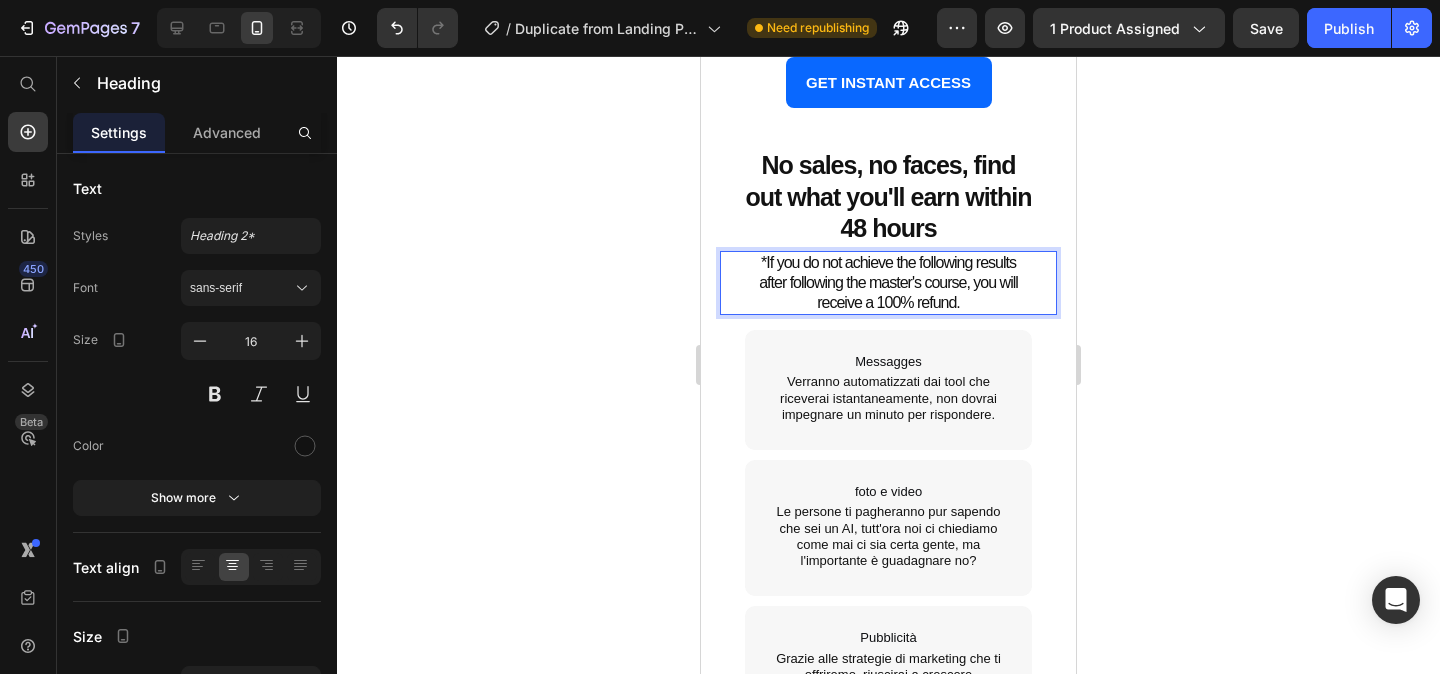click on "*If you do not achieve the following results after following the master's course, you will receive a 100% refund." at bounding box center (888, 283) 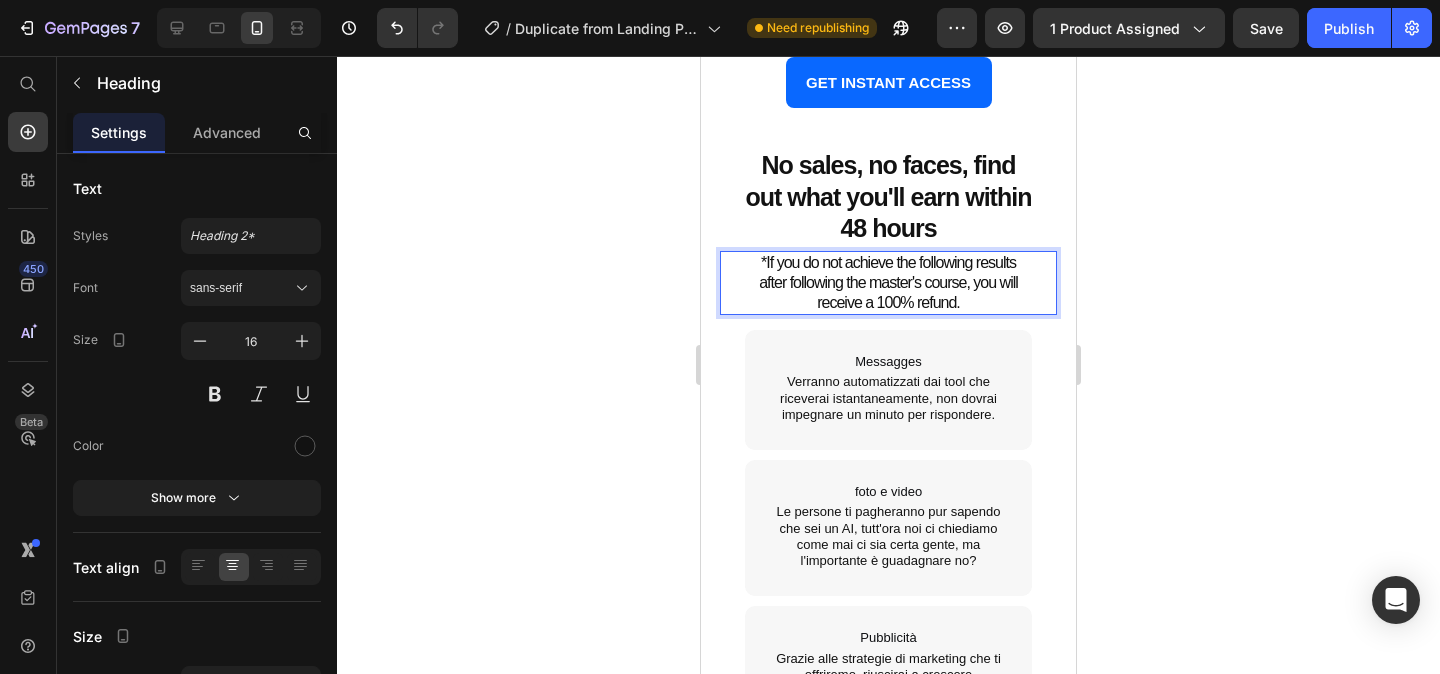 click on "*If you do not achieve the following results after following the master's course, you will receive a 100% refund." at bounding box center (888, 283) 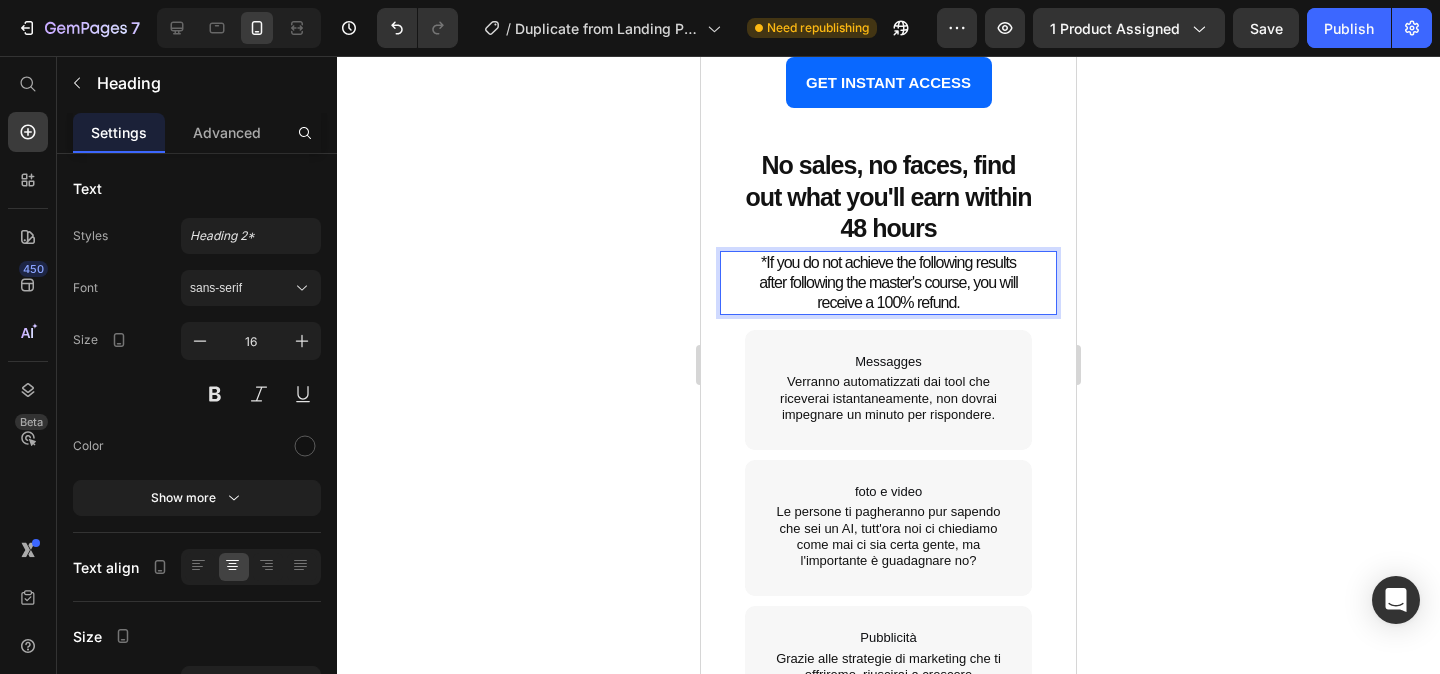 click on "*If you do not achieve the following results after following the master's course, you will receive a 100% refund." at bounding box center (888, 283) 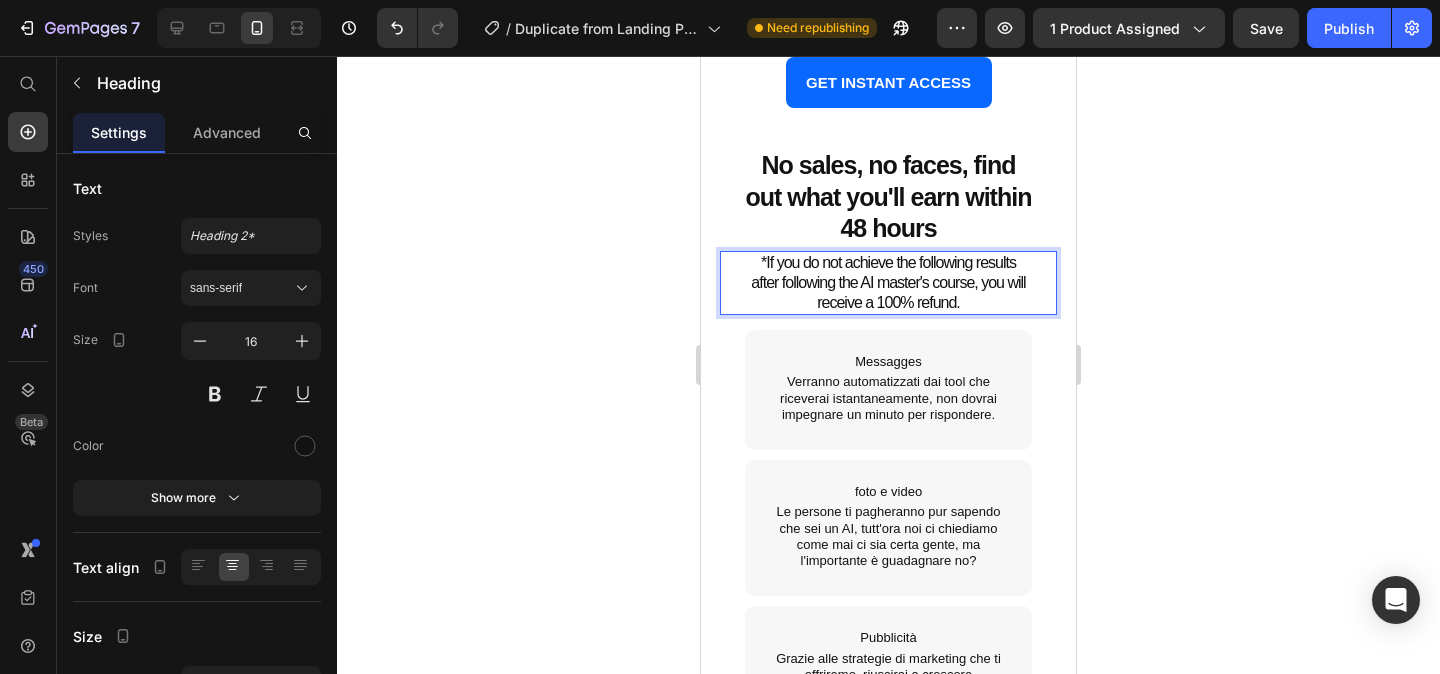 click on "*If you do not achieve the following results after following the AI master's course, you will receive a 100% refund." at bounding box center [888, 283] 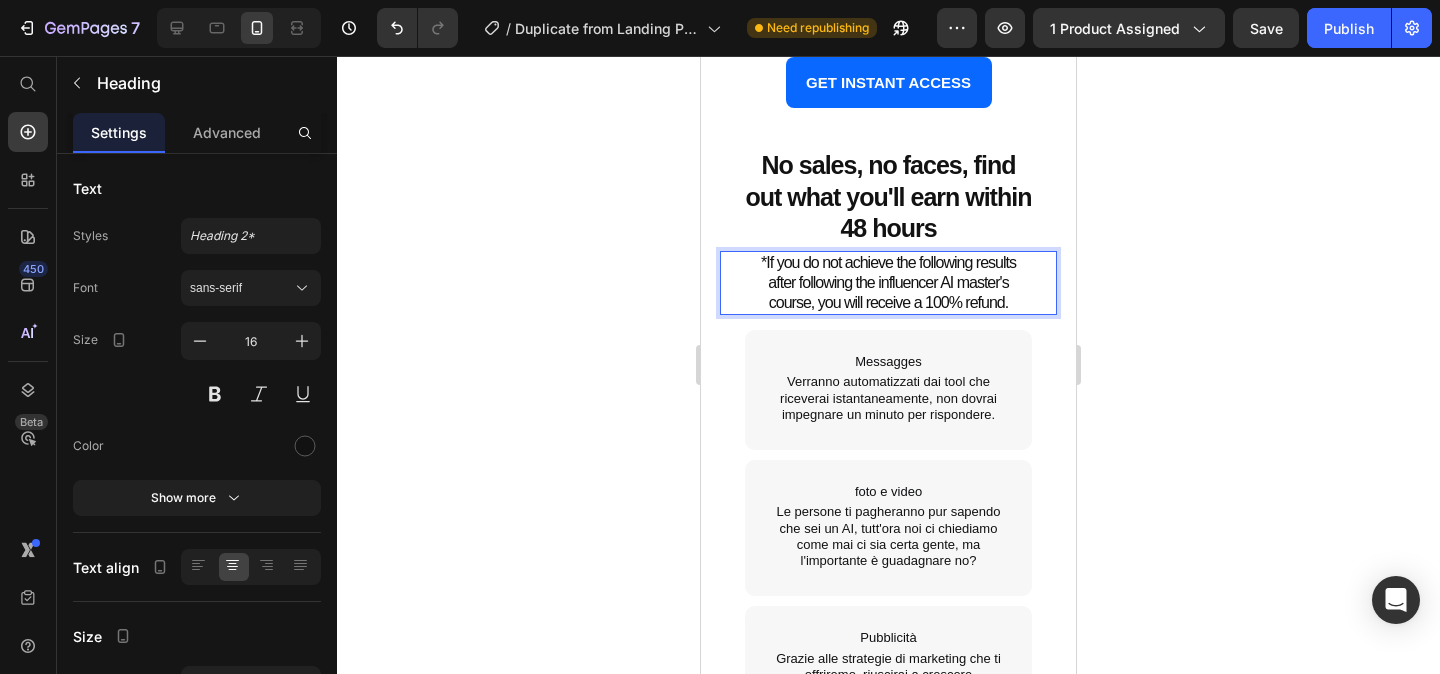 click on "*If you do not achieve the following results after following the influencer AI master's course, you will receive a 100% refund." at bounding box center [888, 283] 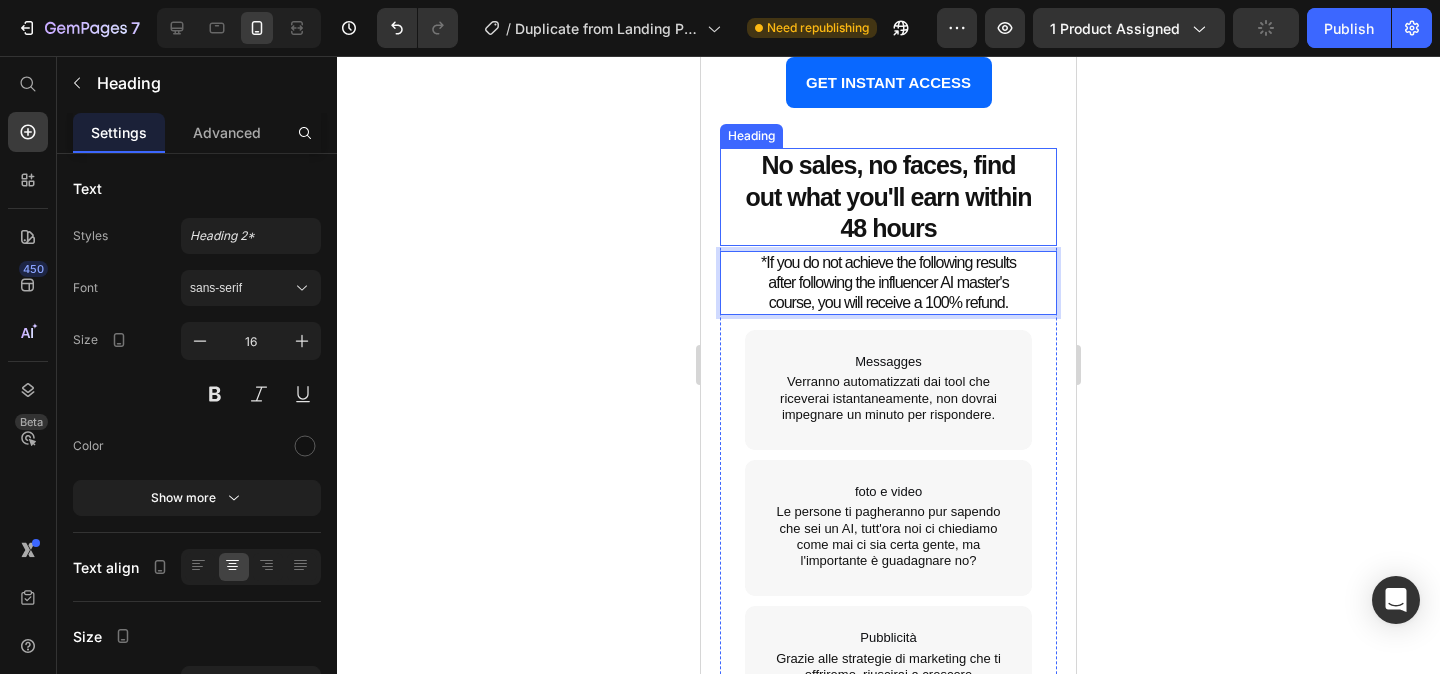click on "⁠⁠⁠⁠⁠⁠⁠ No sales, no faces, find out what you'll earn within 48 hours" at bounding box center (888, 197) 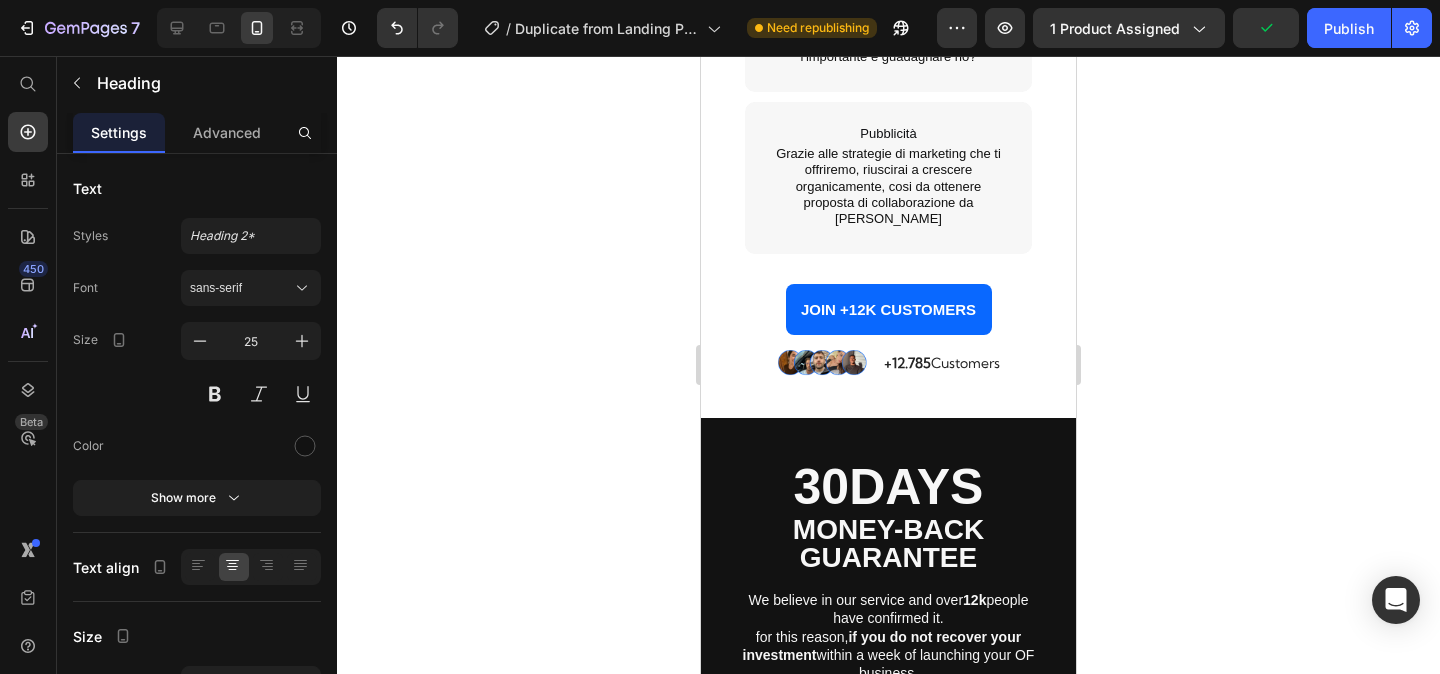 scroll, scrollTop: 5730, scrollLeft: 0, axis: vertical 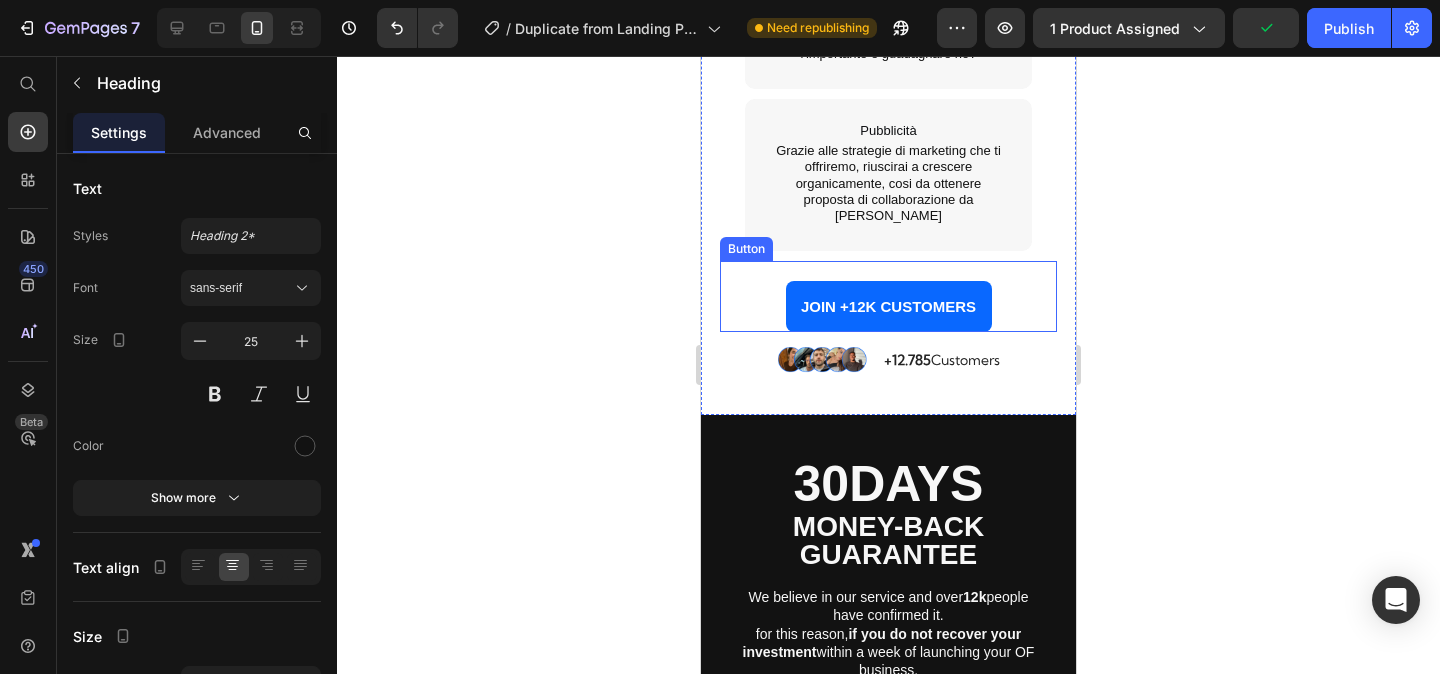 click on "JOIN +12K CUSTOMERS" at bounding box center [889, 306] 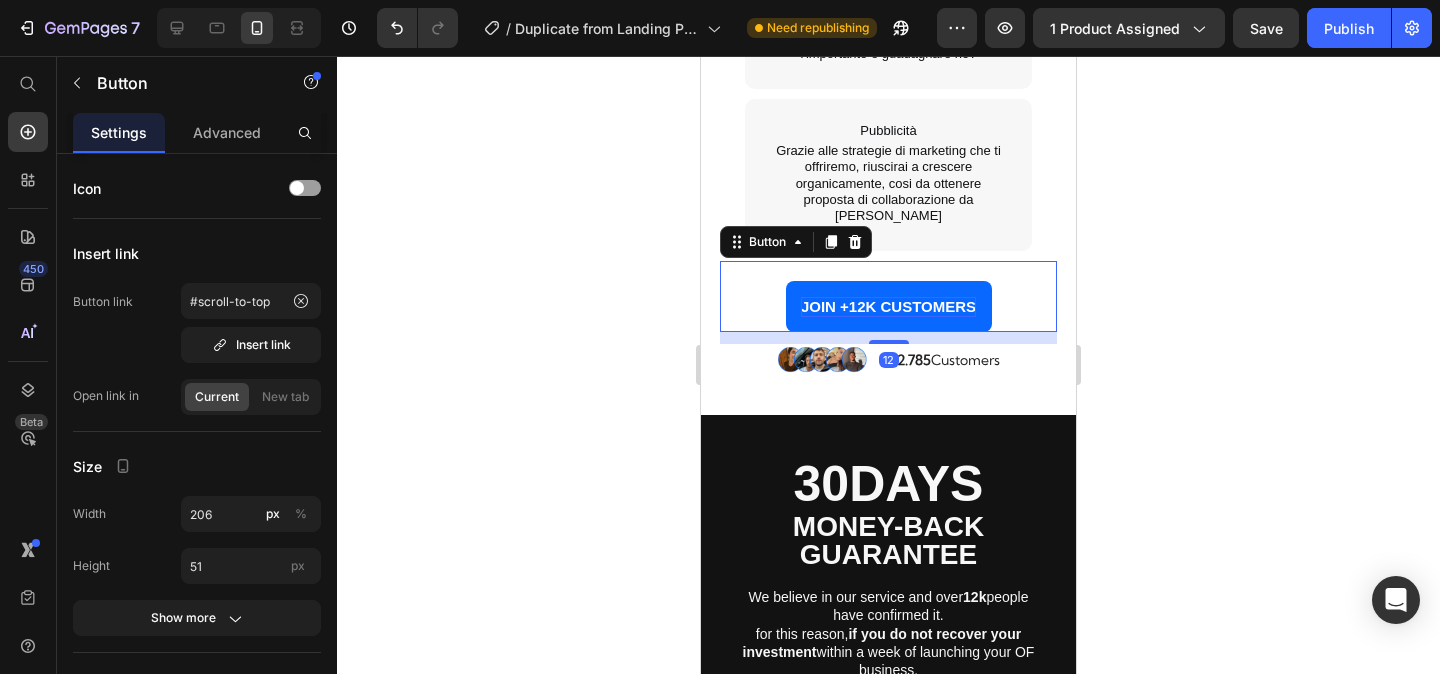 click on "JOIN +12K CUSTOMERS" at bounding box center [888, 307] 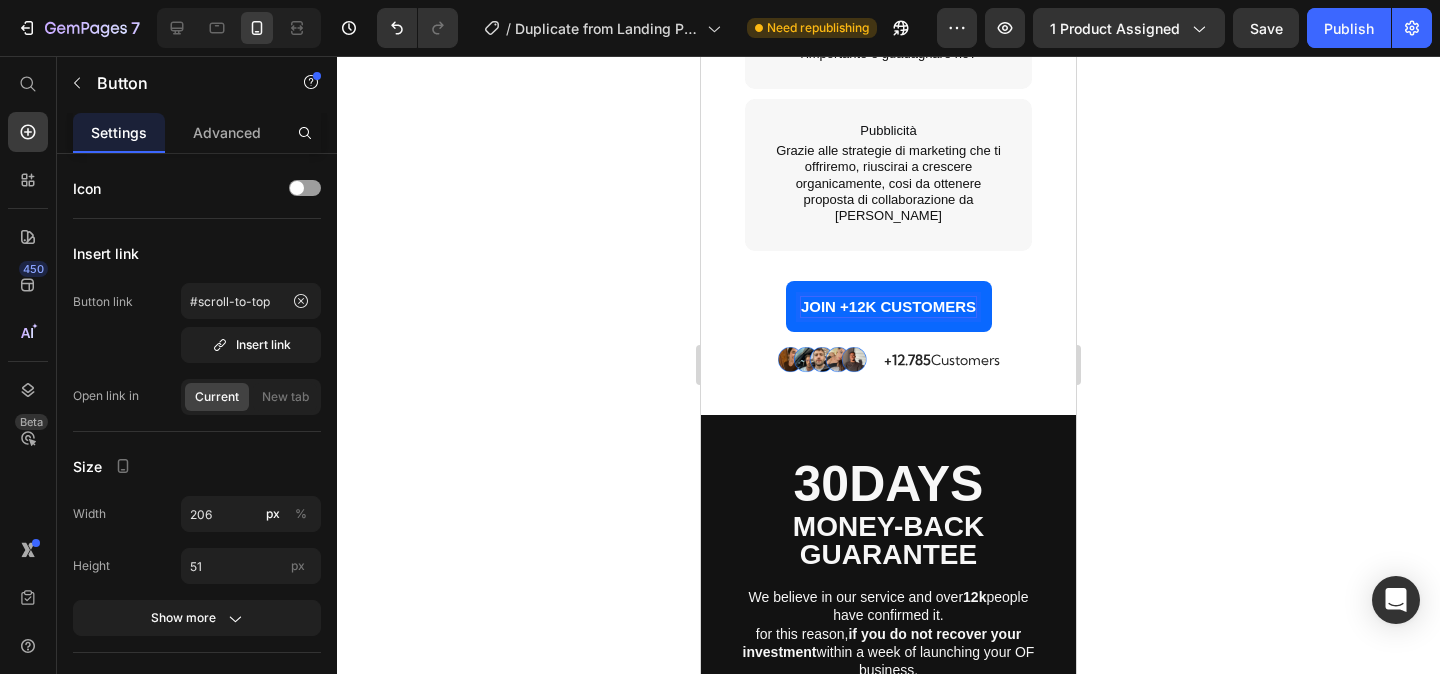 click on "JOIN +12K CUSTOMERS" at bounding box center (888, 307) 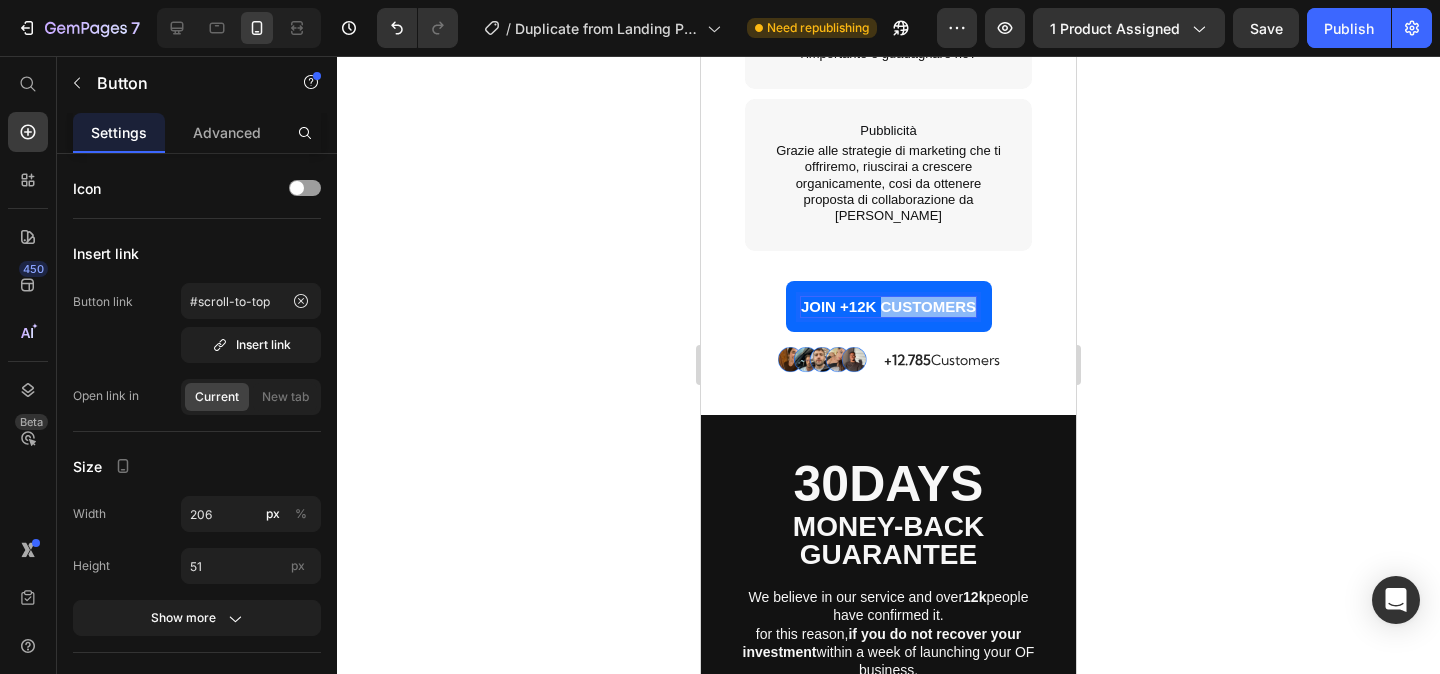 click on "JOIN +12K CUSTOMERS" at bounding box center [888, 307] 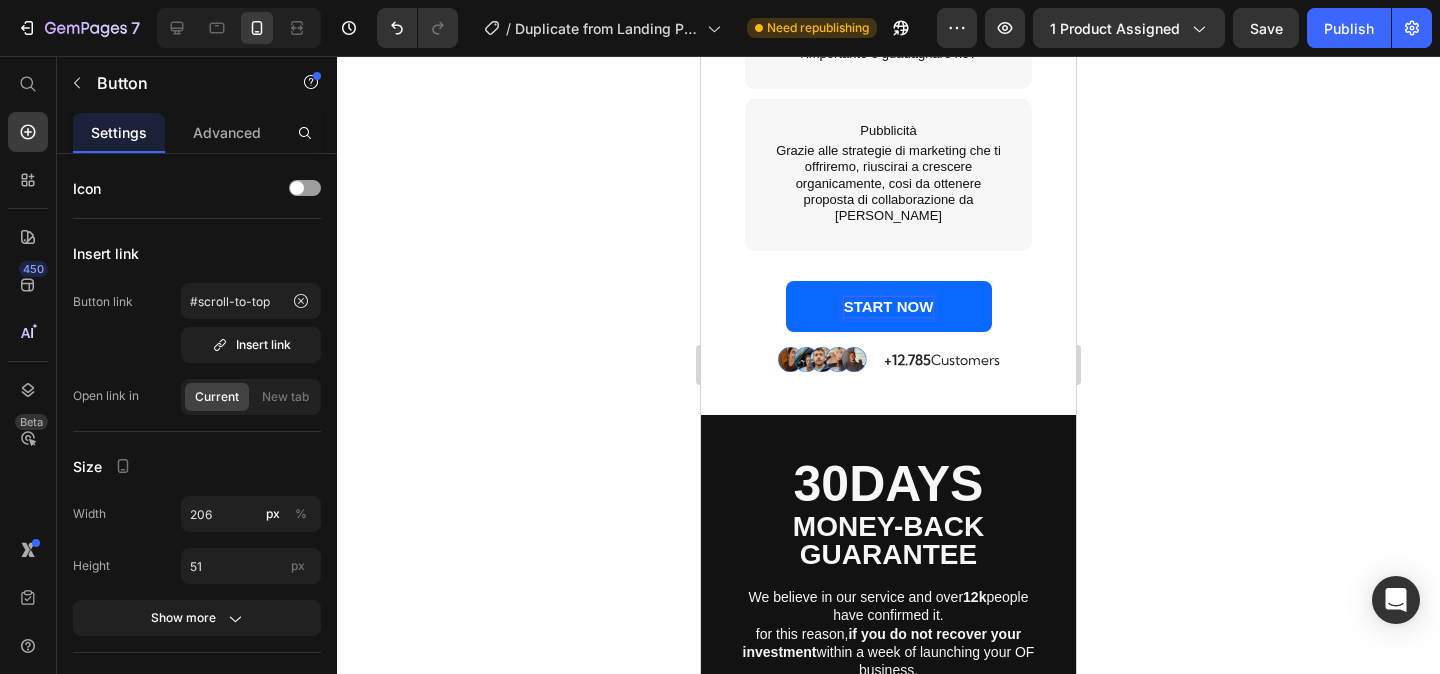 click on "START NOW" at bounding box center [889, 306] 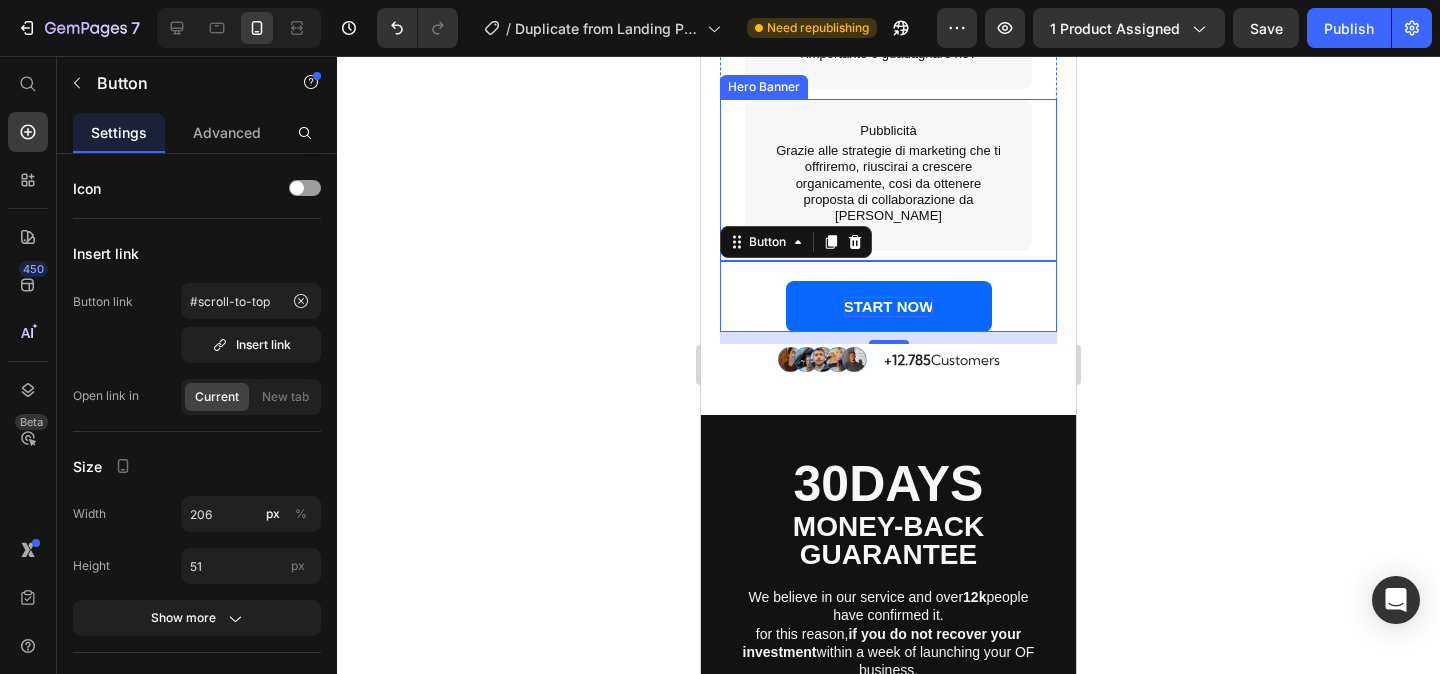 click on "Pubblicità Text Block Grazie alle strategie di marketing che ti offriremo, riuscirai a crescere organicamente, cosi da ottenere proposta di collaborazione da brand Text Block" at bounding box center [888, 175] 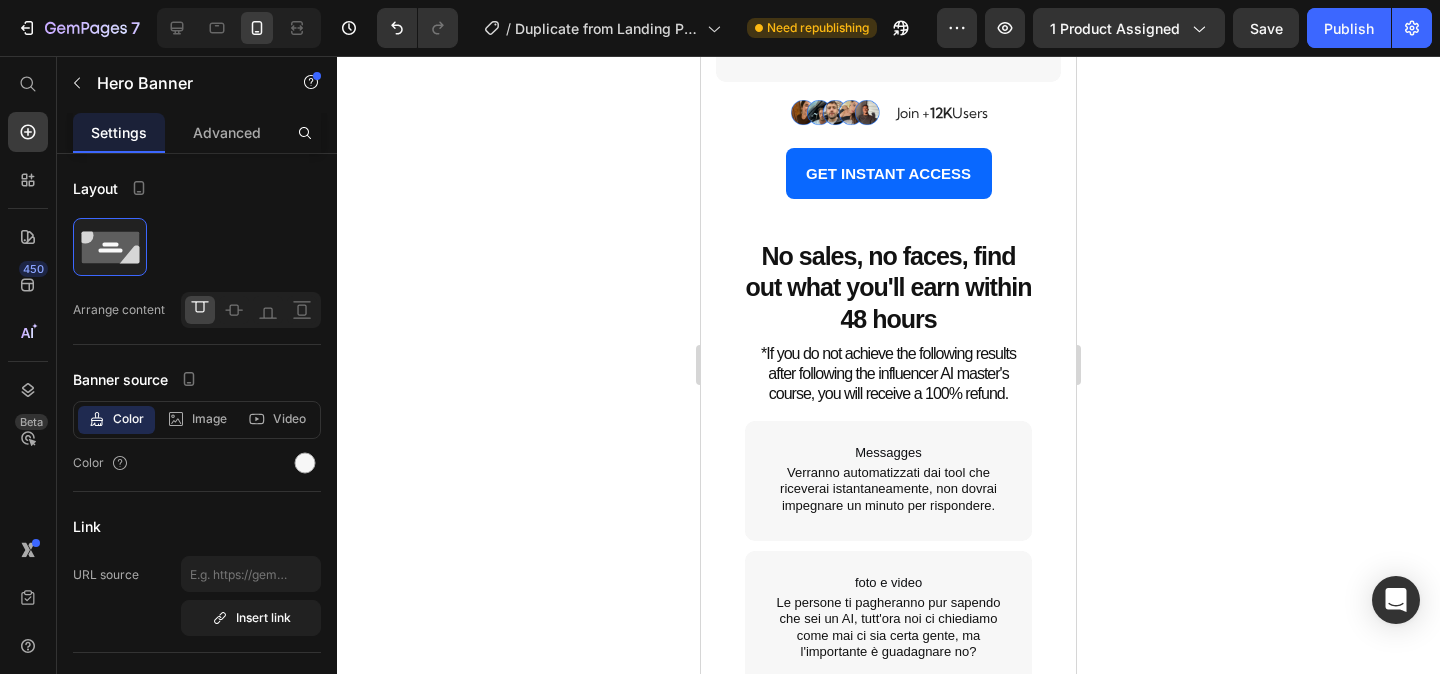 scroll, scrollTop: 5073, scrollLeft: 0, axis: vertical 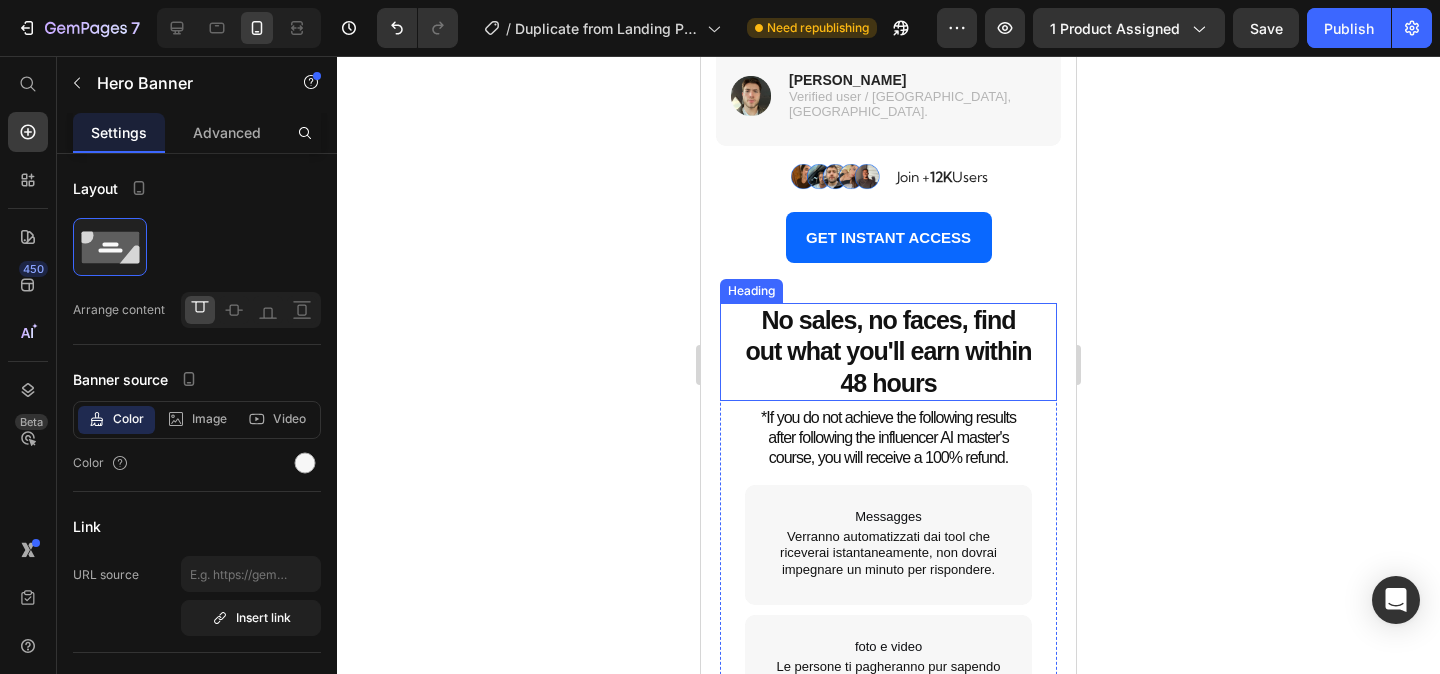 click on "No sales, no faces, find out what you'll earn within 48 hours" at bounding box center [889, 351] 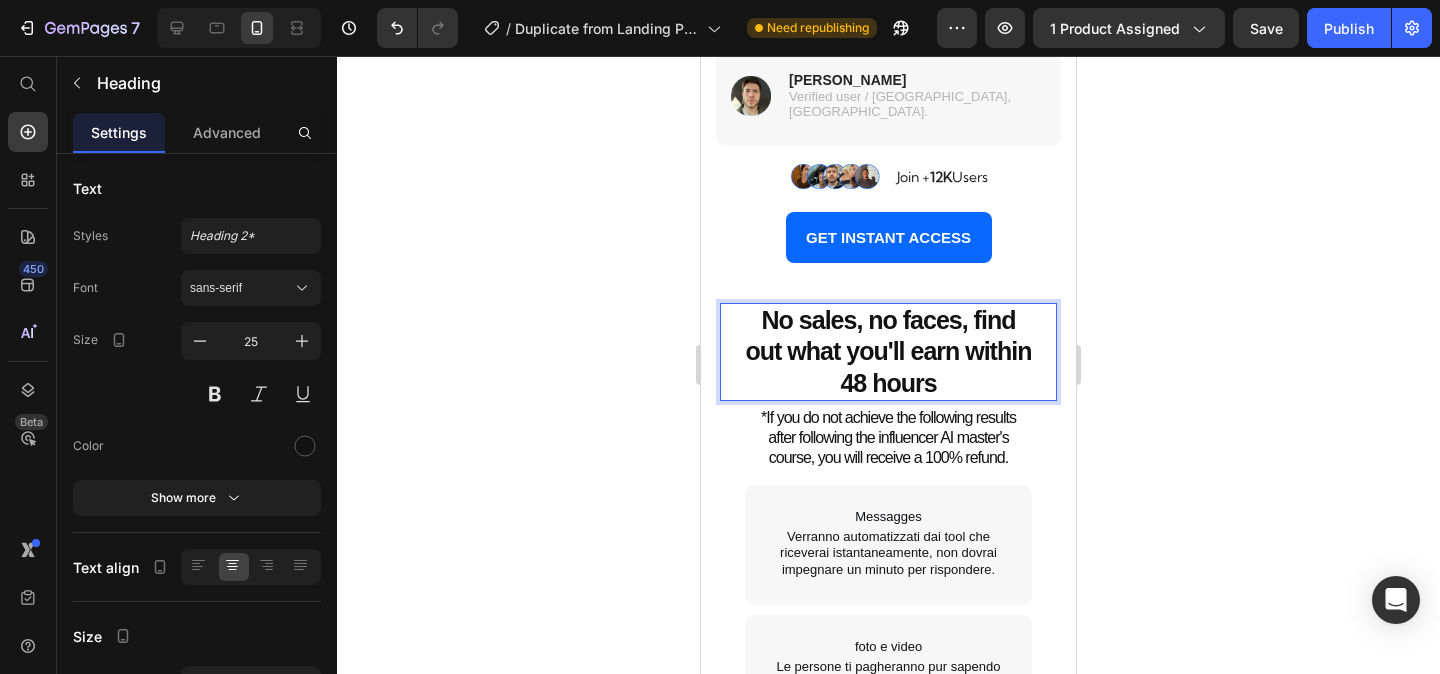 click on "No sales, no faces, find out what you'll earn within 48 hours" at bounding box center [889, 351] 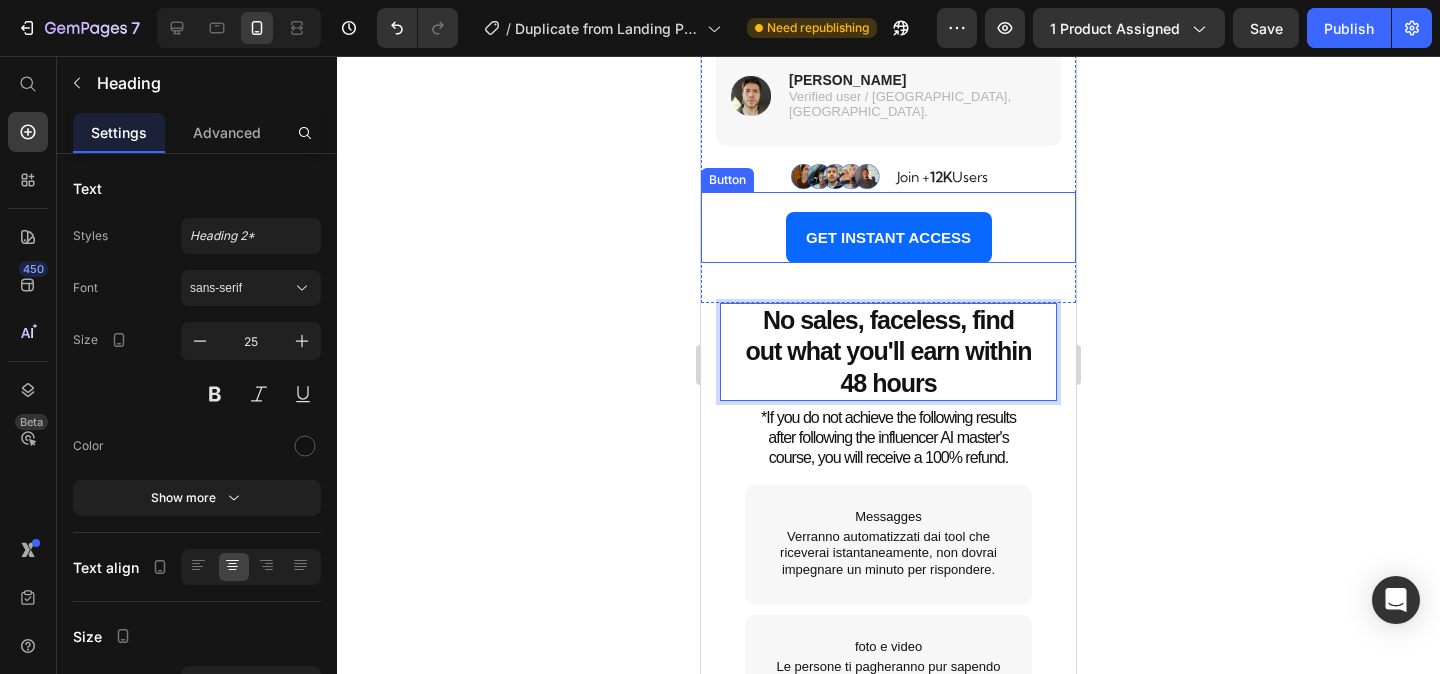 click on "GET INSTANT ACCESS Button" at bounding box center (888, 227) 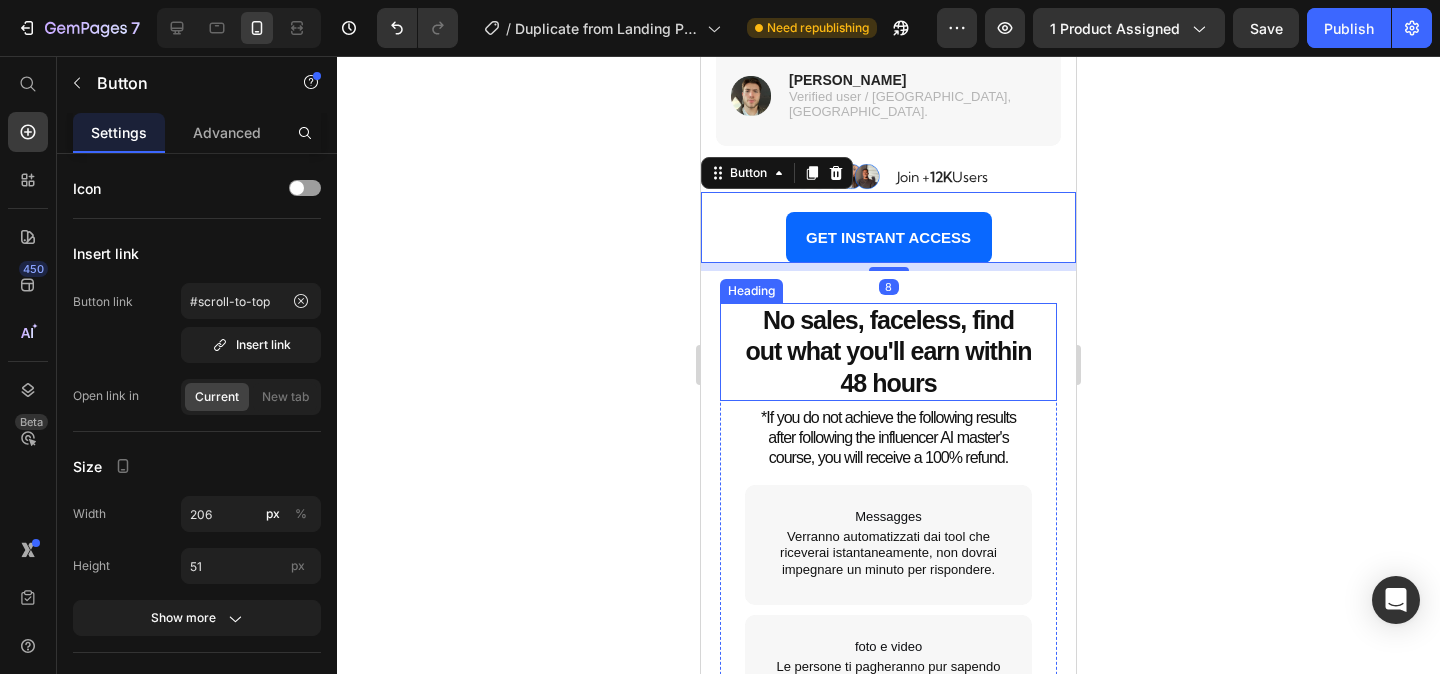 click on "No sales, faceless, find out what you'll earn within 48 hours" at bounding box center [889, 351] 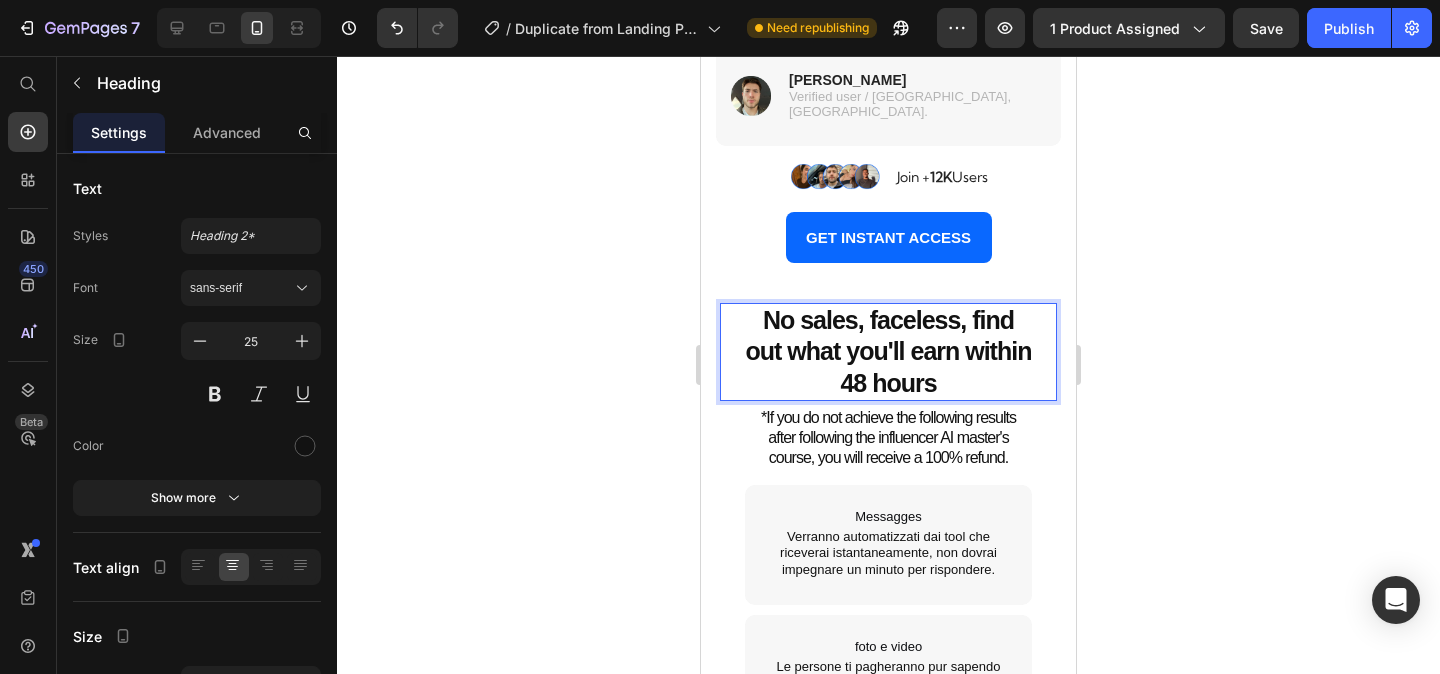click on "No sales, faceless, find out what you'll earn within 48 hours" at bounding box center [889, 351] 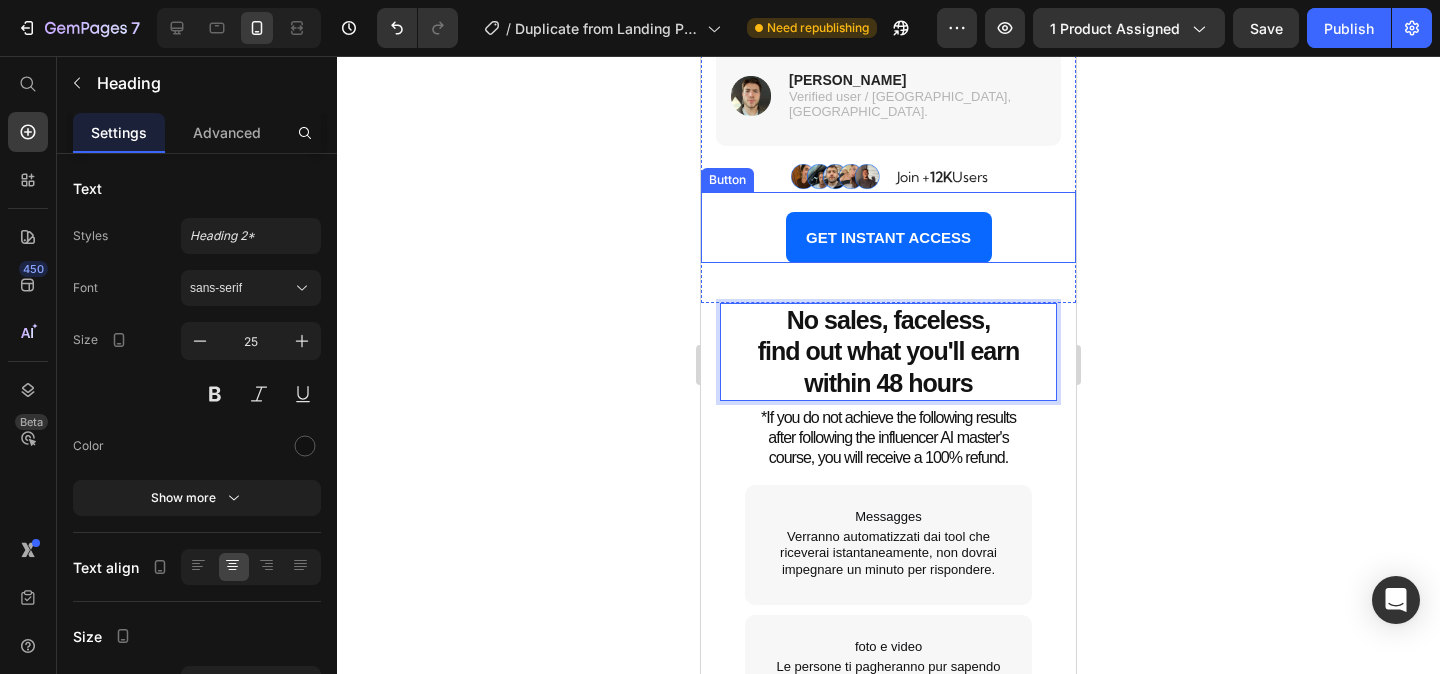 click on "GET INSTANT ACCESS Button" at bounding box center [888, 227] 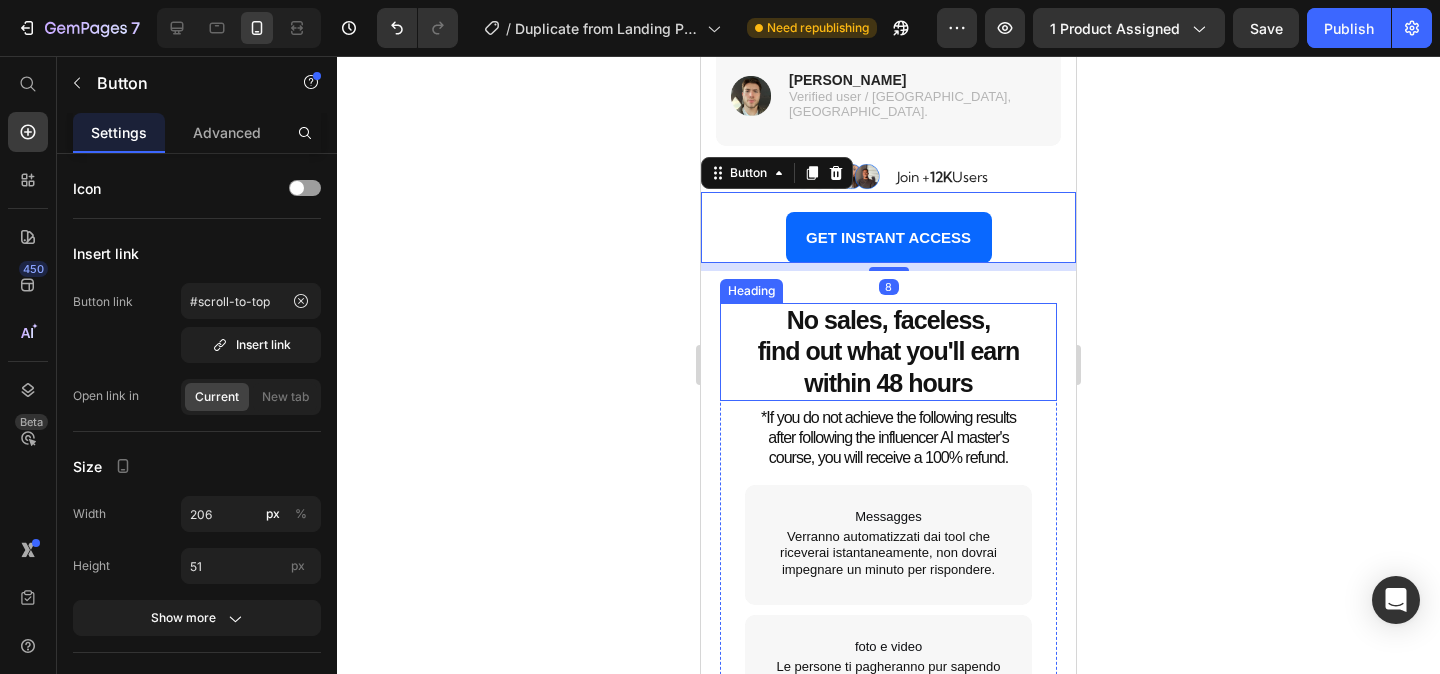 click on "⁠⁠⁠⁠⁠⁠⁠ No sales, faceless, find out what you'll earn within 48 hours" at bounding box center [888, 352] 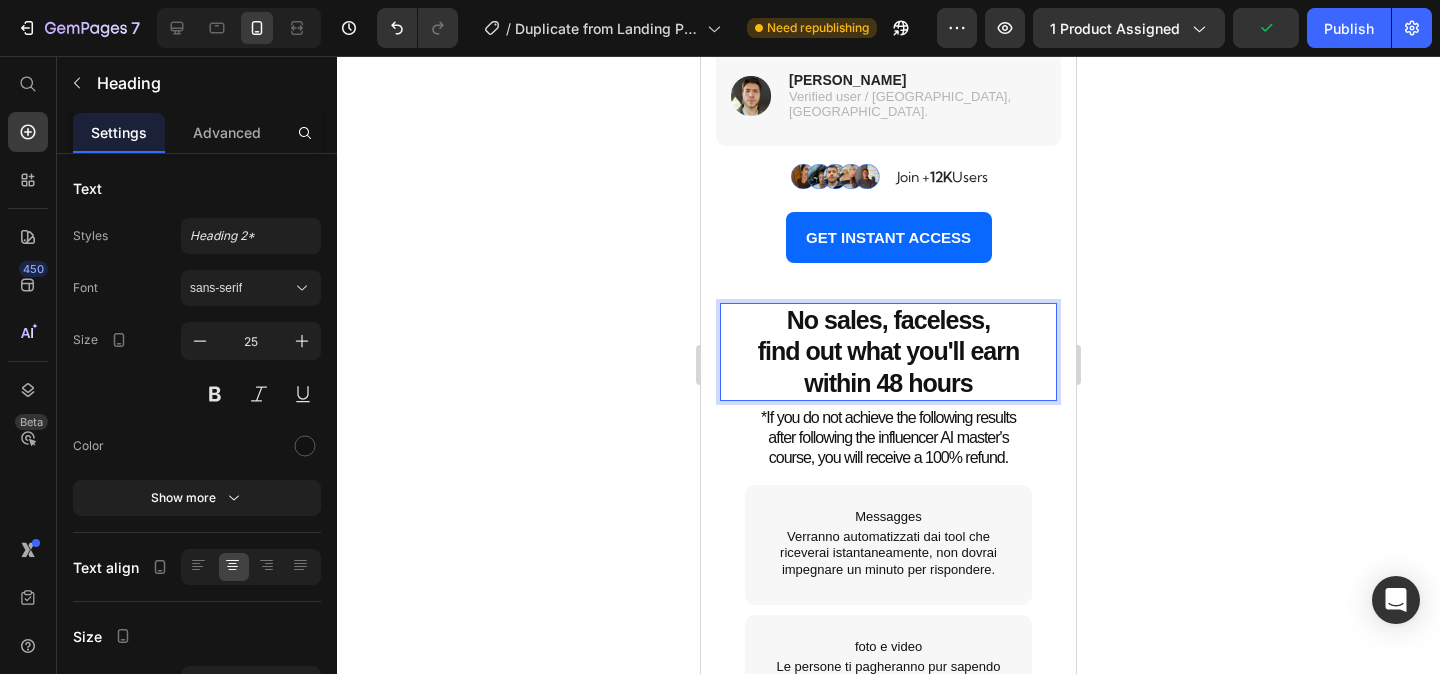 click on "find out what you'll earn within 48 hours" at bounding box center [889, 366] 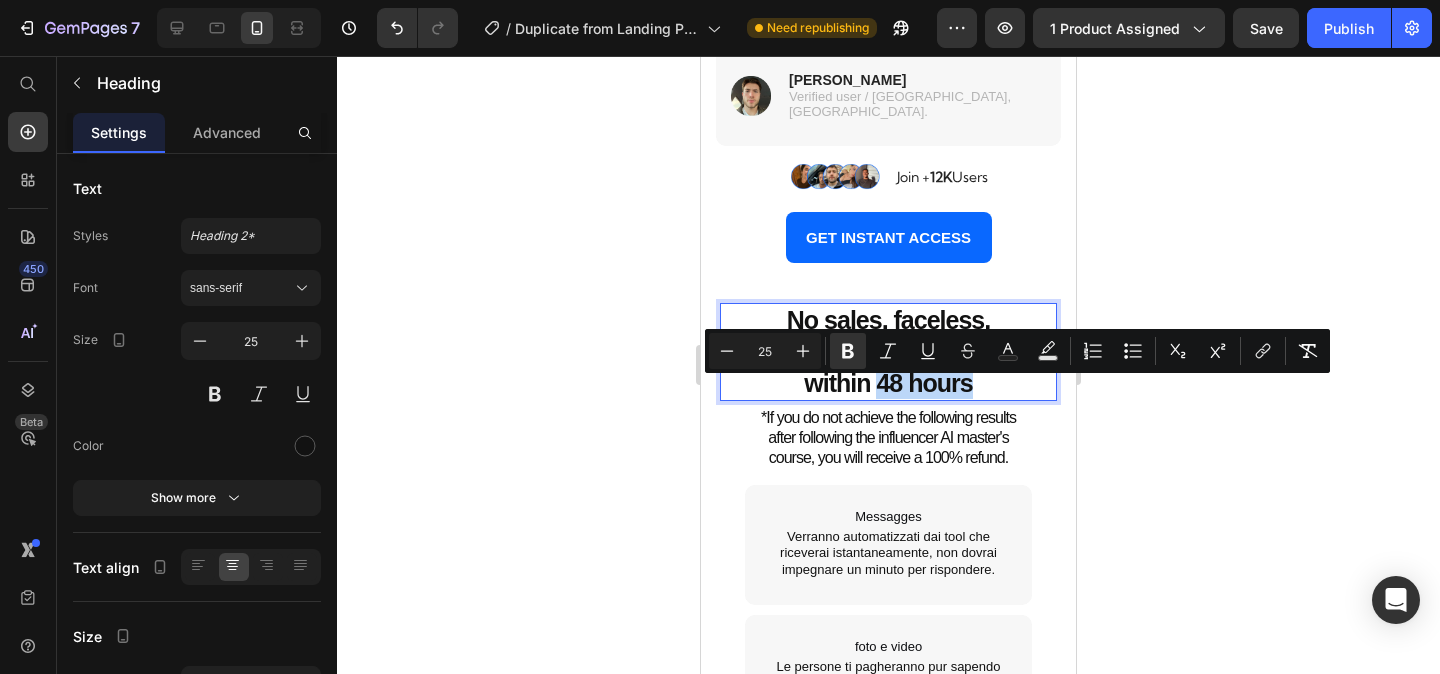 drag, startPoint x: 877, startPoint y: 399, endPoint x: 981, endPoint y: 389, distance: 104.47966 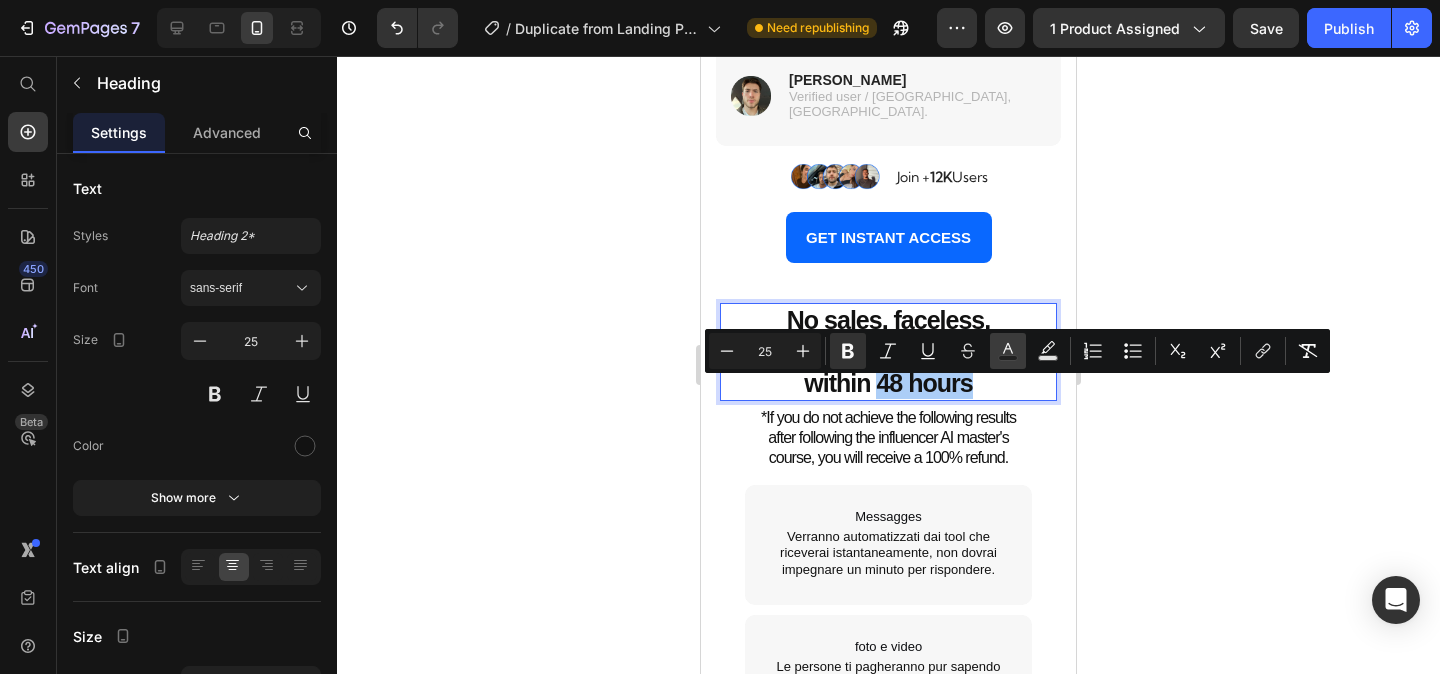click 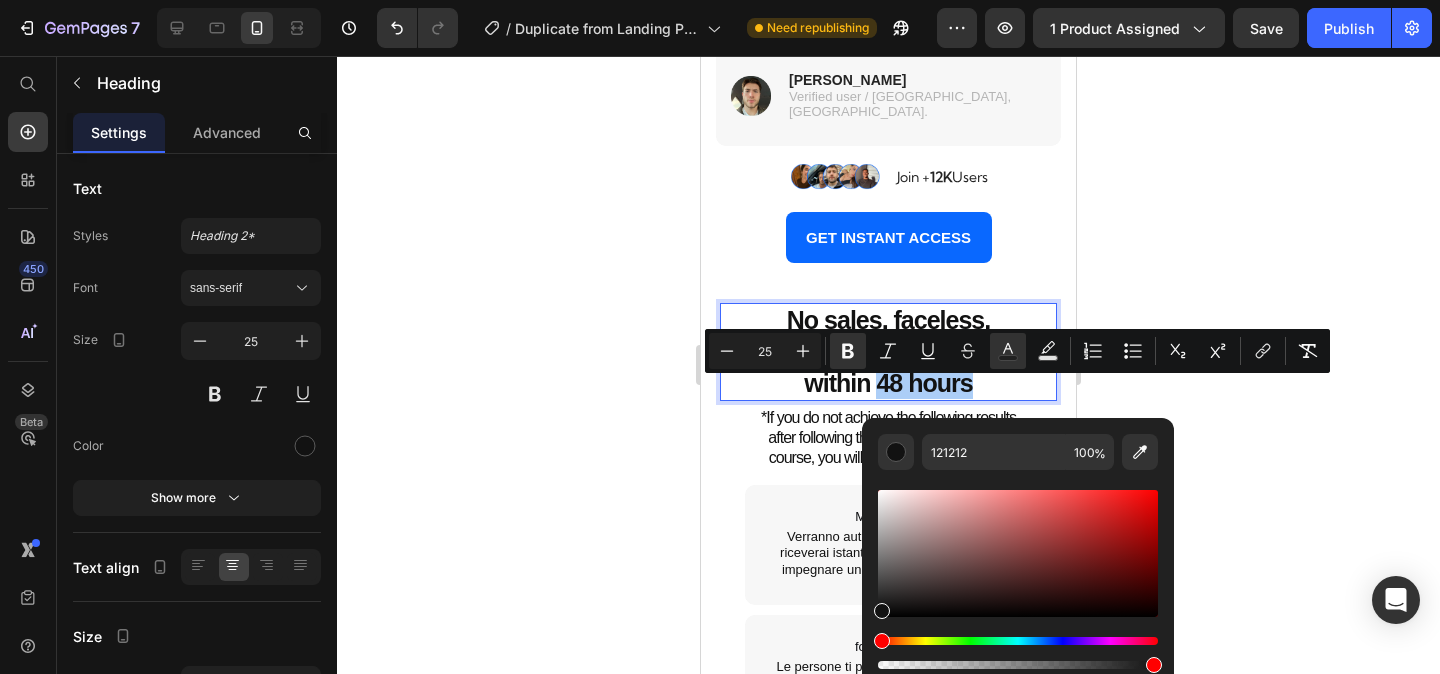 click at bounding box center [1018, 553] 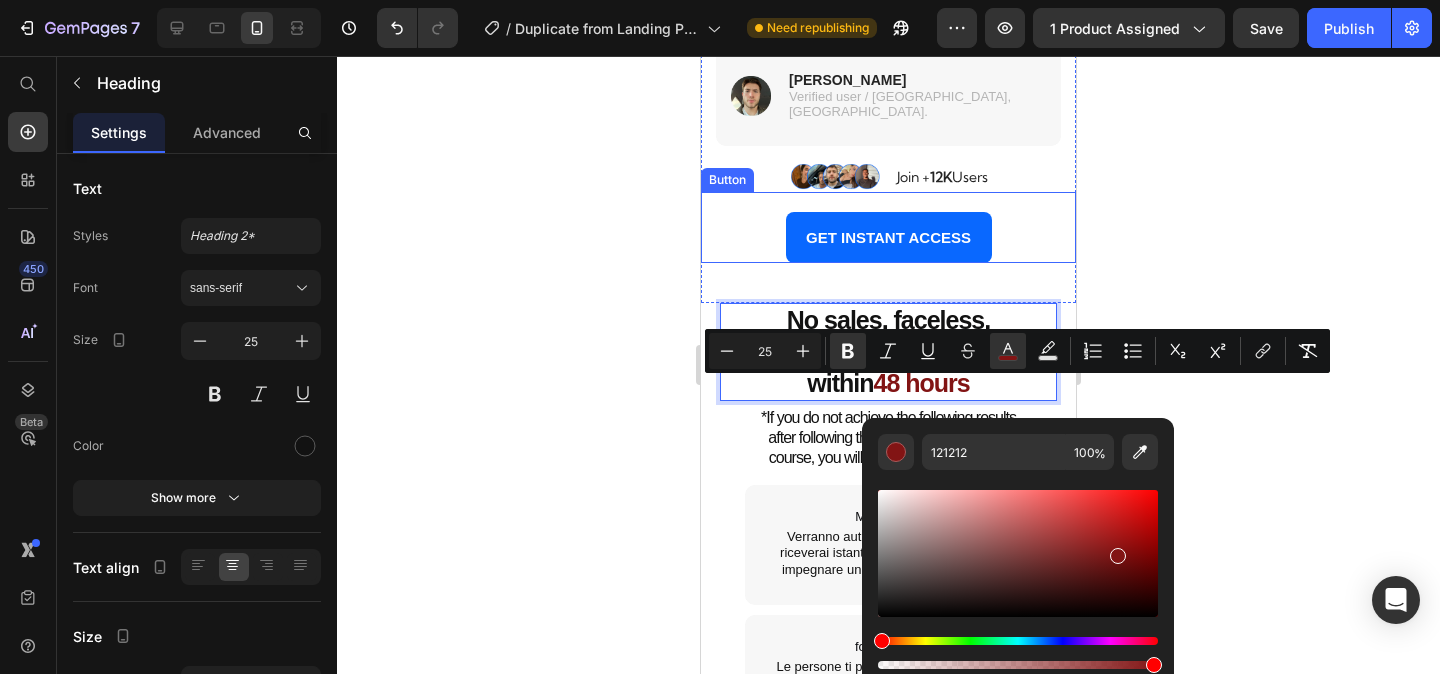 click on "GET INSTANT ACCESS Button" at bounding box center (888, 227) 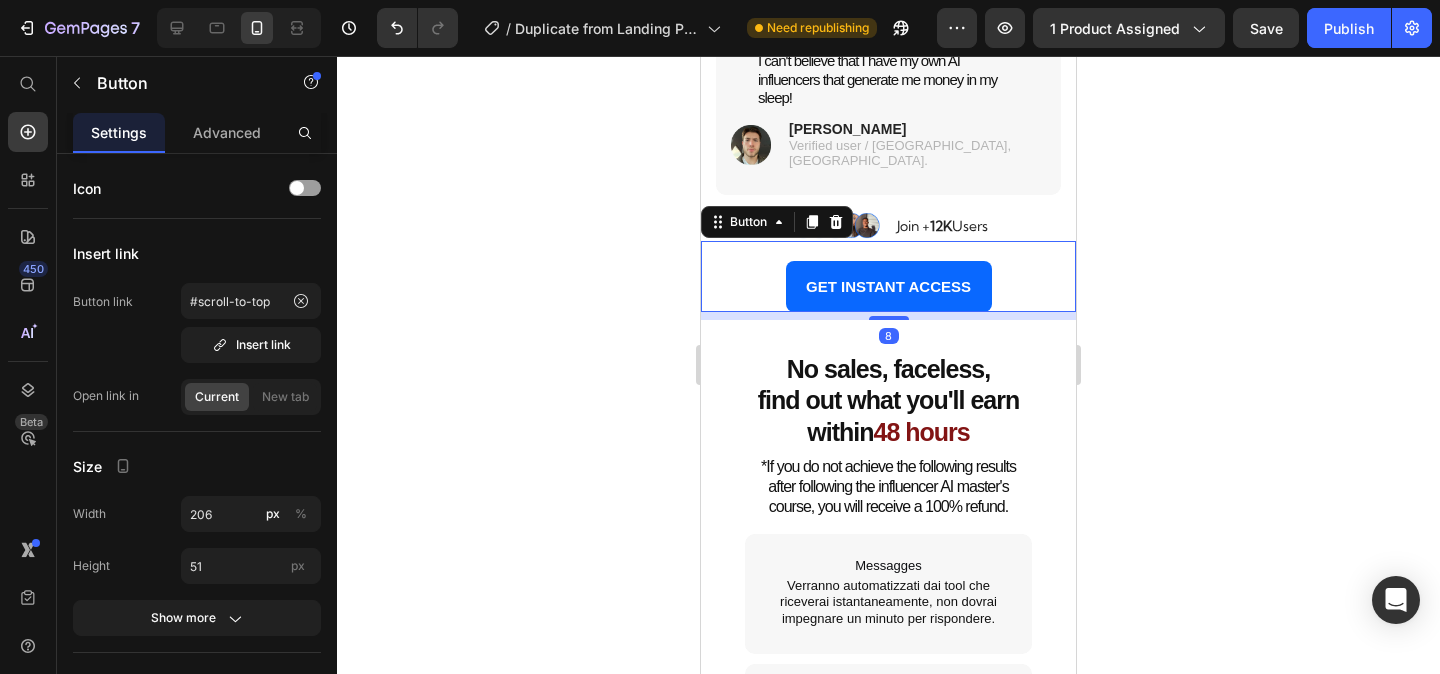 scroll, scrollTop: 5014, scrollLeft: 0, axis: vertical 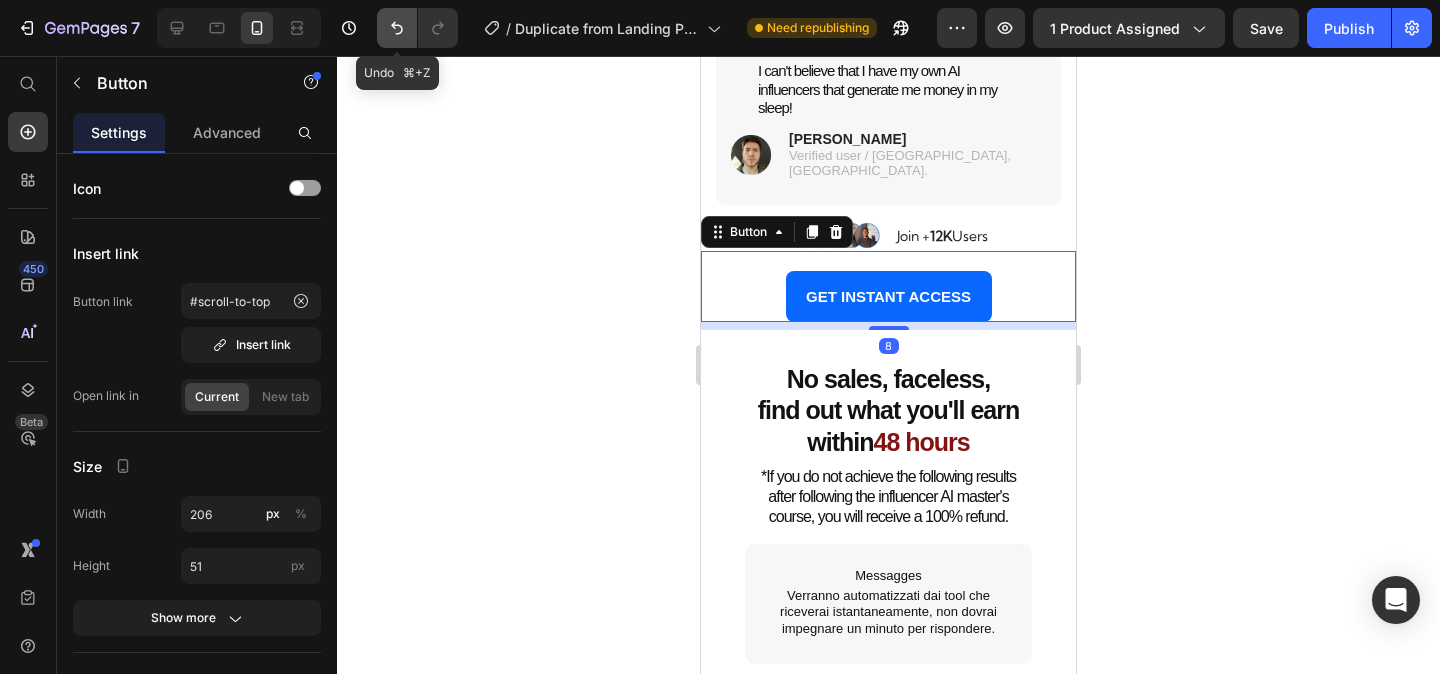 click 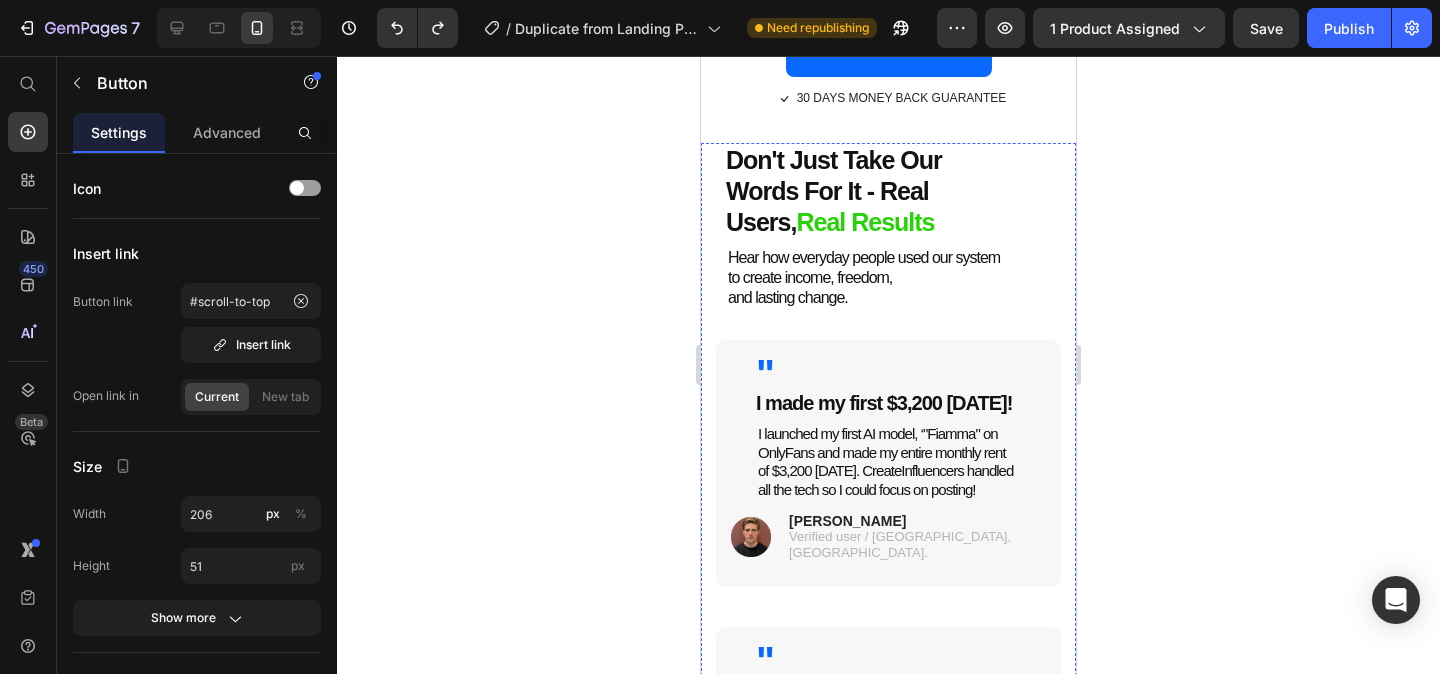 scroll, scrollTop: 3701, scrollLeft: 0, axis: vertical 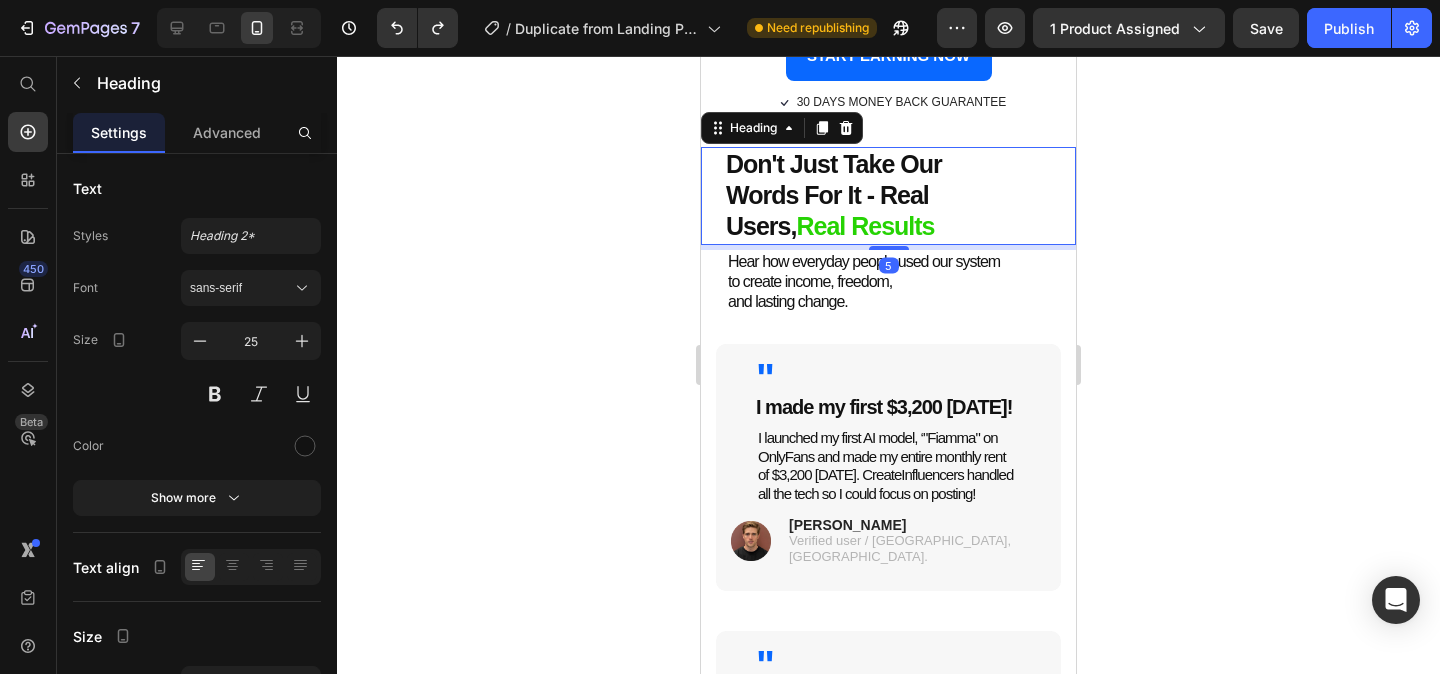 click on "Real Results" at bounding box center [865, 226] 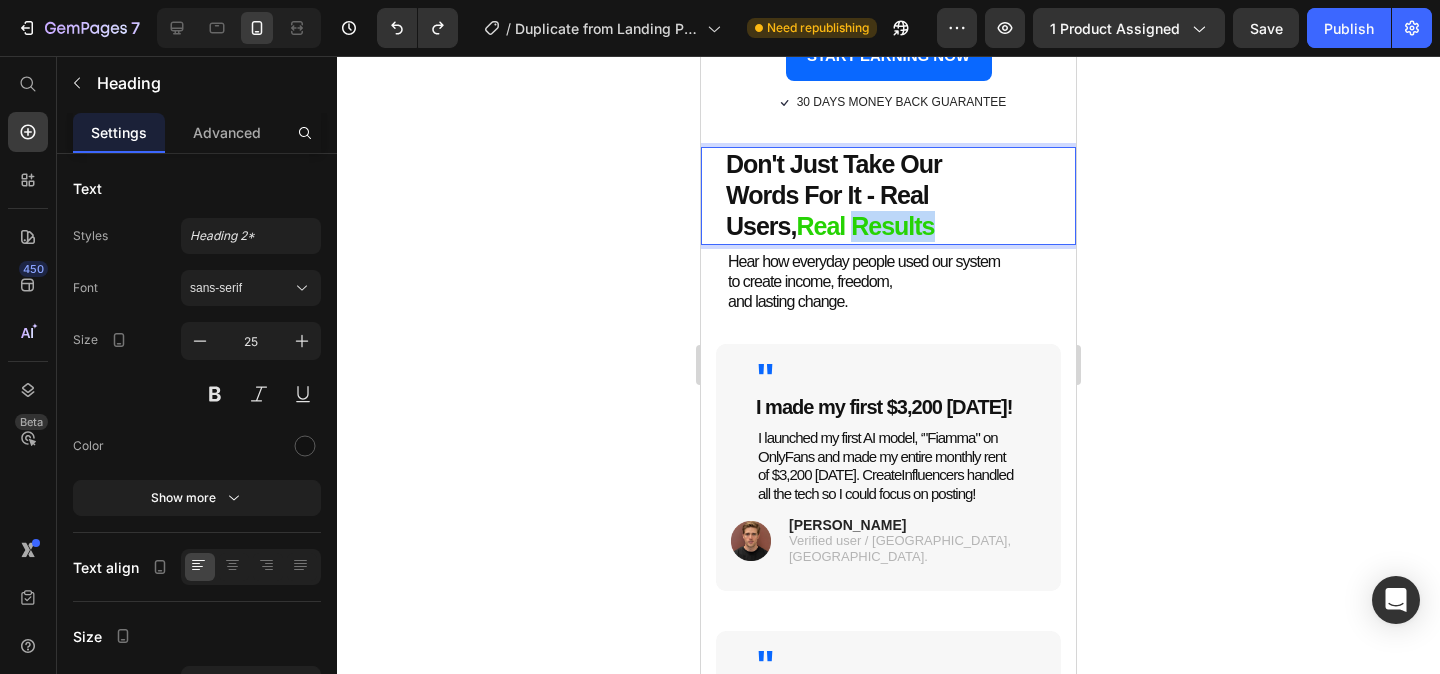 drag, startPoint x: 861, startPoint y: 227, endPoint x: 785, endPoint y: 232, distance: 76.1643 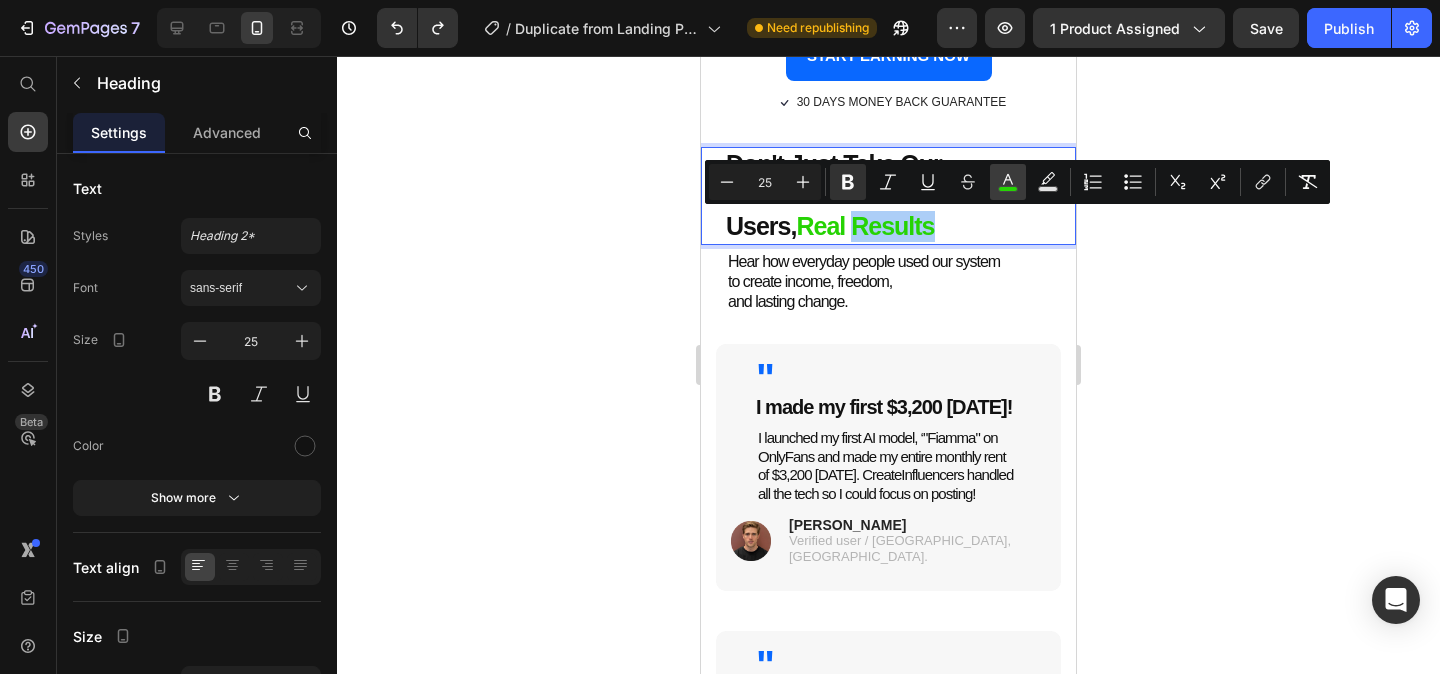 click 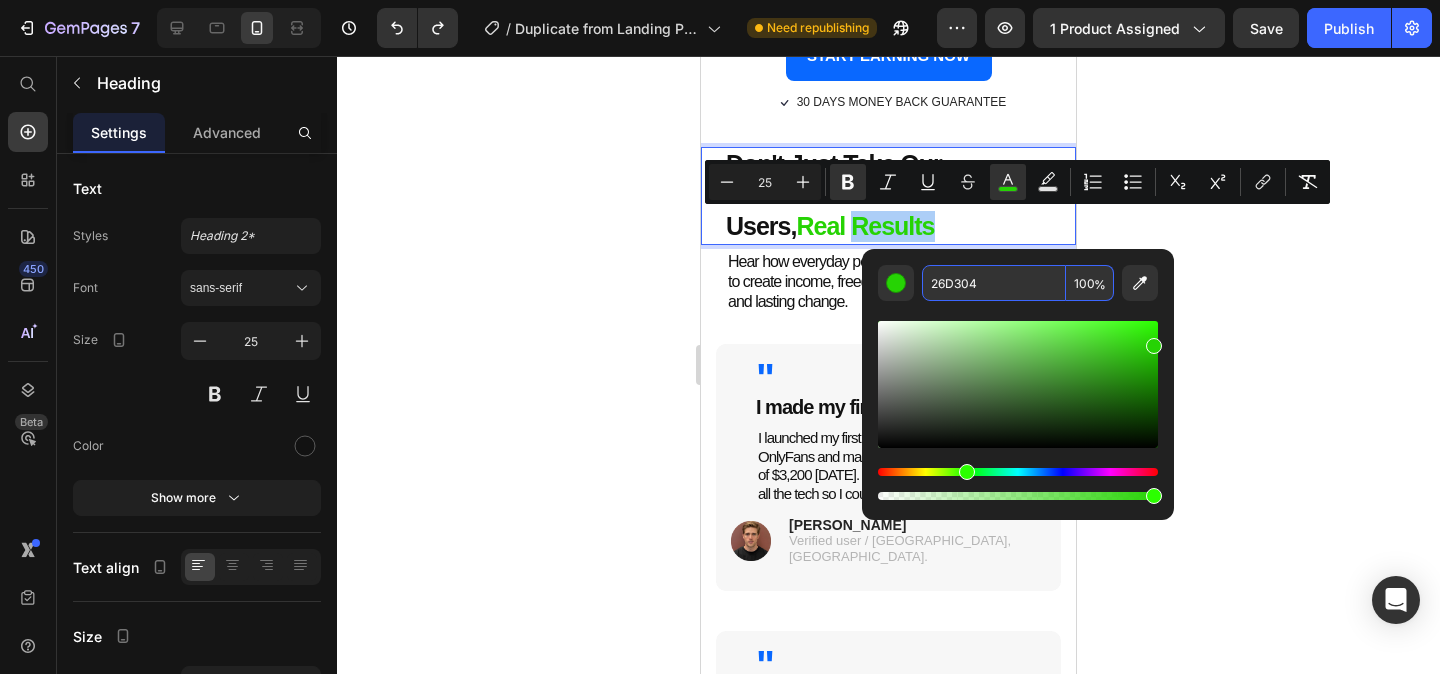 click on "26D304" at bounding box center [994, 283] 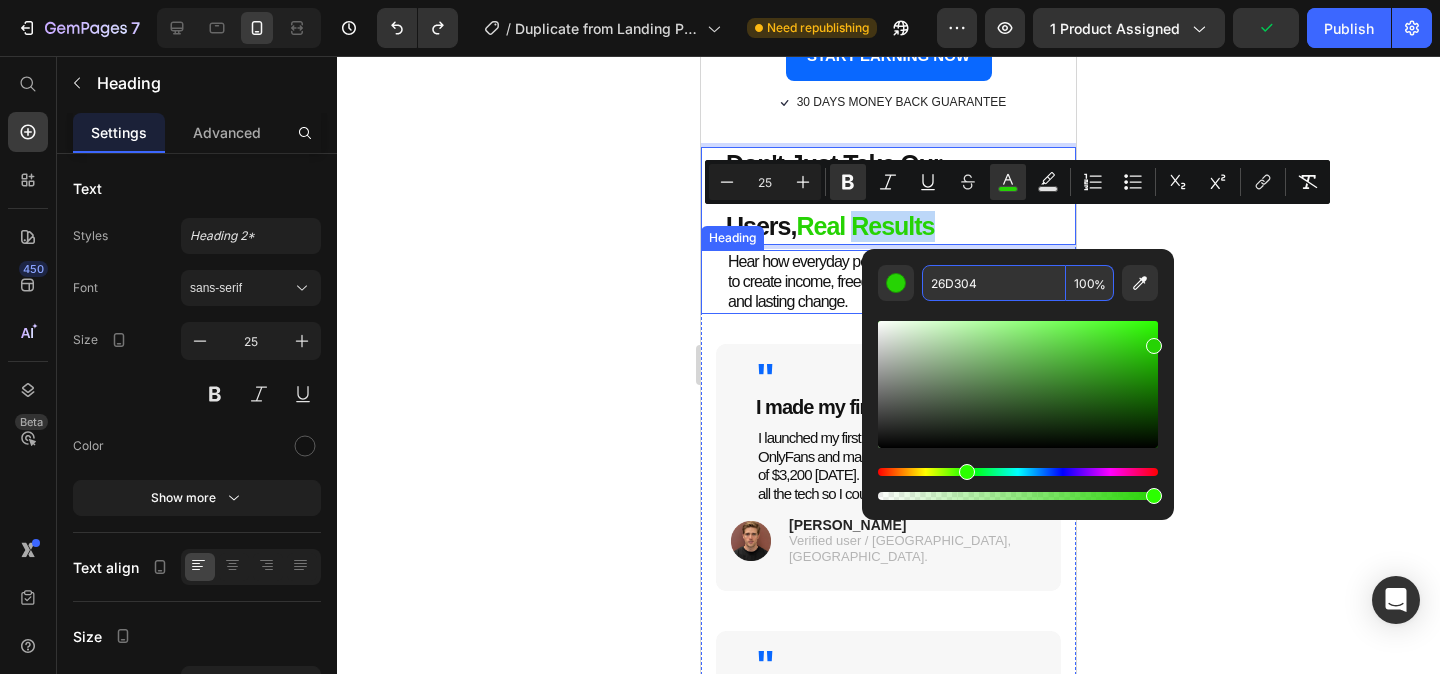 click on "Hear how everyday people used our system to create income, freedom, and lasting change." at bounding box center [888, 282] 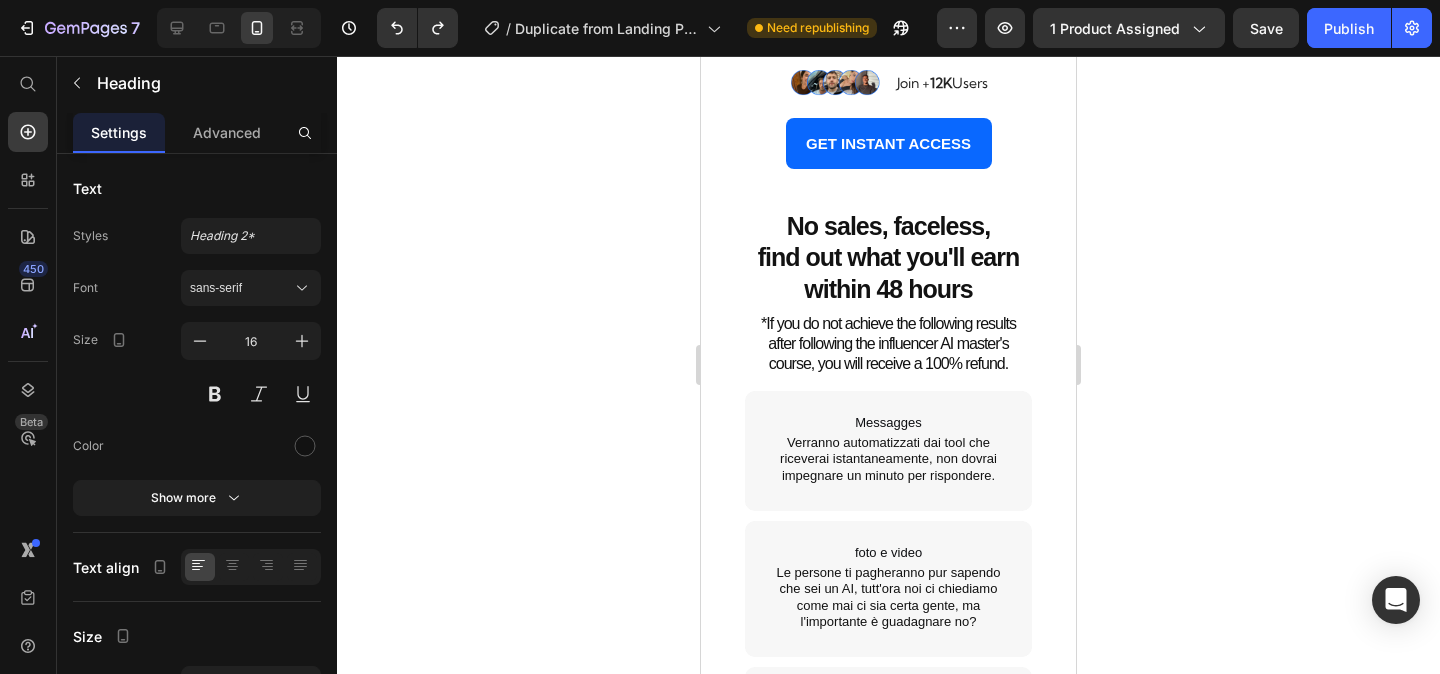 scroll, scrollTop: 5191, scrollLeft: 0, axis: vertical 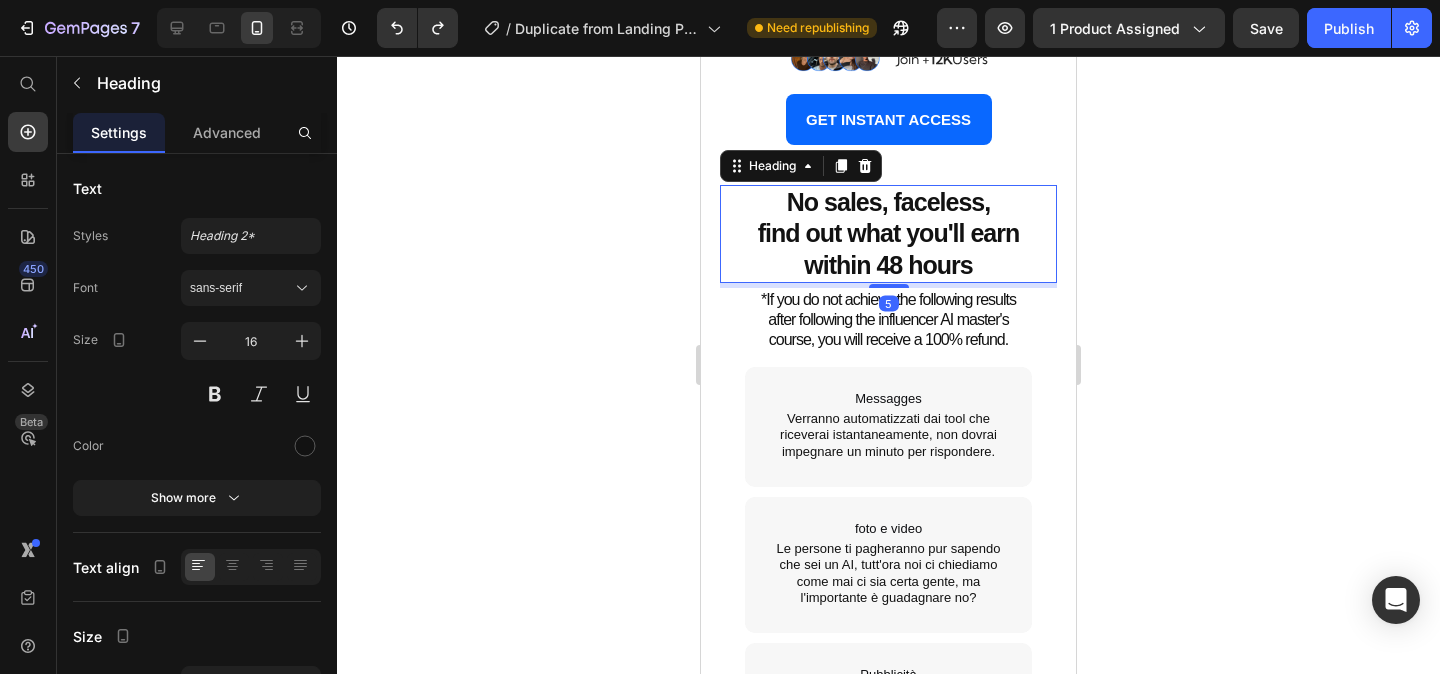 click on "find out what you'll earn within 48 hours" at bounding box center (889, 248) 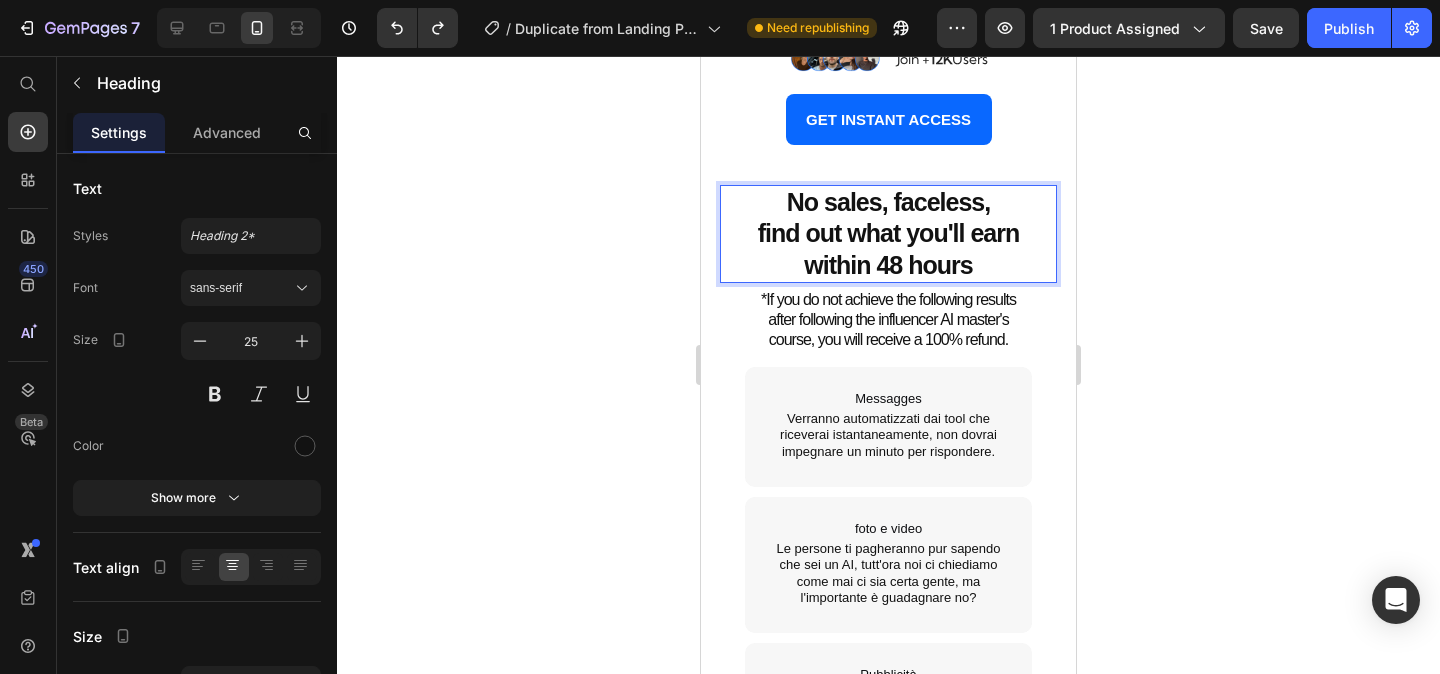click on "No sales, faceless," at bounding box center [888, 202] 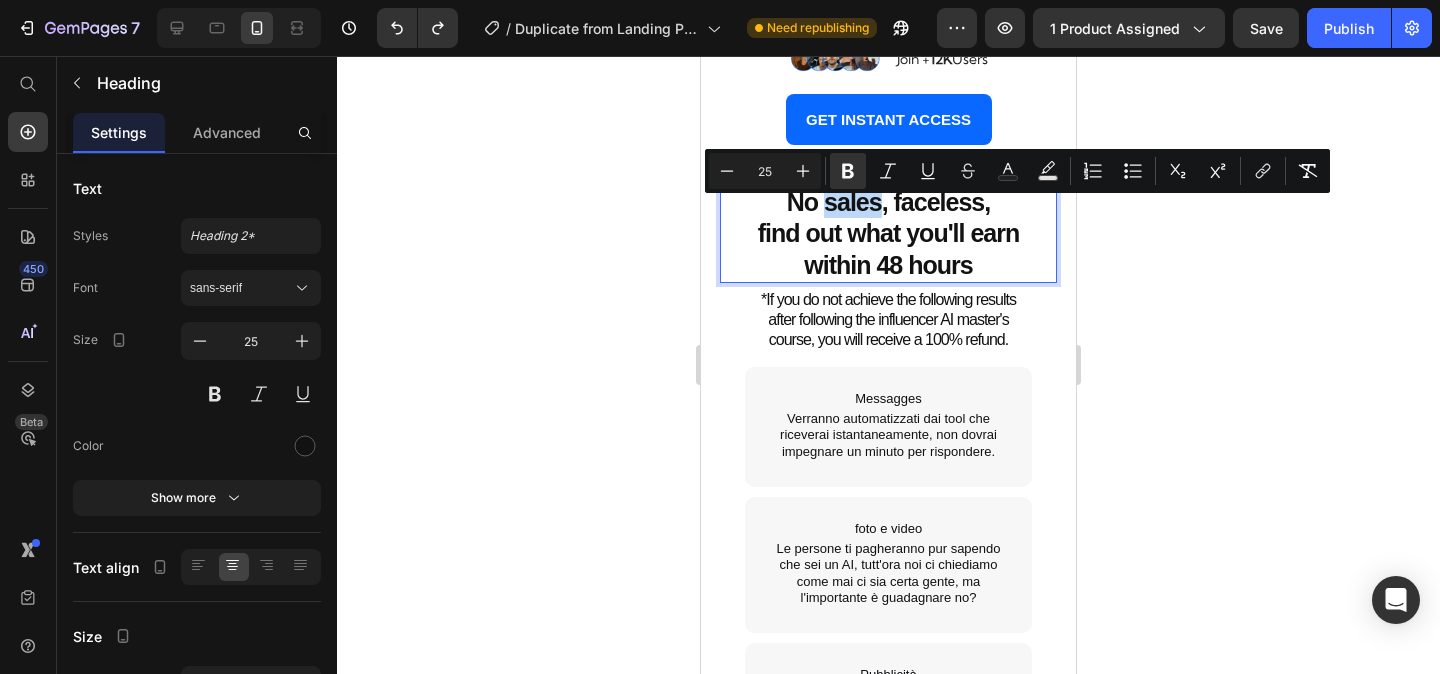 drag, startPoint x: 877, startPoint y: 212, endPoint x: 829, endPoint y: 223, distance: 49.24429 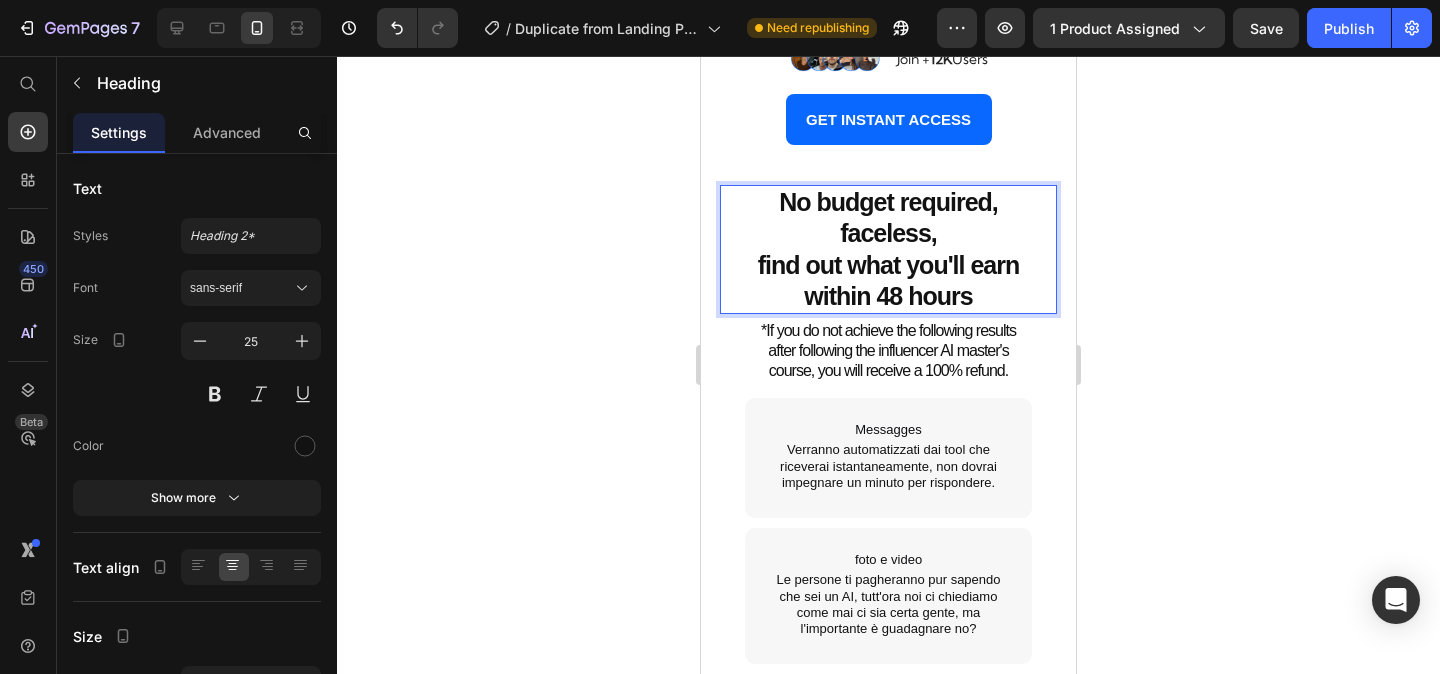 click on "No budget required, faceless," at bounding box center (888, 217) 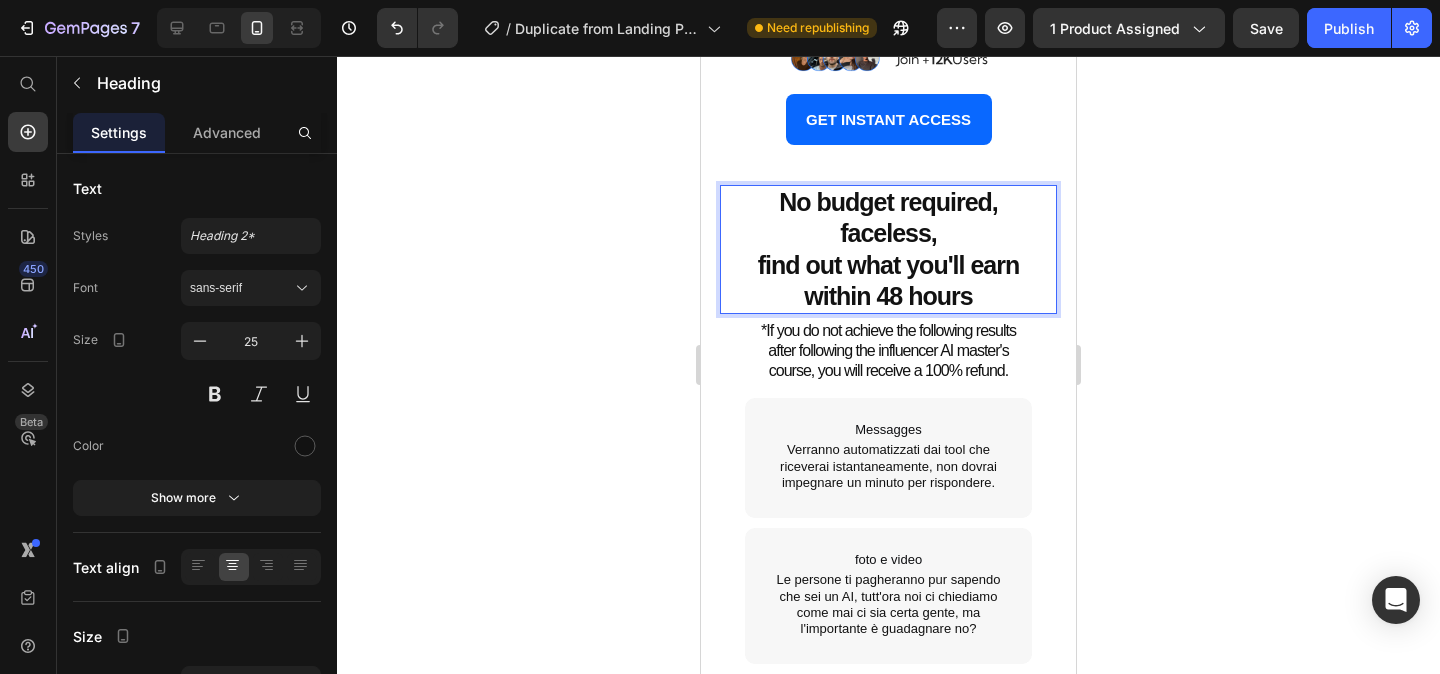 click on "No budget required, faceless, find out what you'll earn within 48 hours" at bounding box center (888, 249) 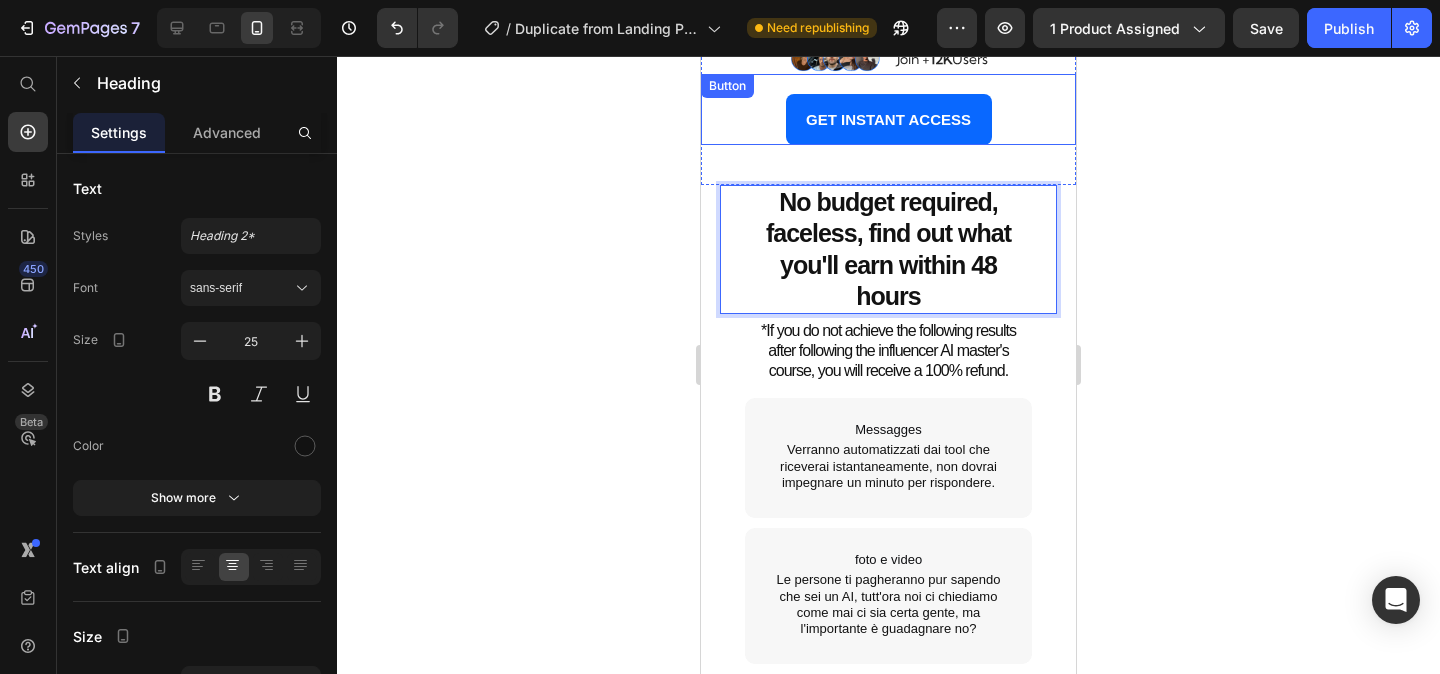 click on "GET INSTANT ACCESS Button" at bounding box center (888, 109) 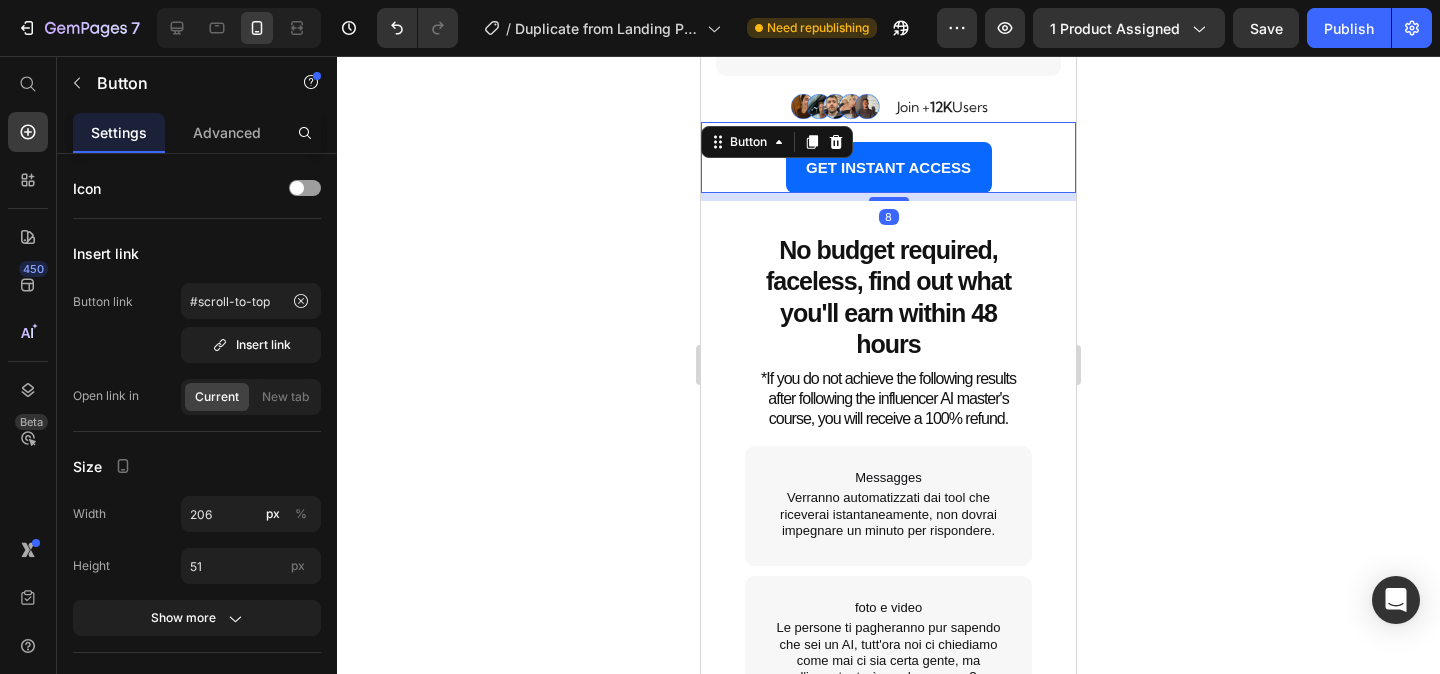 scroll, scrollTop: 5086, scrollLeft: 0, axis: vertical 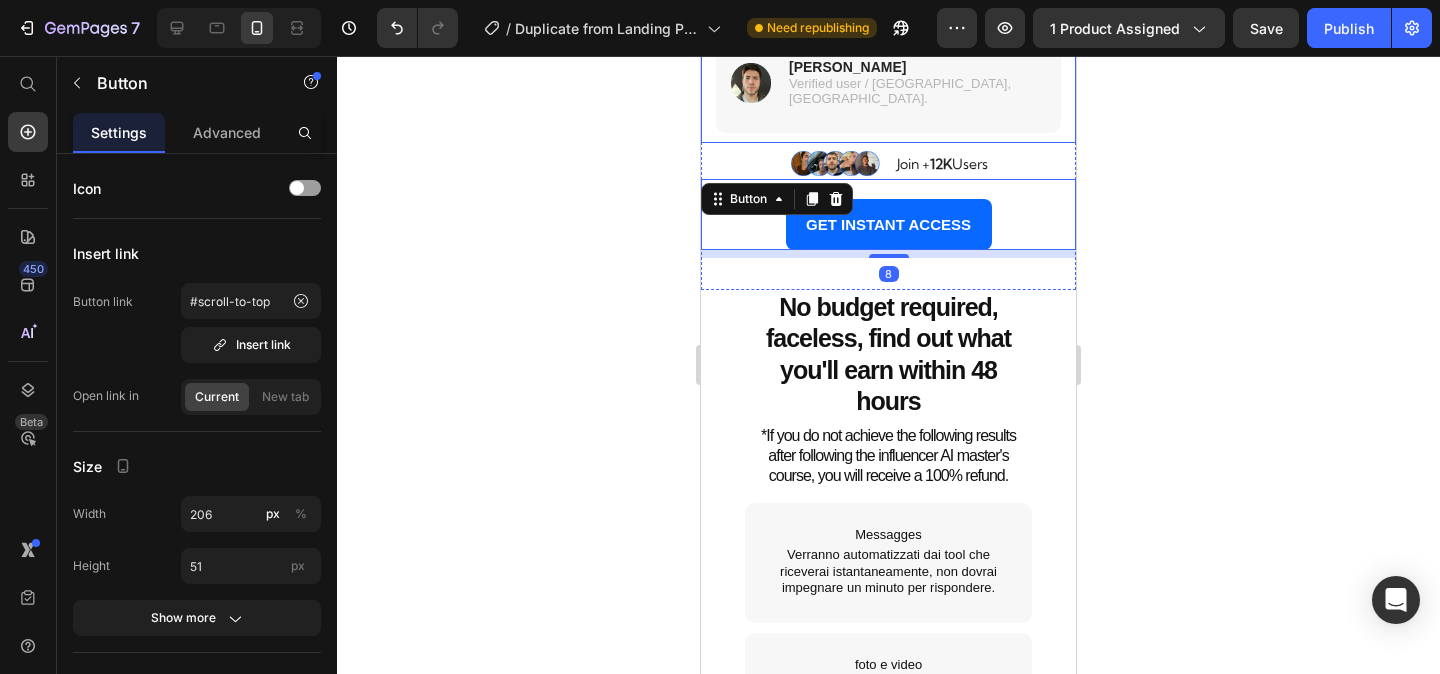 click on "Image [PERSON_NAME] Verified user / [GEOGRAPHIC_DATA], [GEOGRAPHIC_DATA]. Text block Row" at bounding box center (888, 83) 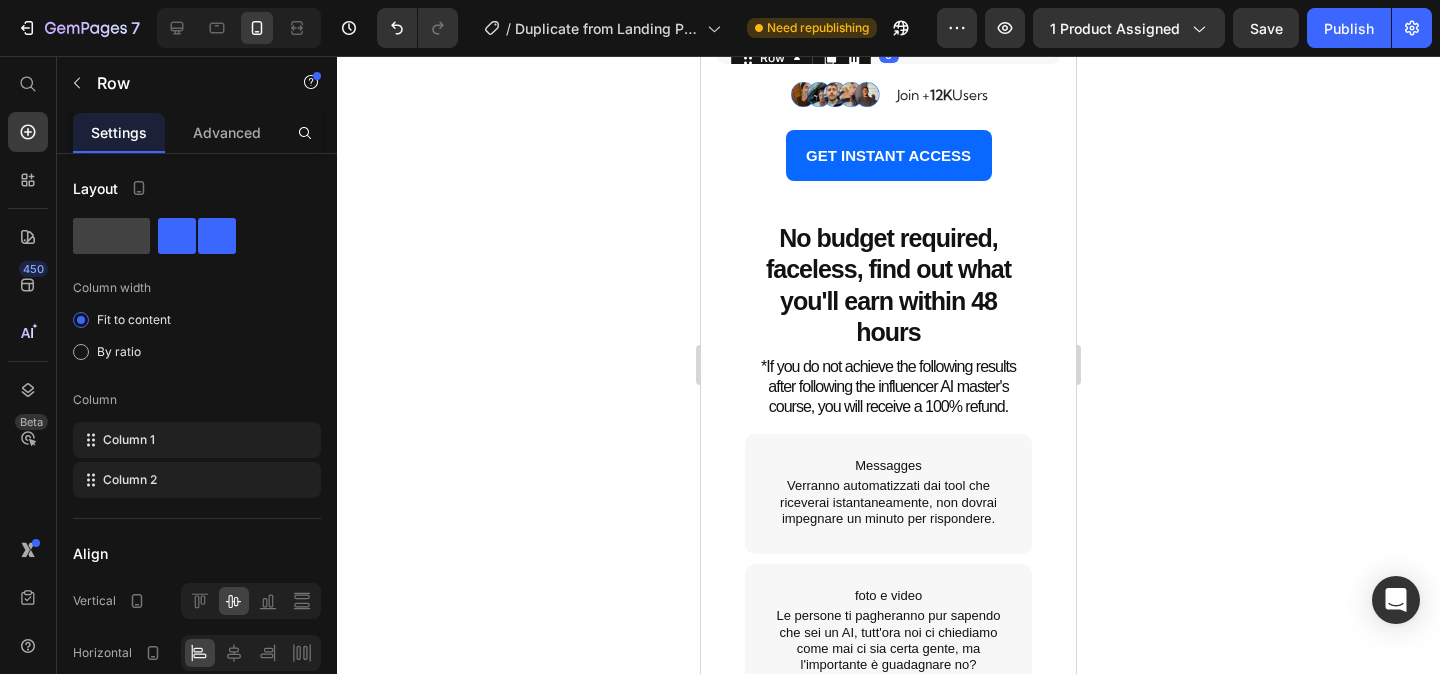 scroll, scrollTop: 5177, scrollLeft: 0, axis: vertical 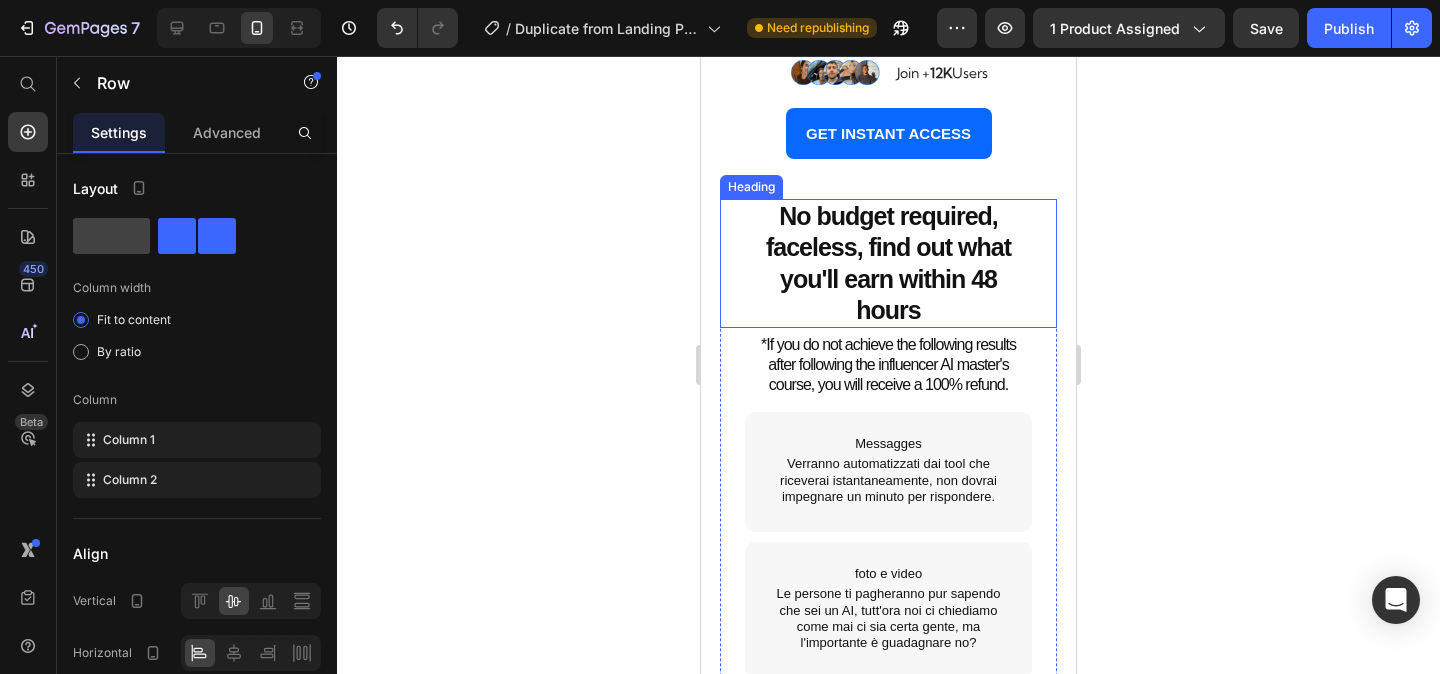 click on "No budget required, faceless, find out what you'll earn within 48 hours" at bounding box center (888, 263) 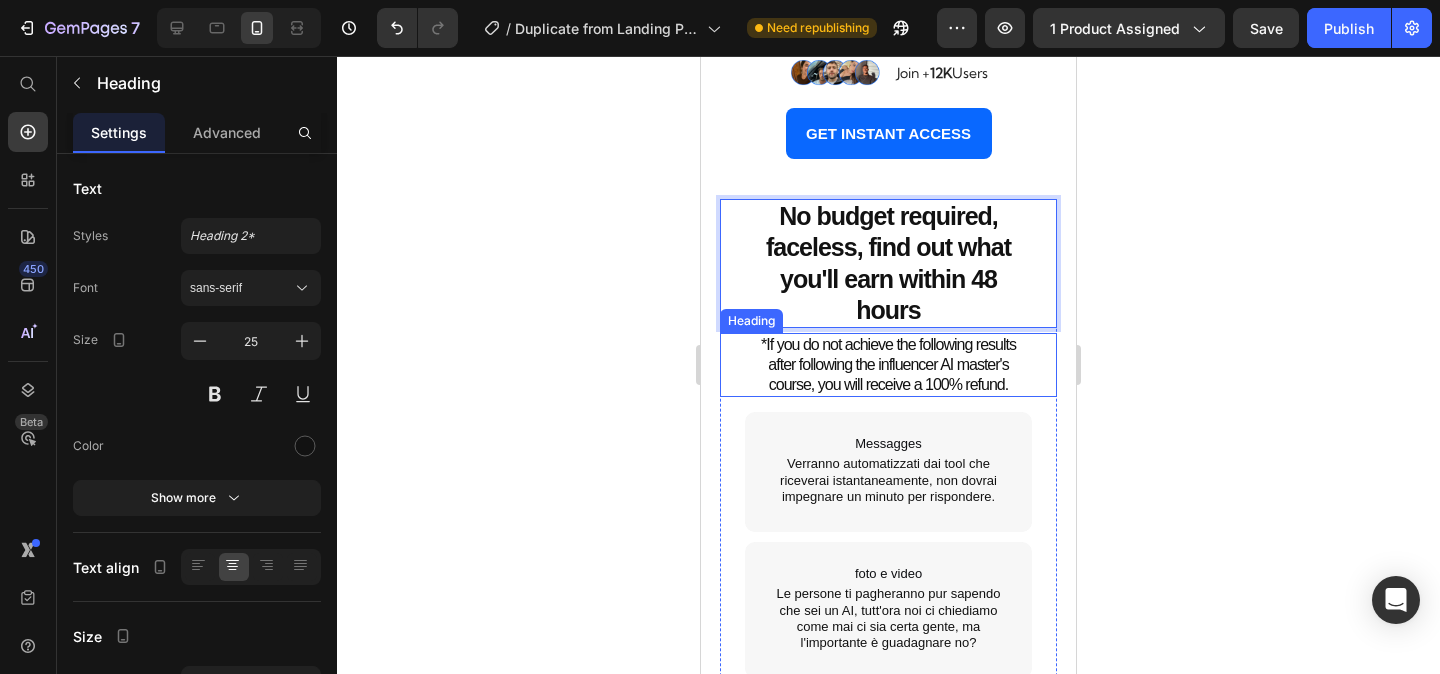 click on "*If you do not achieve the following results after following the influencer AI master's course, you will receive a 100% refund." at bounding box center (888, 365) 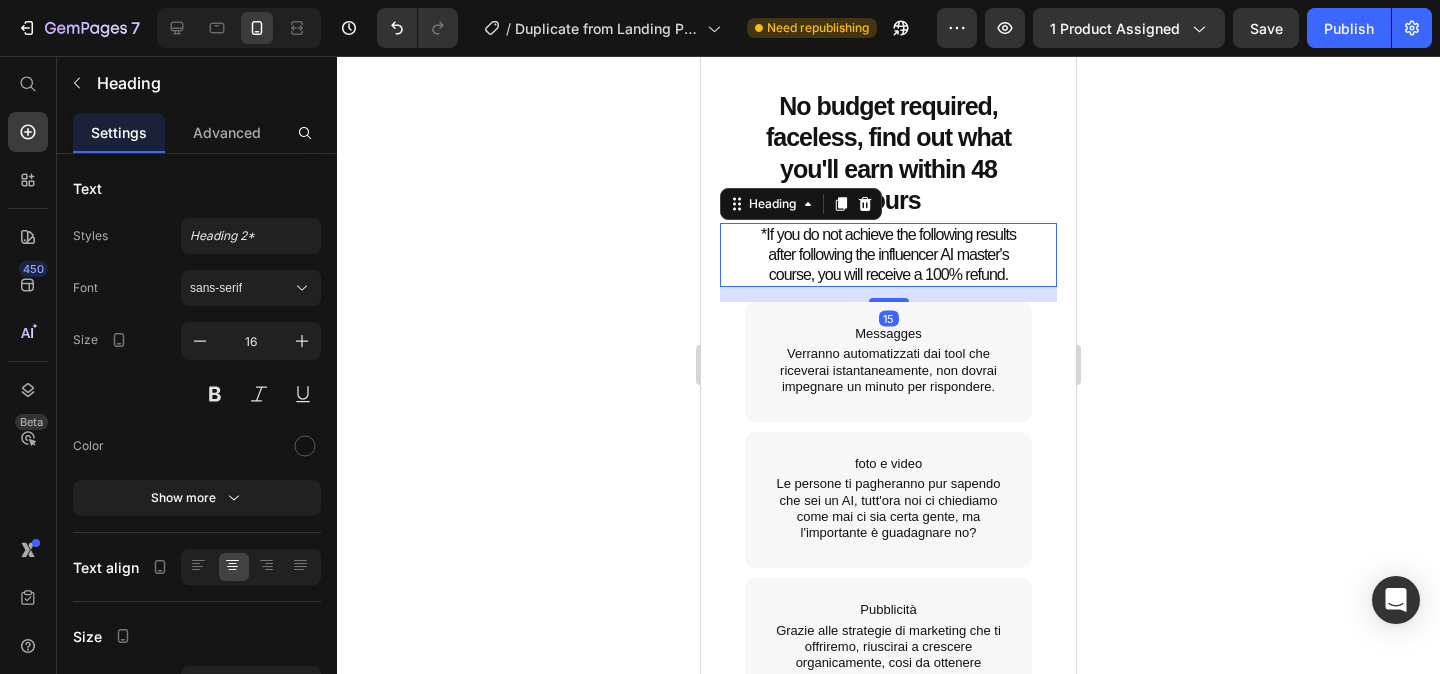 scroll, scrollTop: 5290, scrollLeft: 0, axis: vertical 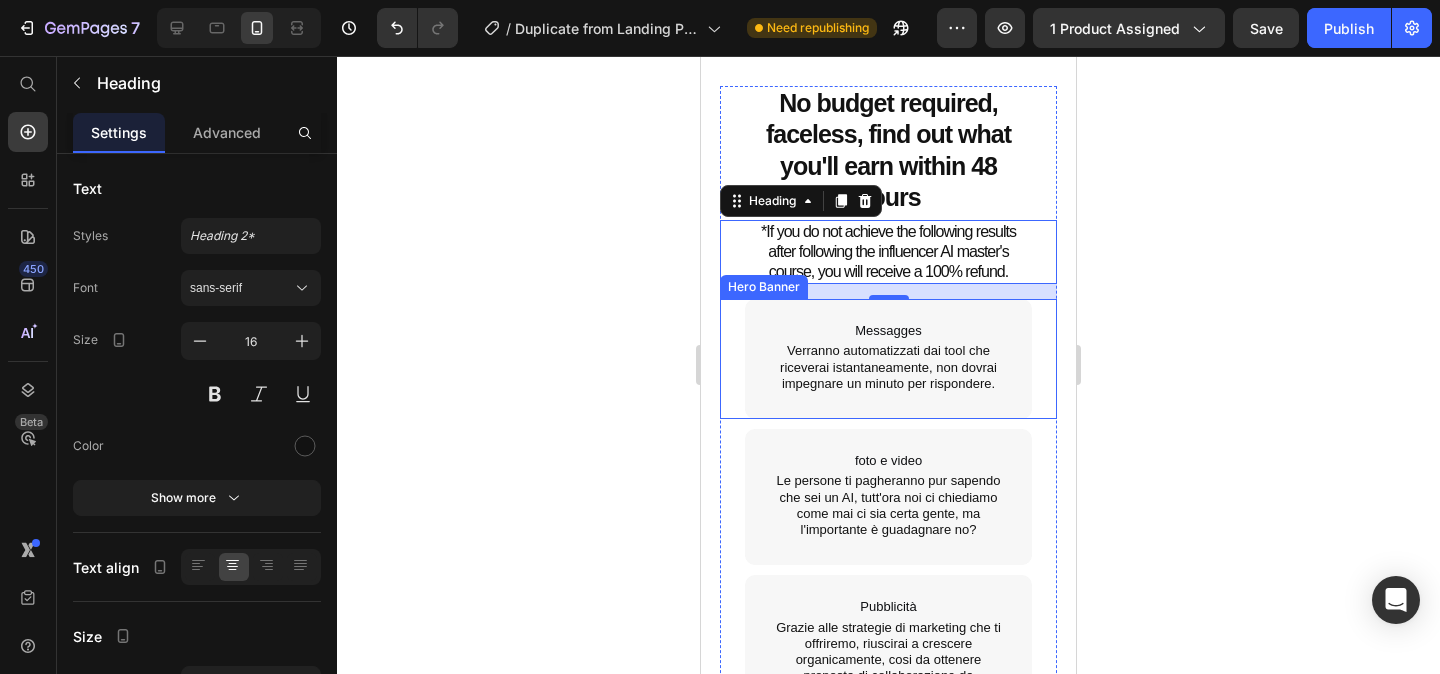 click on "Messagges Text Block Verranno automatizzati dai tool che riceverai istantaneamente, non dovrai impegnare un minuto per rispondere. Text Block Hero Banner" at bounding box center (888, 359) 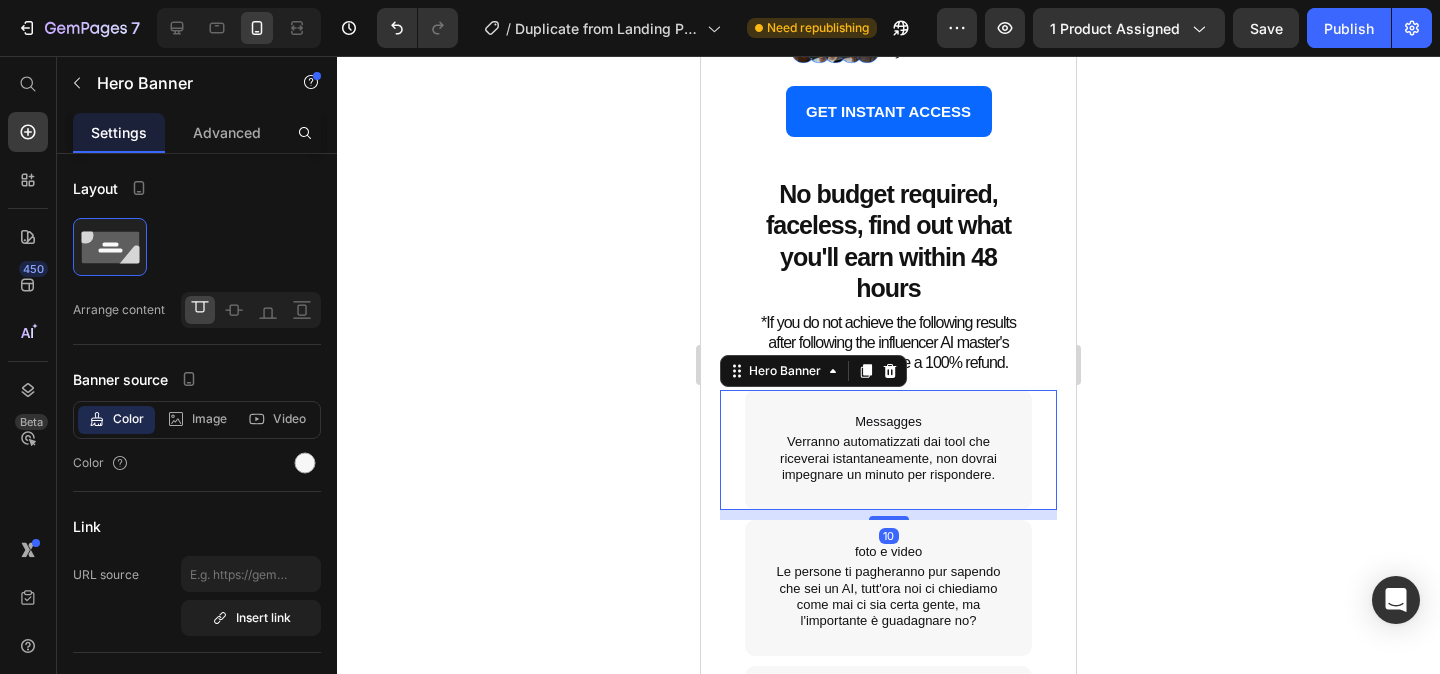 scroll, scrollTop: 5184, scrollLeft: 0, axis: vertical 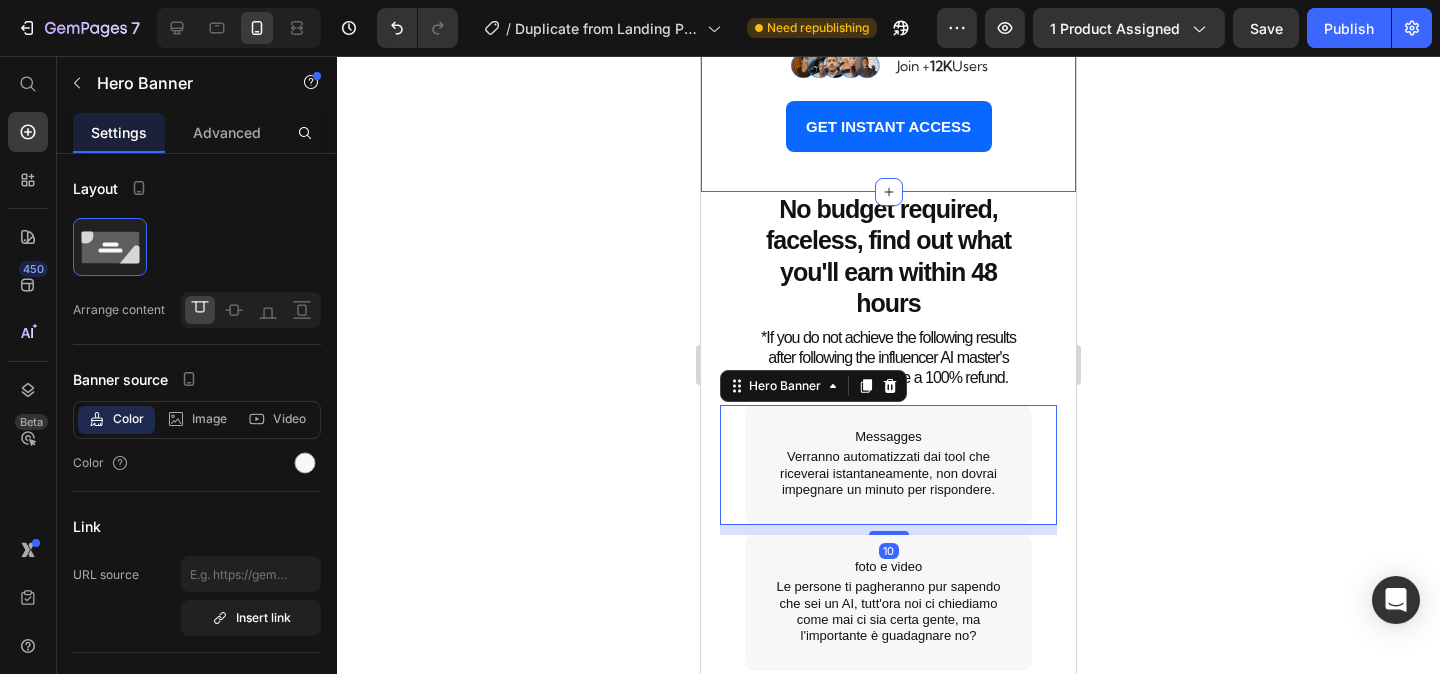 click on "⁠⁠⁠⁠⁠⁠⁠ Don't Just Take Our Words For It - Real Users,  Real Results Heading Hear how everyday people used our system to create income, freedom, and lasting change. Heading " Heading I made my first $3,200 [DATE]! Heading I launched my first AI model, ‘"Fiamma" on OnlyFans and made my entire monthly rent of $3,200 [DATE]. CreateInfluencers handled all the tech so I could focus on posting! Heading Image [PERSON_NAME] Verified user / [GEOGRAPHIC_DATA], [GEOGRAPHIC_DATA].  Text block Row Hero Banner " Heading Thought this was too good to be true! Heading I literally dragged a photo prompt into the editor on my lunch break. My AI MILF "sohpie" earned $600 in her first weekend. I thought it had to be fake—until I got a payment notification! Heading Image [PERSON_NAME] Verified user / [GEOGRAPHIC_DATA],IT  Text block Row Hero Banner " Heading I went from a real model to now owning an AI model Heading Heading Image [PERSON_NAME] Verified user / [GEOGRAPHIC_DATA], [GEOGRAPHIC_DATA]. Text block Row Hero Banner " Heading Heading Heading Image [PERSON_NAME] Row 12K" at bounding box center [888, -572] 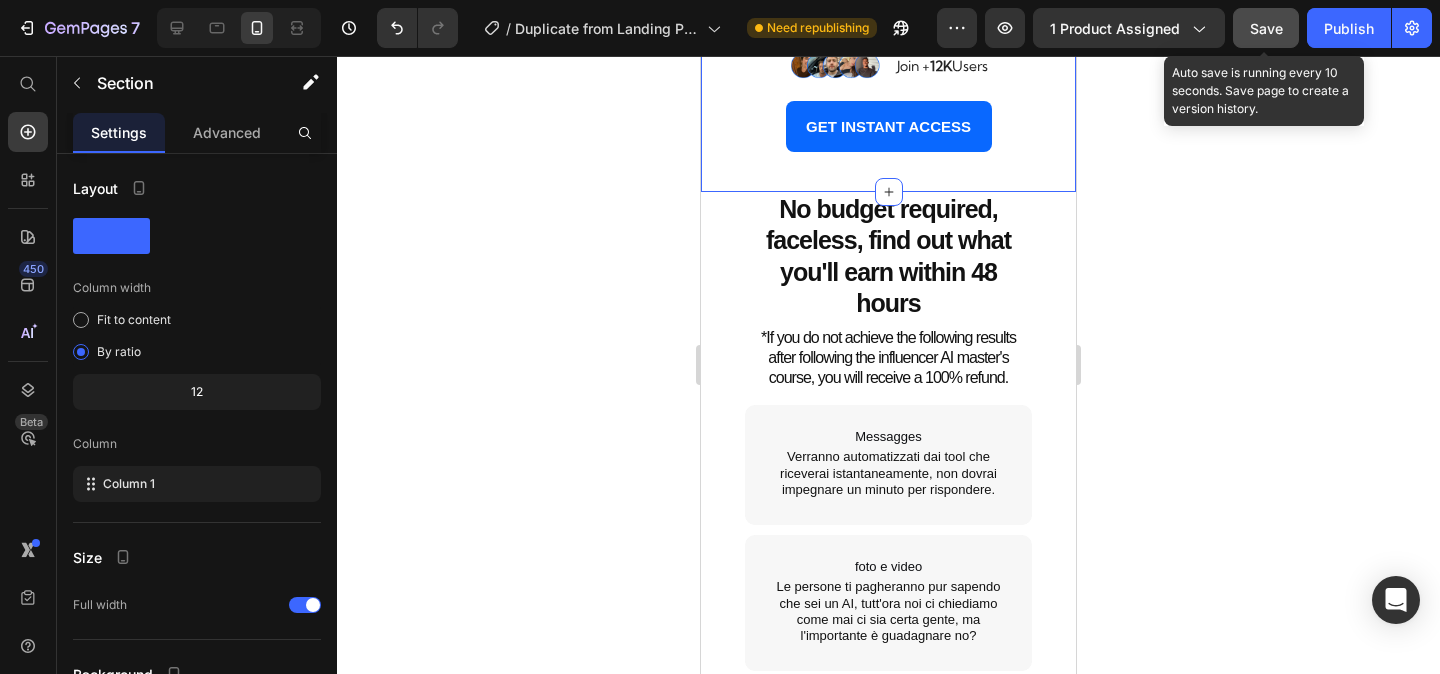 click on "Save" at bounding box center (1266, 28) 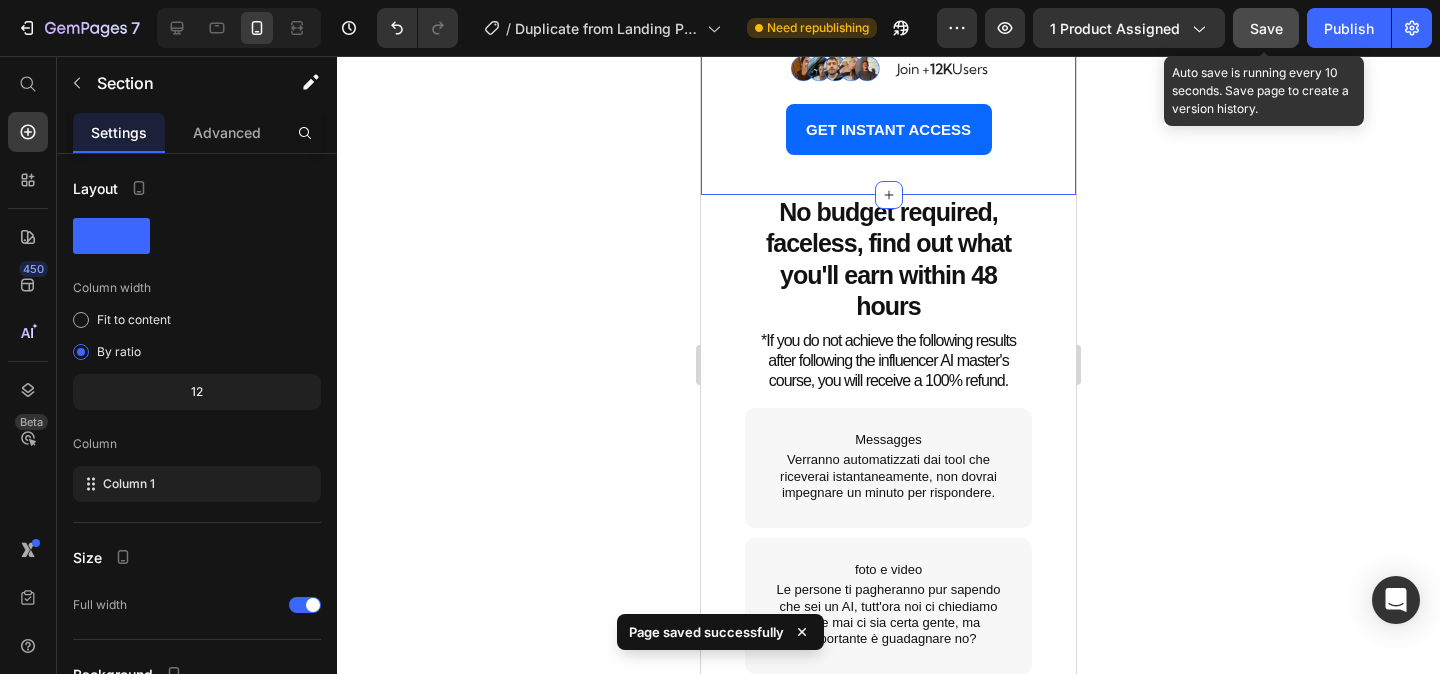 scroll, scrollTop: 5183, scrollLeft: 0, axis: vertical 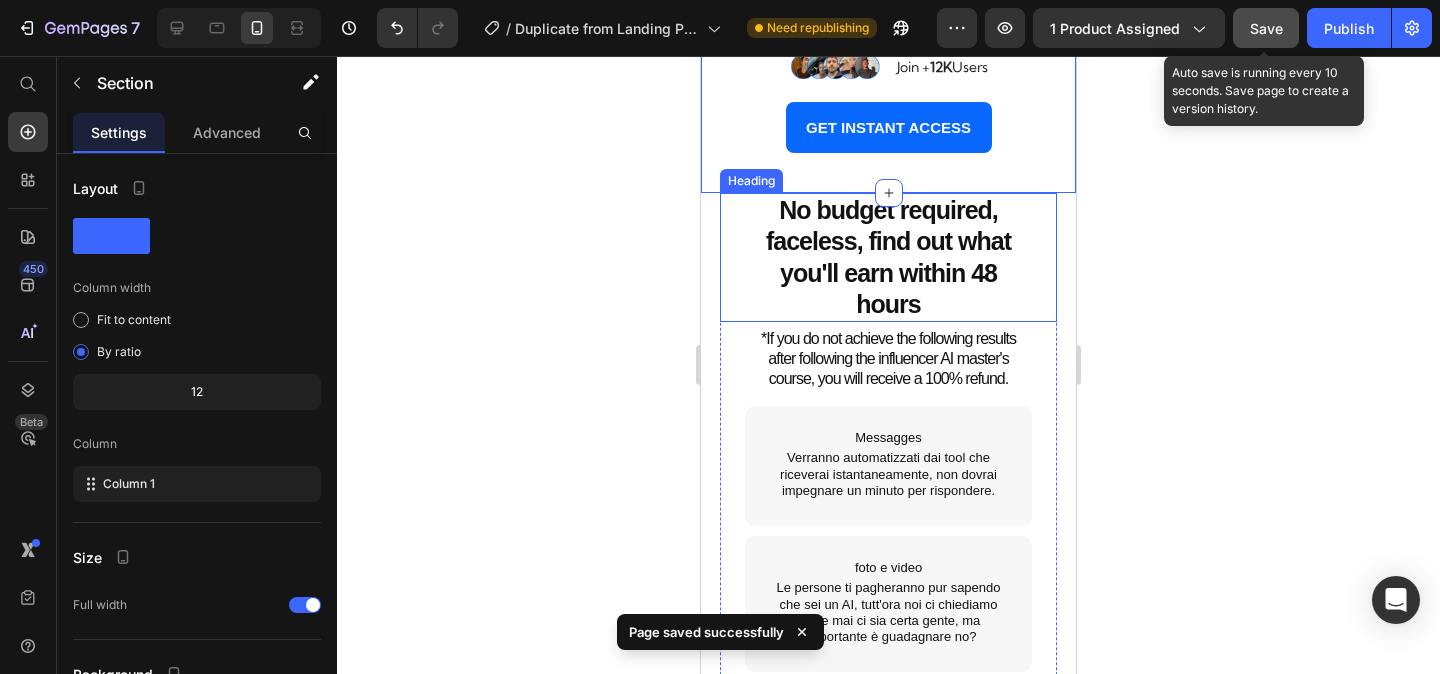 click on "No budget required, faceless, find out what you'll earn within 48 hours" at bounding box center (888, 257) 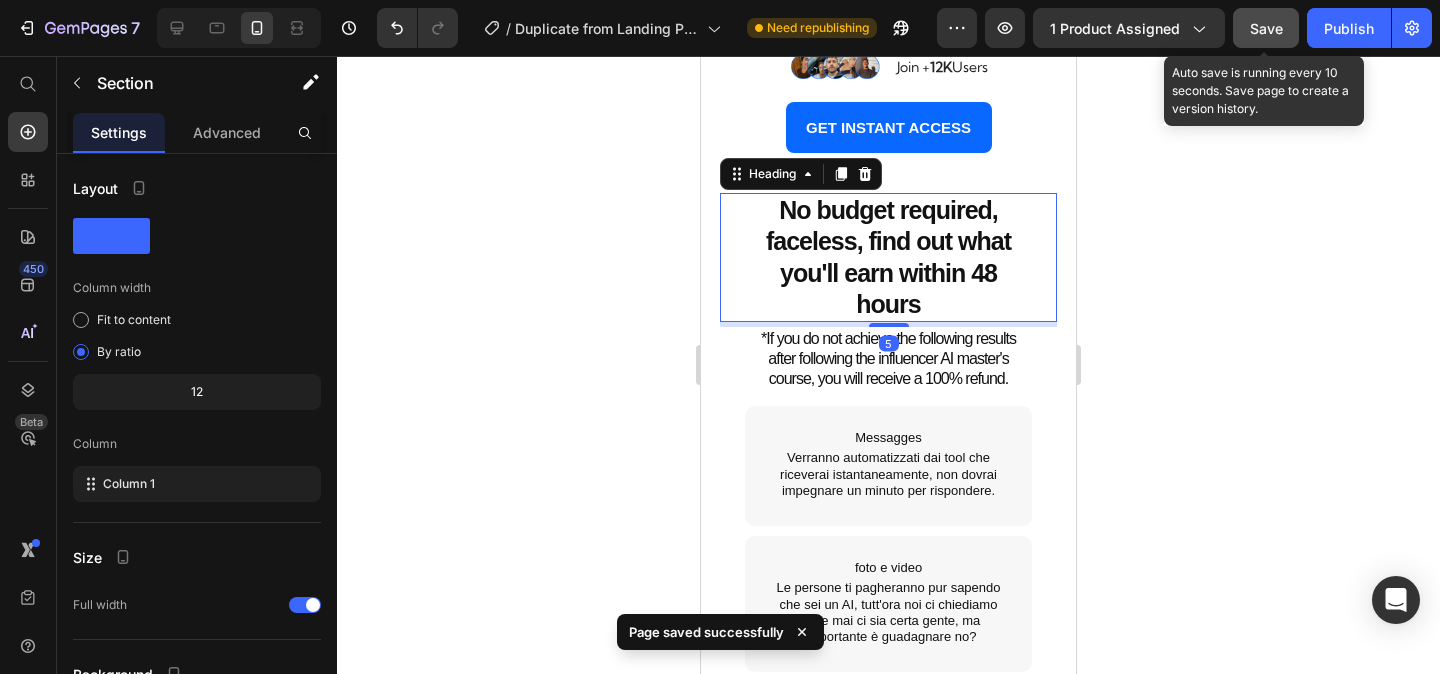 click on "No budget required, faceless, find out what you'll earn within 48 hours" at bounding box center (888, 257) 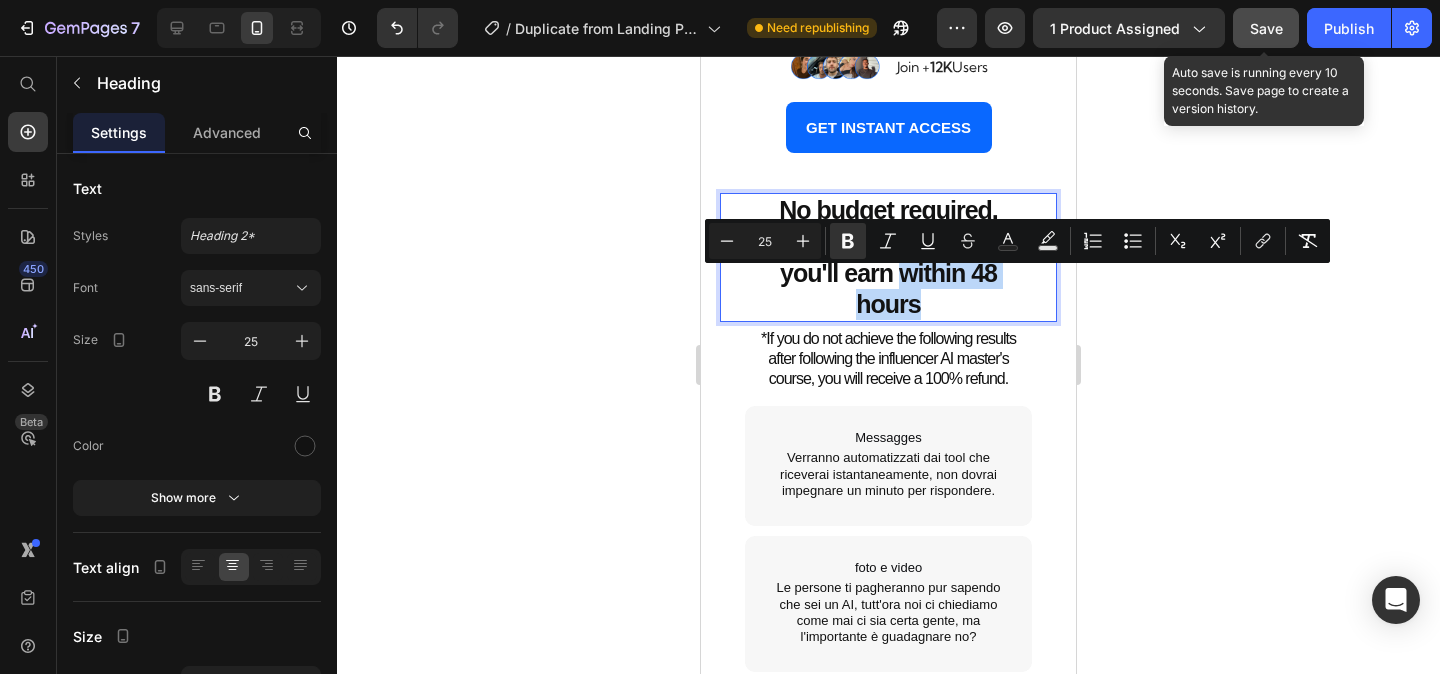 drag, startPoint x: 905, startPoint y: 291, endPoint x: 974, endPoint y: 302, distance: 69.87131 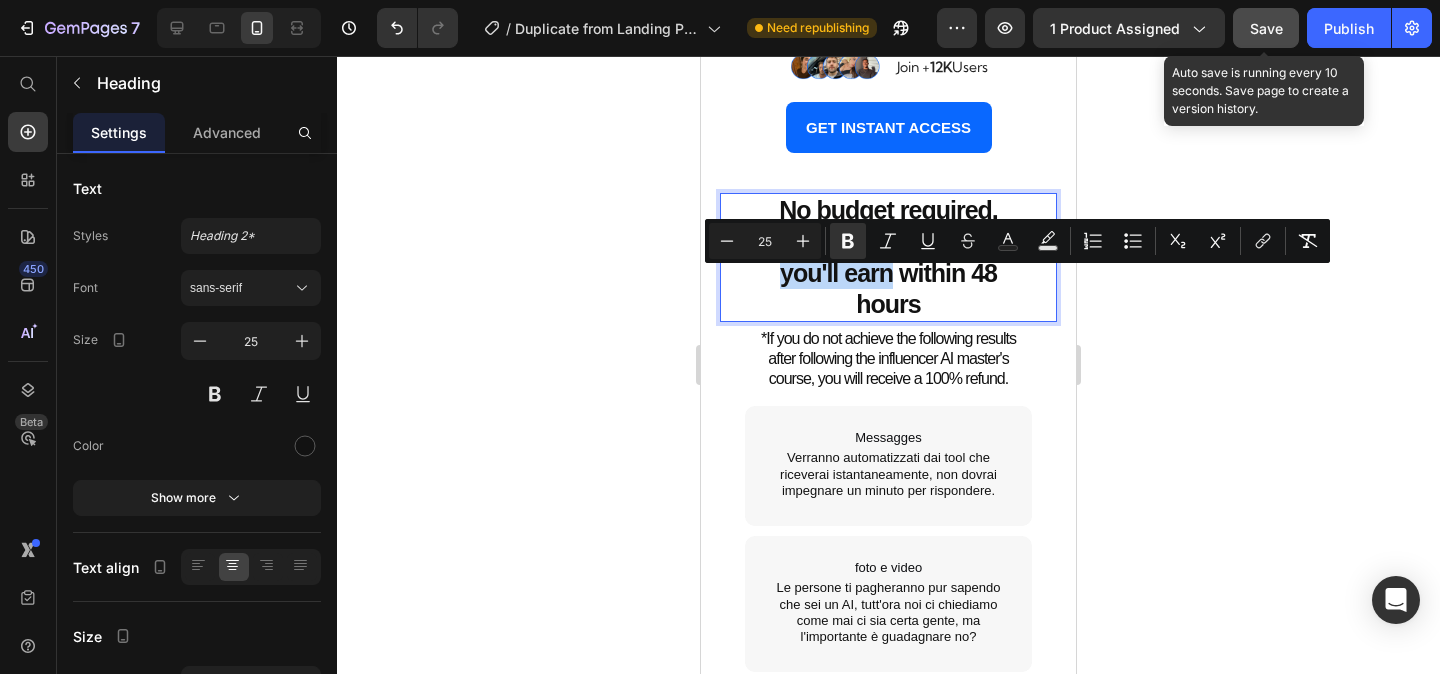 drag, startPoint x: 894, startPoint y: 289, endPoint x: 778, endPoint y: 289, distance: 116 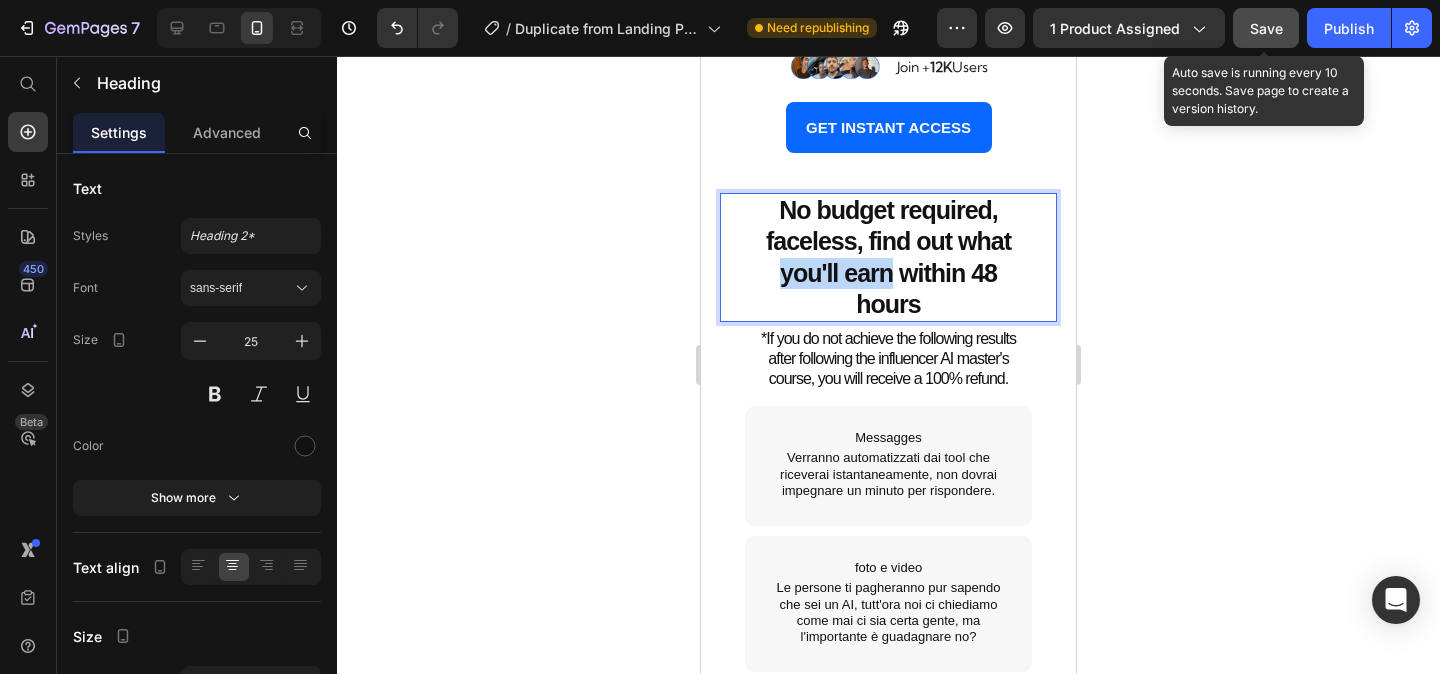 drag, startPoint x: 888, startPoint y: 287, endPoint x: 780, endPoint y: 290, distance: 108.04166 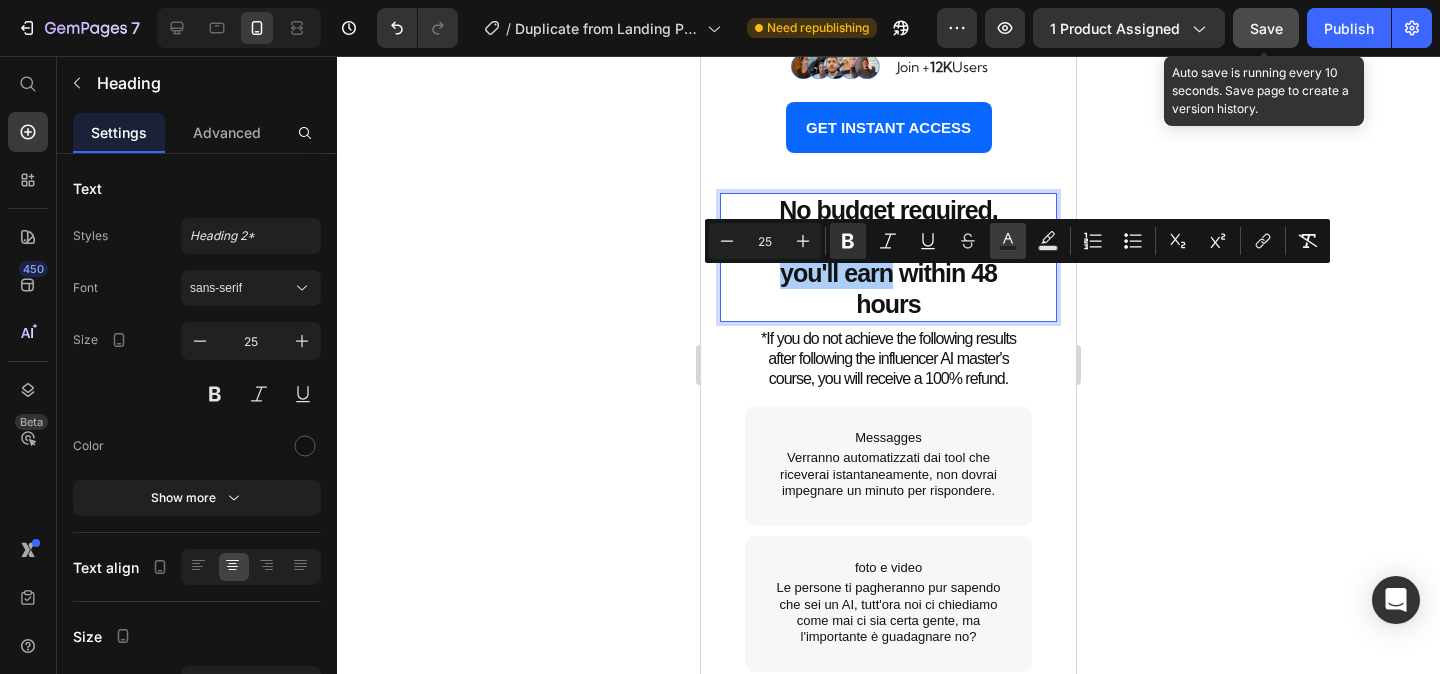 click 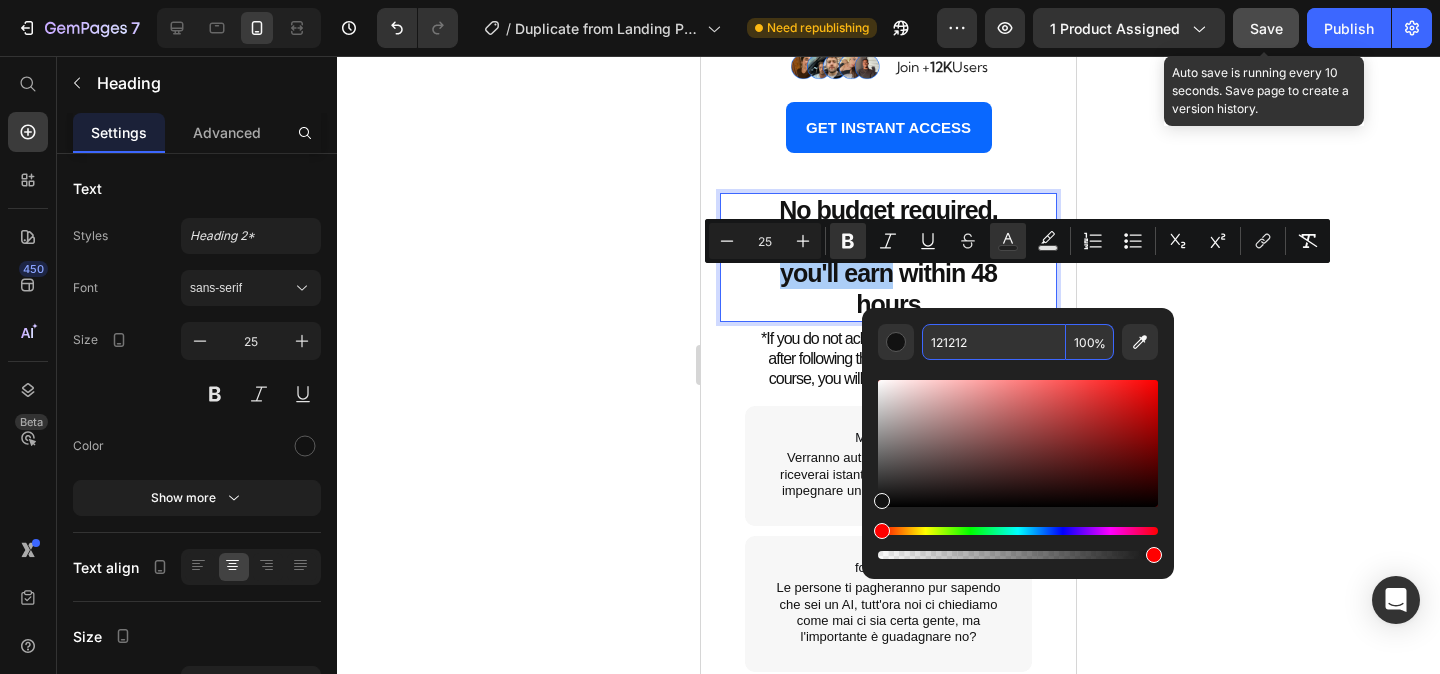 click on "121212" at bounding box center [994, 342] 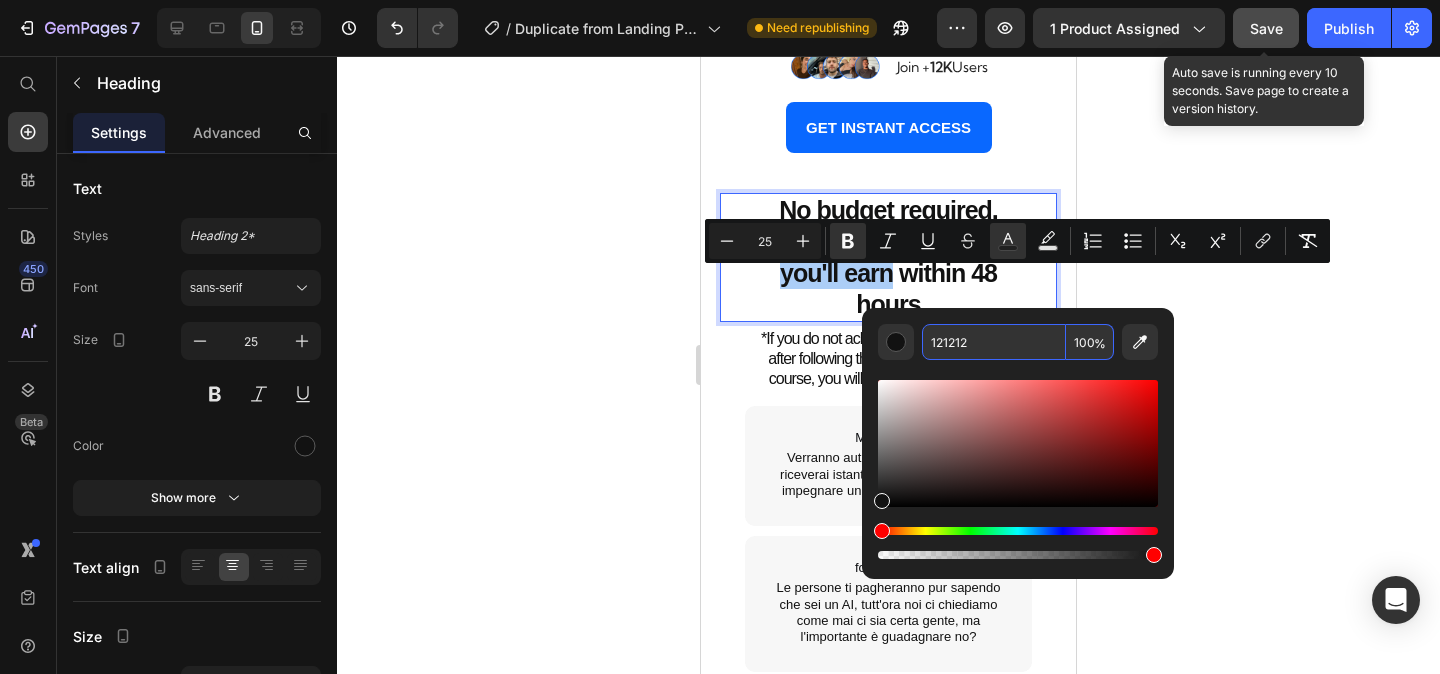 paste on "26D304" 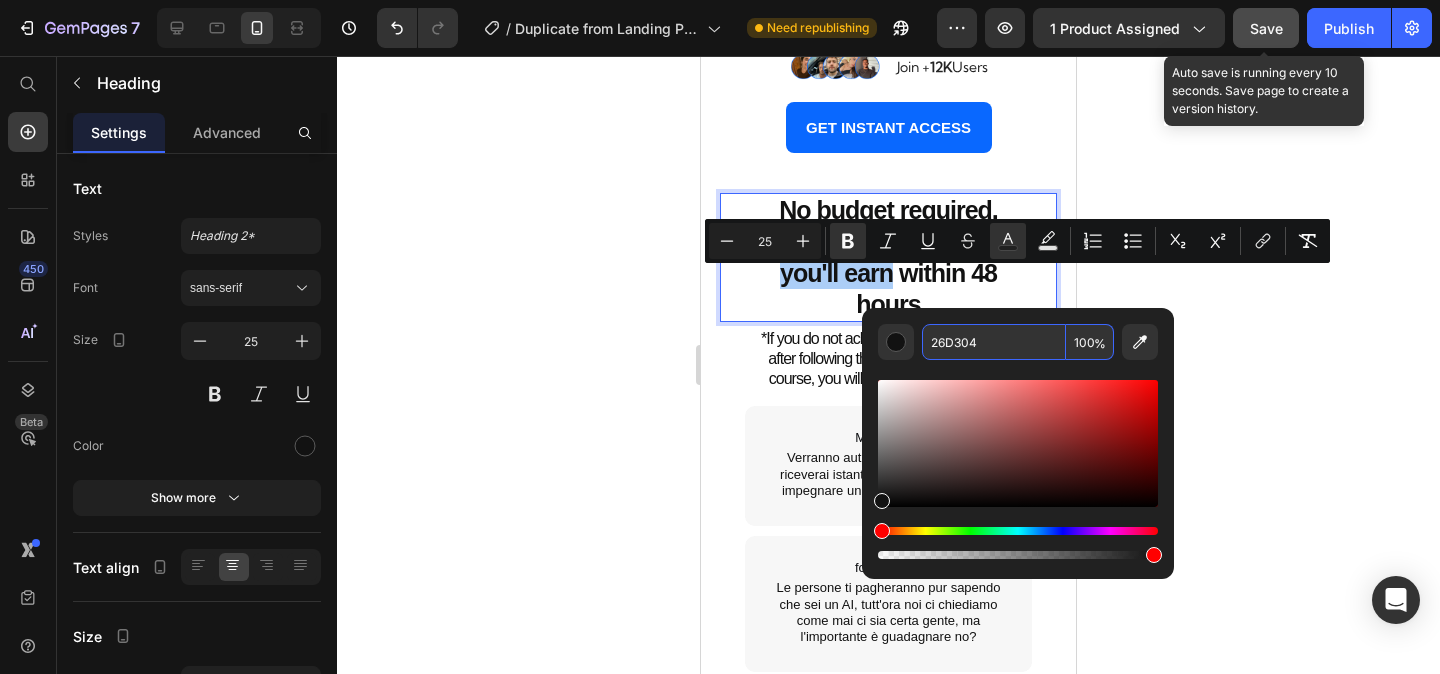 type on "26D304" 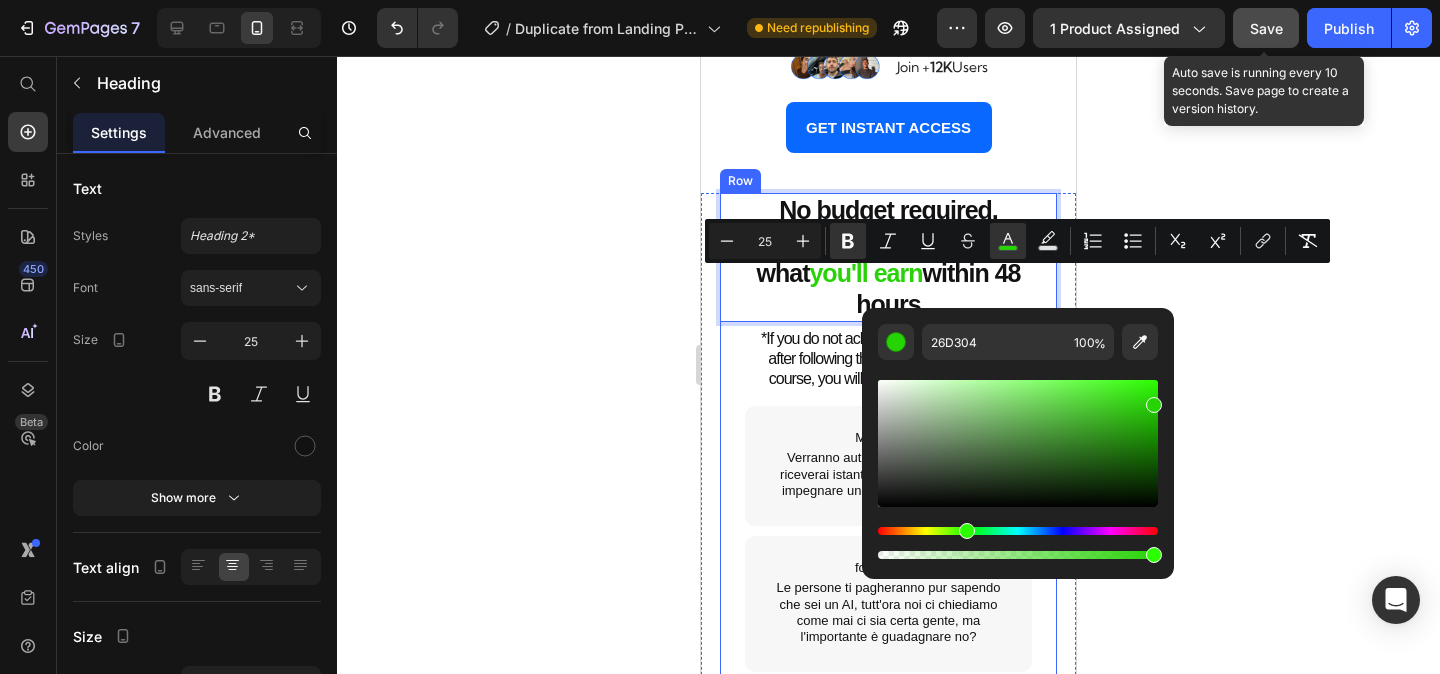 click on "Image Supportive Design Text Block Ergonomically engineered for optimal spinal alignment Text Block Hero Banner Image Pressure Relief Text Block Reduces neck and shoulder discomfort Text Block Hero Banner Image Breathable Materials Text Block Ensures cool, comfortable sleep Text Block Hero Banner Row No budget required, faceless, find out what  you'll earn  within 48 hours Heading   5 *If you do not achieve the following results after following the influencer AI master's course, you will receive a 100% refund. Heading Messagges Text Block Verranno automatizzati dai tool che riceverai istantaneamente, non dovrai impegnare un minuto per rispondere. Text Block Hero Banner foto e video Text Block Le persone ti pagheranno pur sapendo che sei un AI, [PERSON_NAME]'[PERSON_NAME] noi ci chiediamo come mai ci [PERSON_NAME] gente, ma l'importante è guadagnare no? Text Block Hero Banner Pubblicità Text Block Text Block Hero Banner" at bounding box center (888, 519) 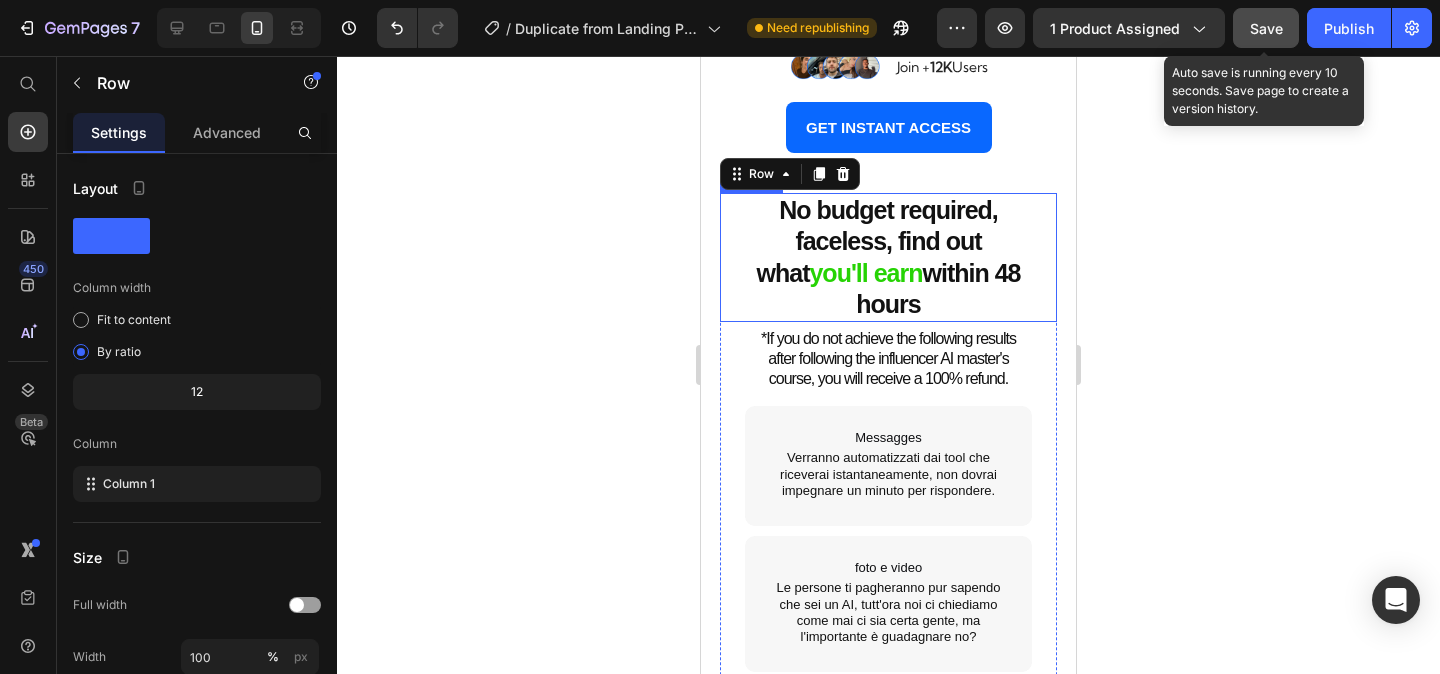 click on "⁠⁠⁠⁠⁠⁠⁠ No budget required, faceless, find out what  you'll earn  within 48 hours" at bounding box center [888, 257] 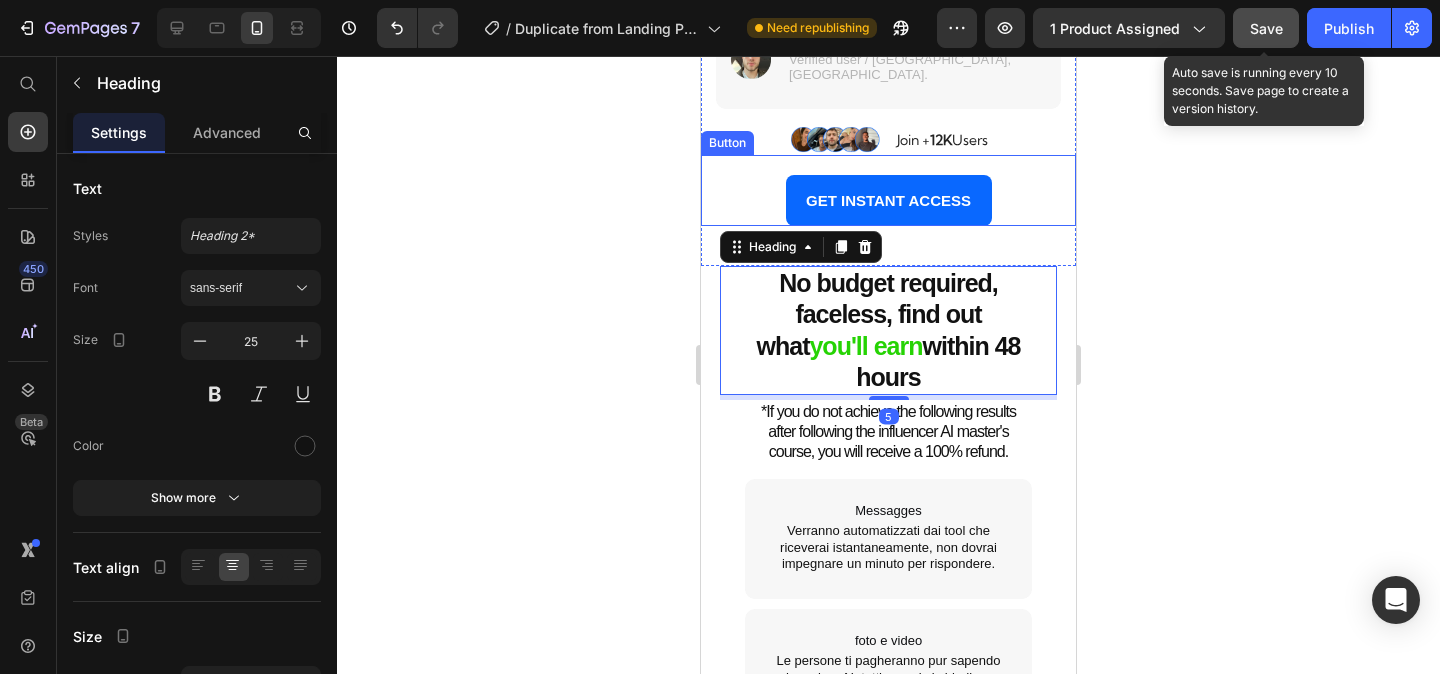 click on "GET INSTANT ACCESS Button" at bounding box center [888, 190] 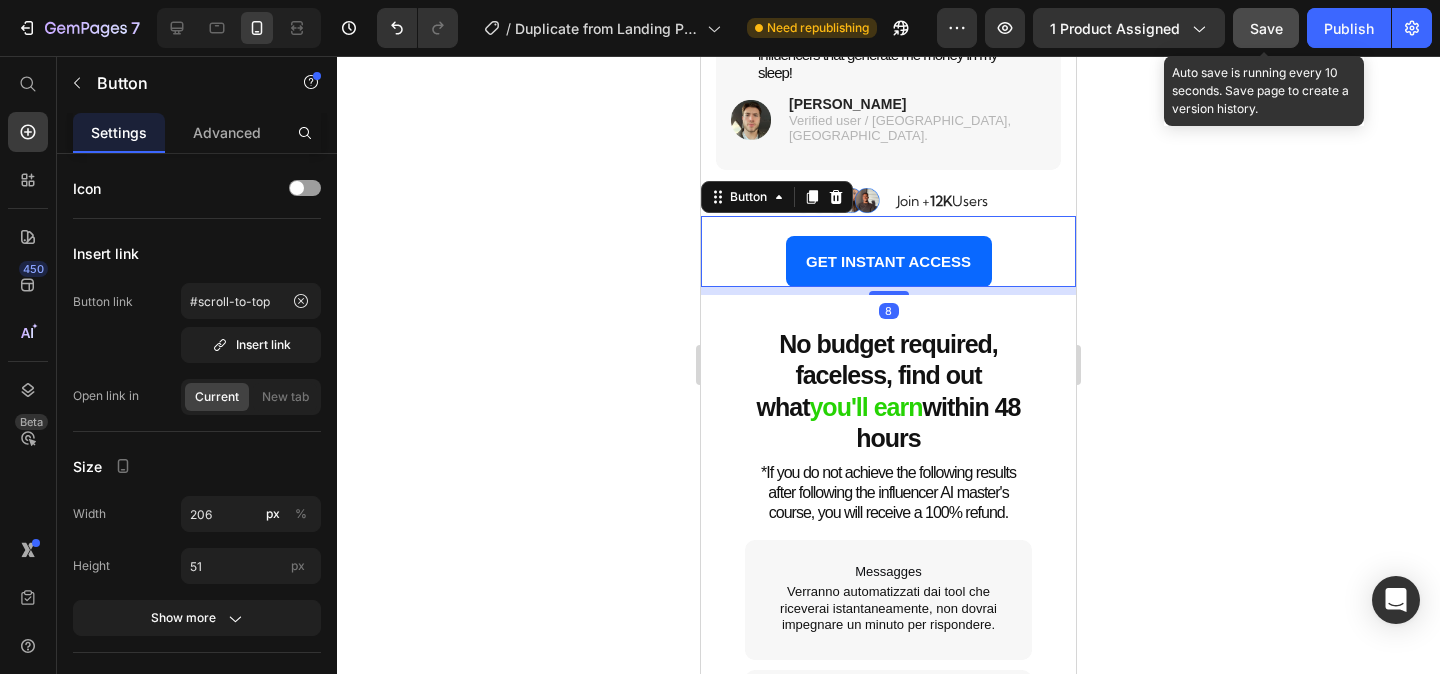 scroll, scrollTop: 5034, scrollLeft: 0, axis: vertical 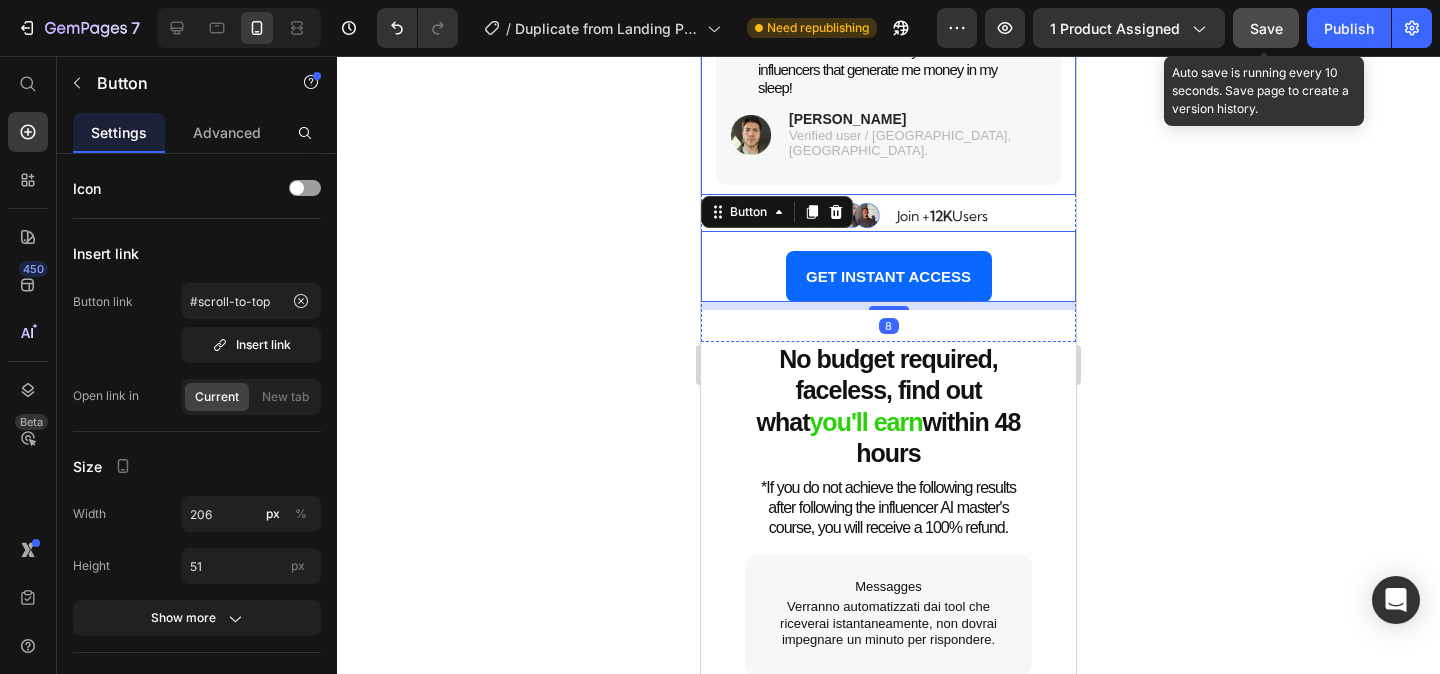 click on "" Heading I finally own something that earns for me. Heading I can't believe that I have my own AI influencers that generate me money in my sleep! Heading Image [PERSON_NAME] Verified user / [GEOGRAPHIC_DATA], [GEOGRAPHIC_DATA]. Text block Row" at bounding box center (888, 59) 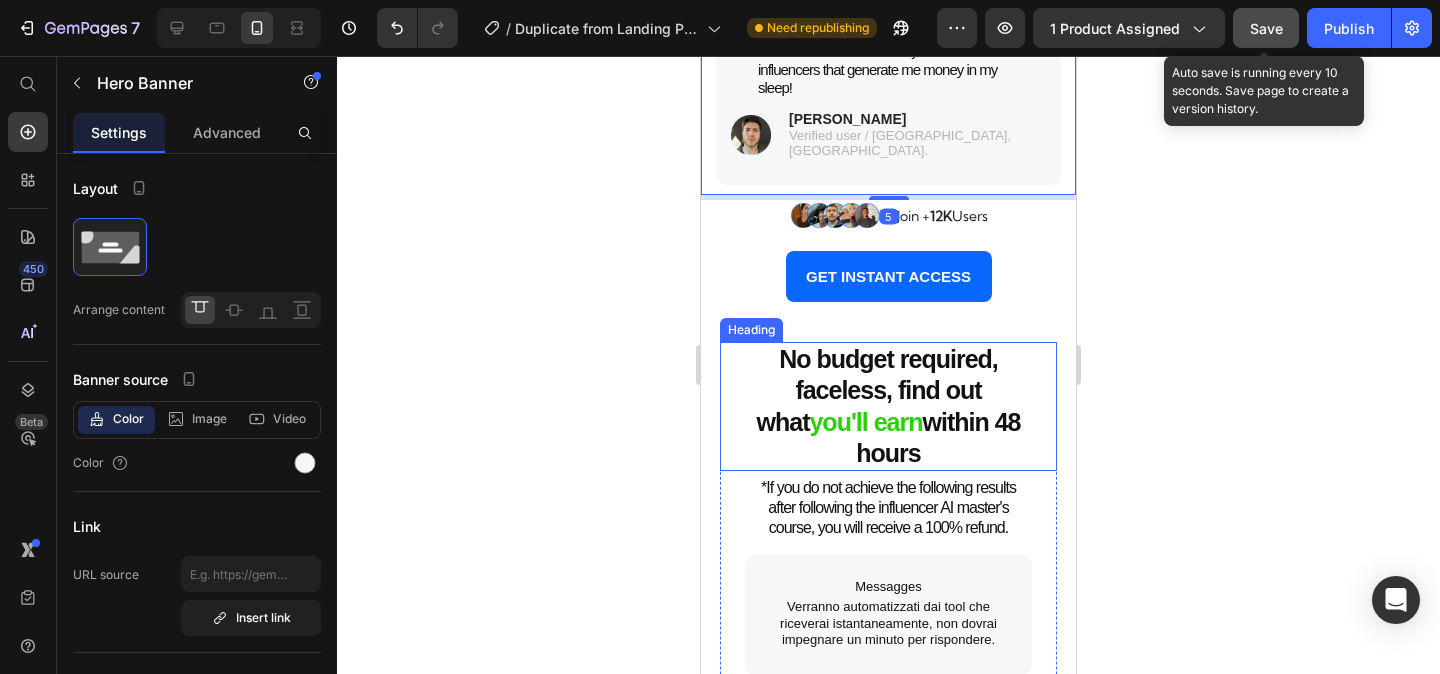 click on "⁠⁠⁠⁠⁠⁠⁠ No budget required, faceless, find out what  you'll earn  within 48 hours" at bounding box center [888, 406] 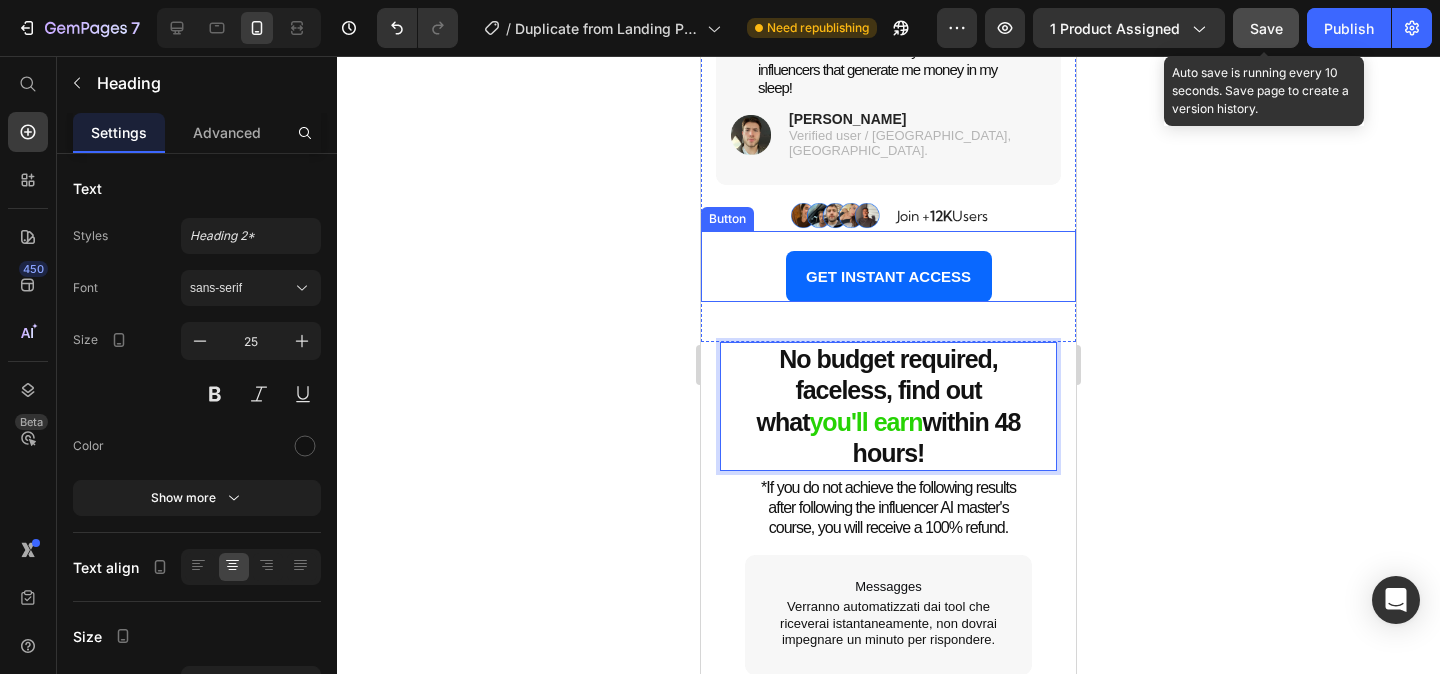 click on "GET INSTANT ACCESS Button" at bounding box center [888, 266] 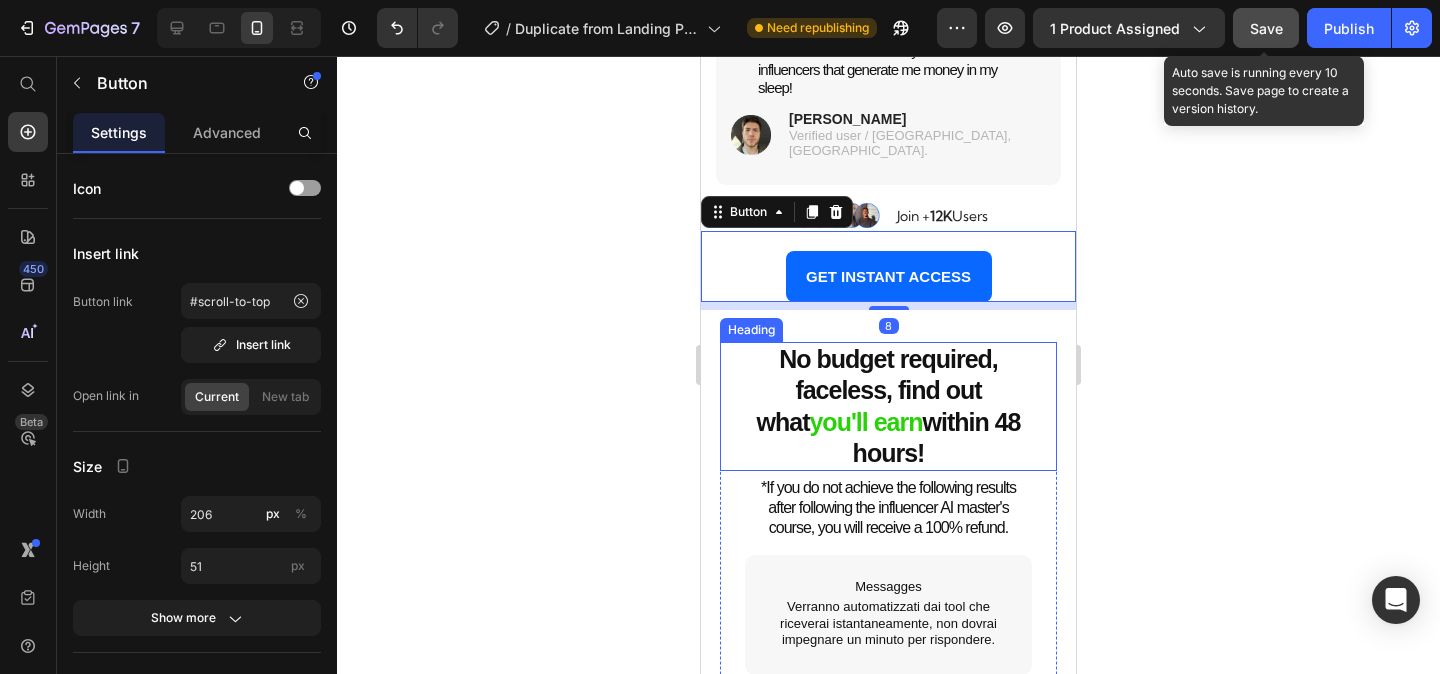 click on "⁠⁠⁠⁠⁠⁠⁠ No budget required, faceless, find out what  you'll earn  within 48 hours!" at bounding box center (888, 406) 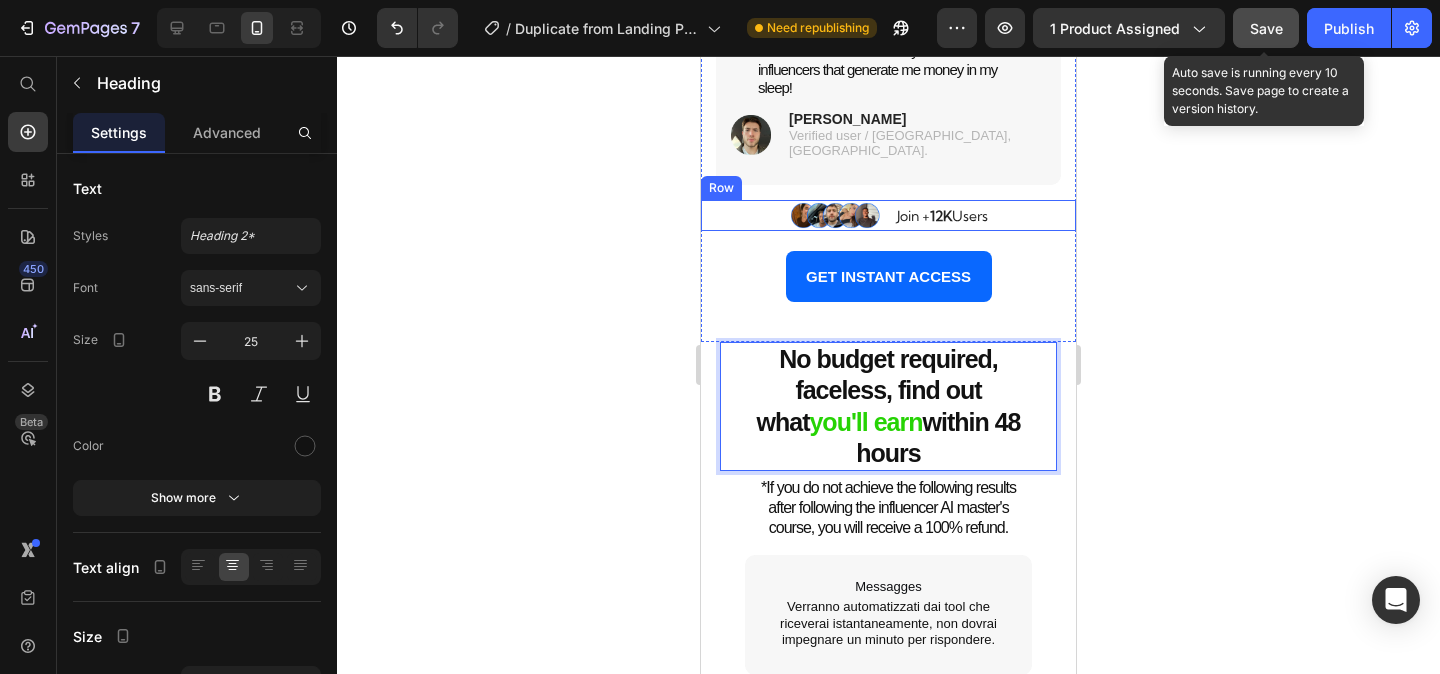 click on "Image Join +  12K  Users Text Block Row" at bounding box center (888, 215) 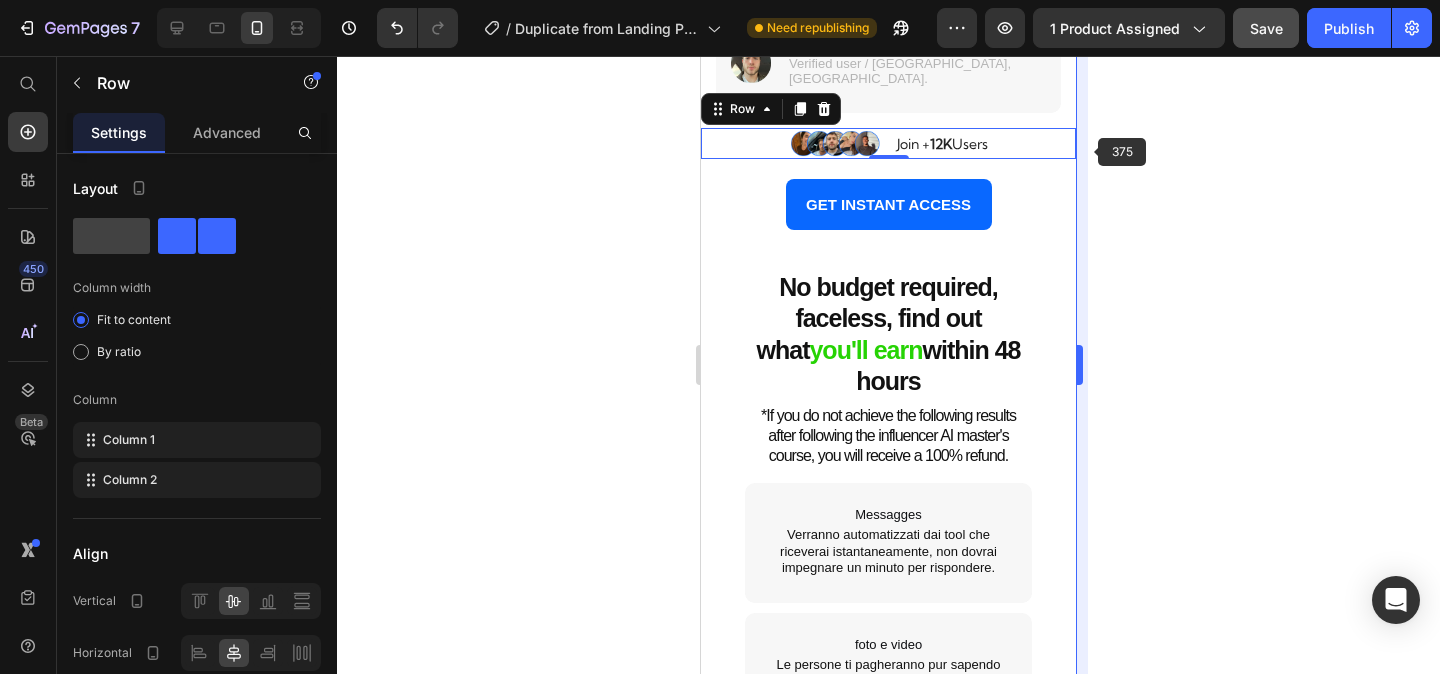 scroll, scrollTop: 5107, scrollLeft: 0, axis: vertical 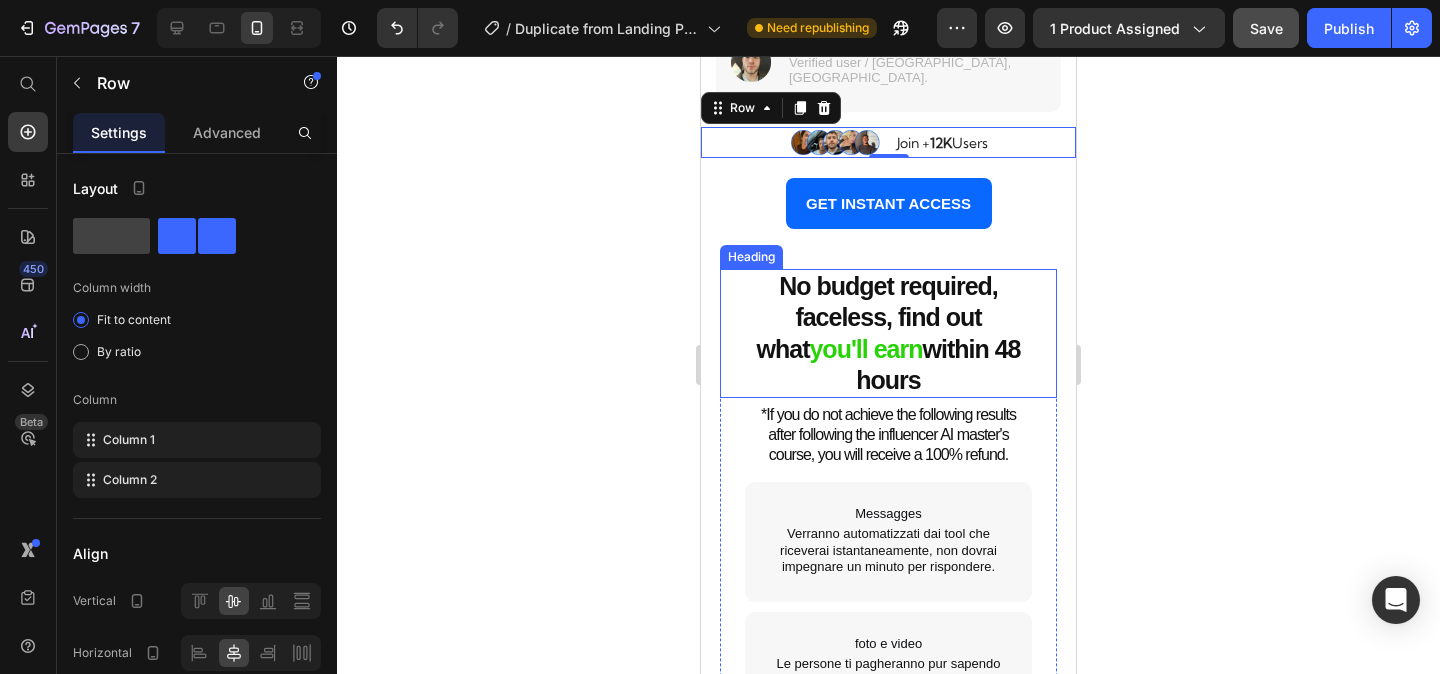 click on "No budget required, faceless, find out what  you'll earn  within 48 hours" at bounding box center (888, 333) 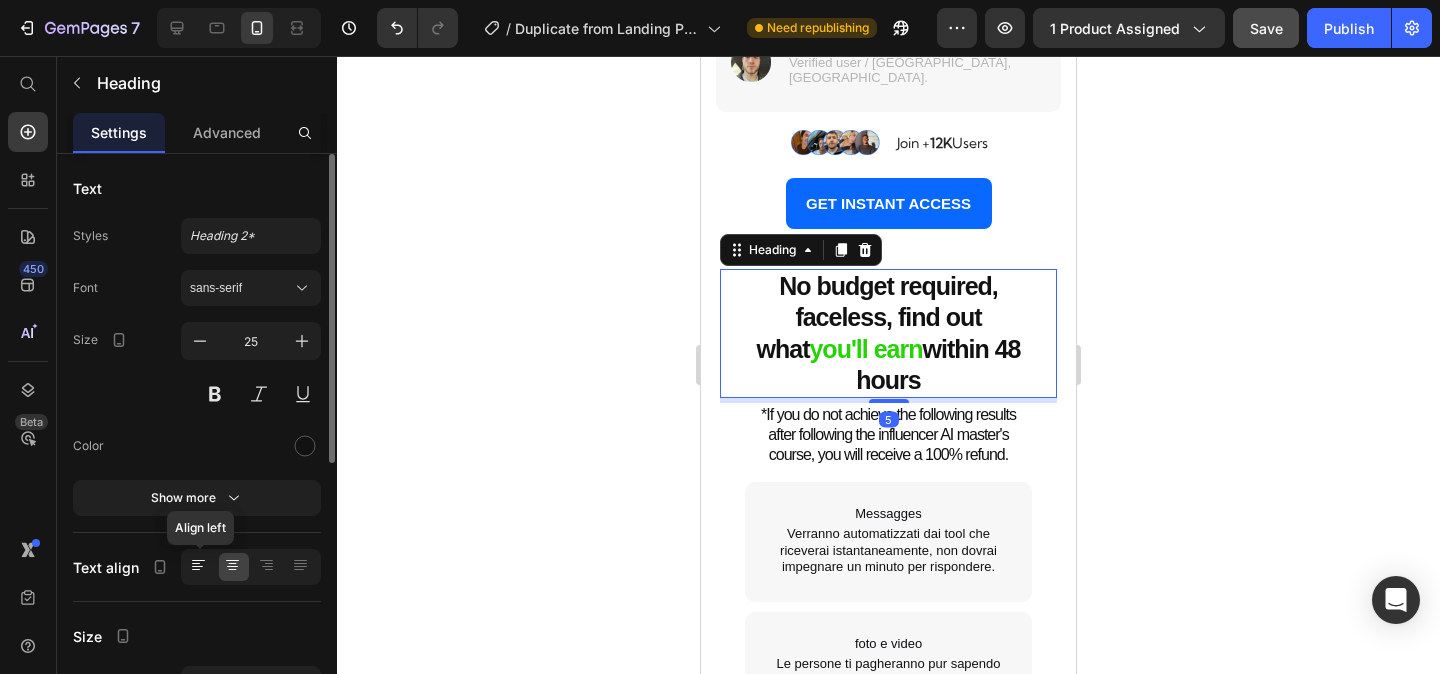 click 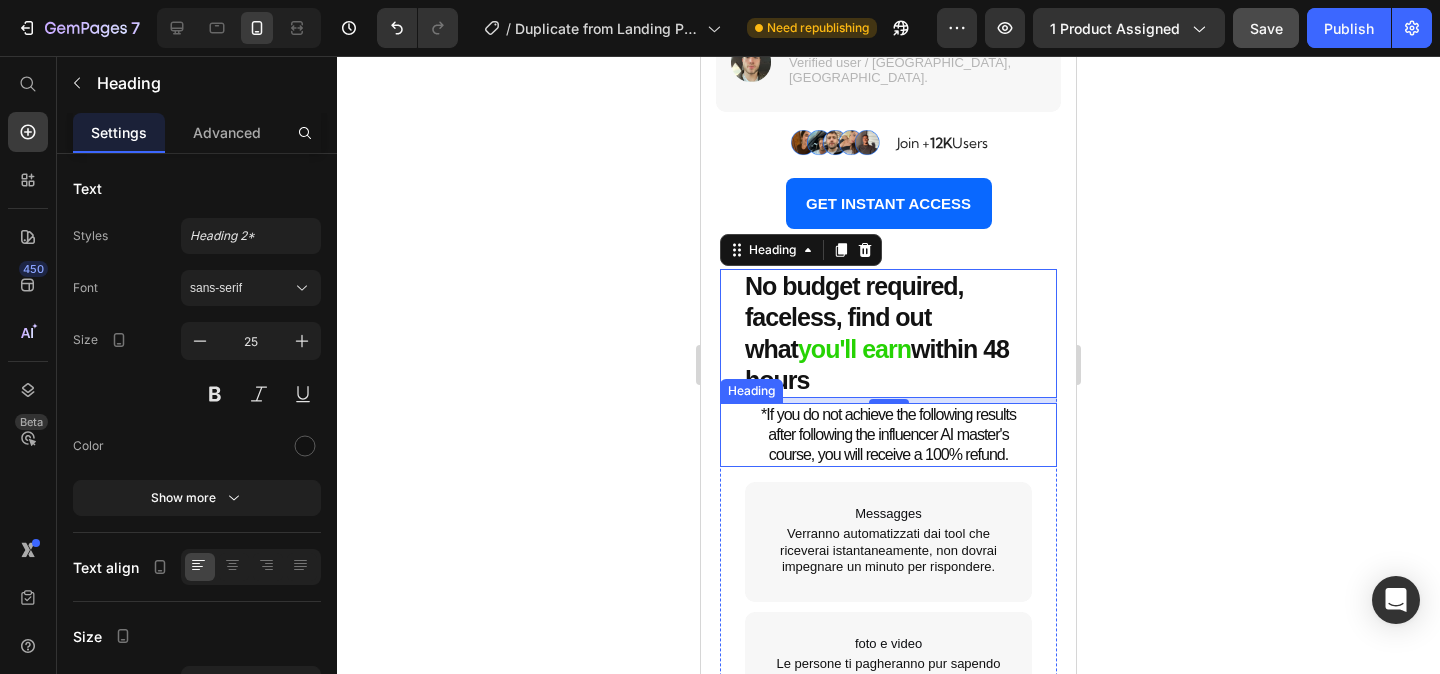 click on "*If you do not achieve the following results after following the influencer AI master's course, you will receive a 100% refund." at bounding box center (888, 435) 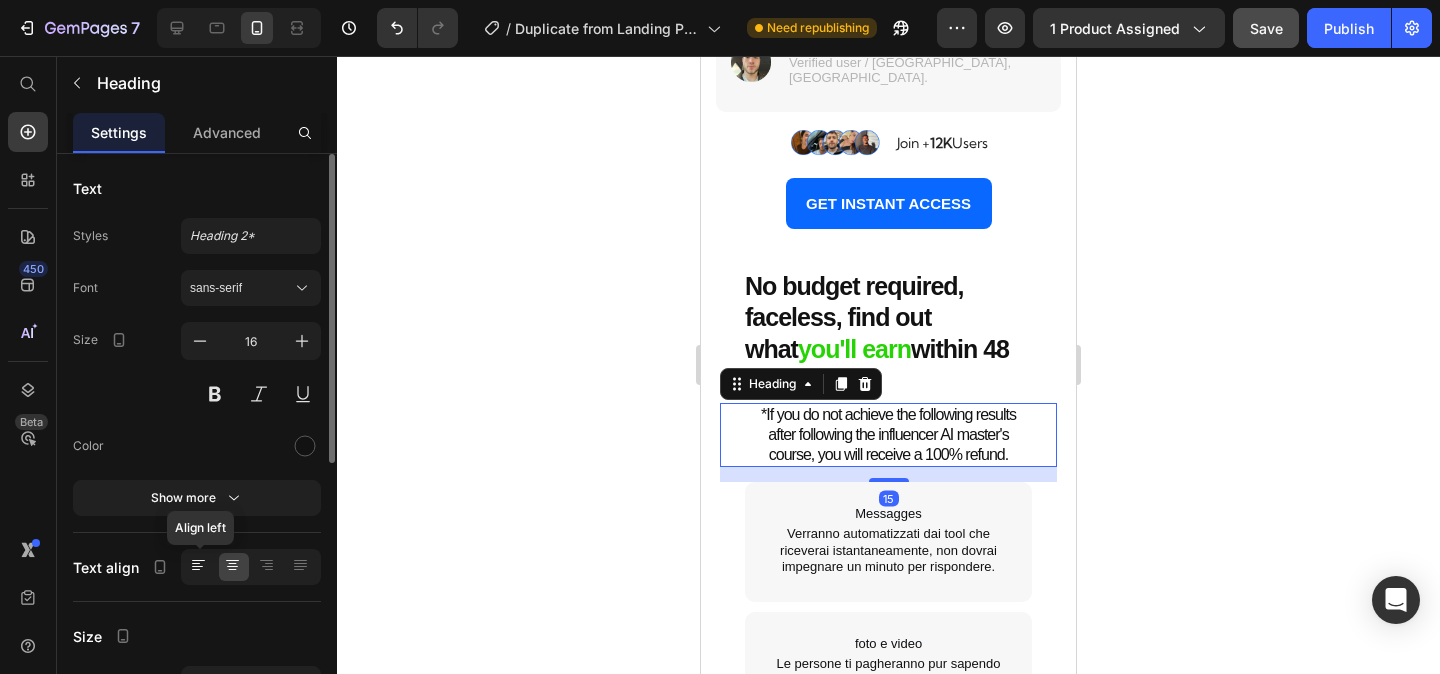 click 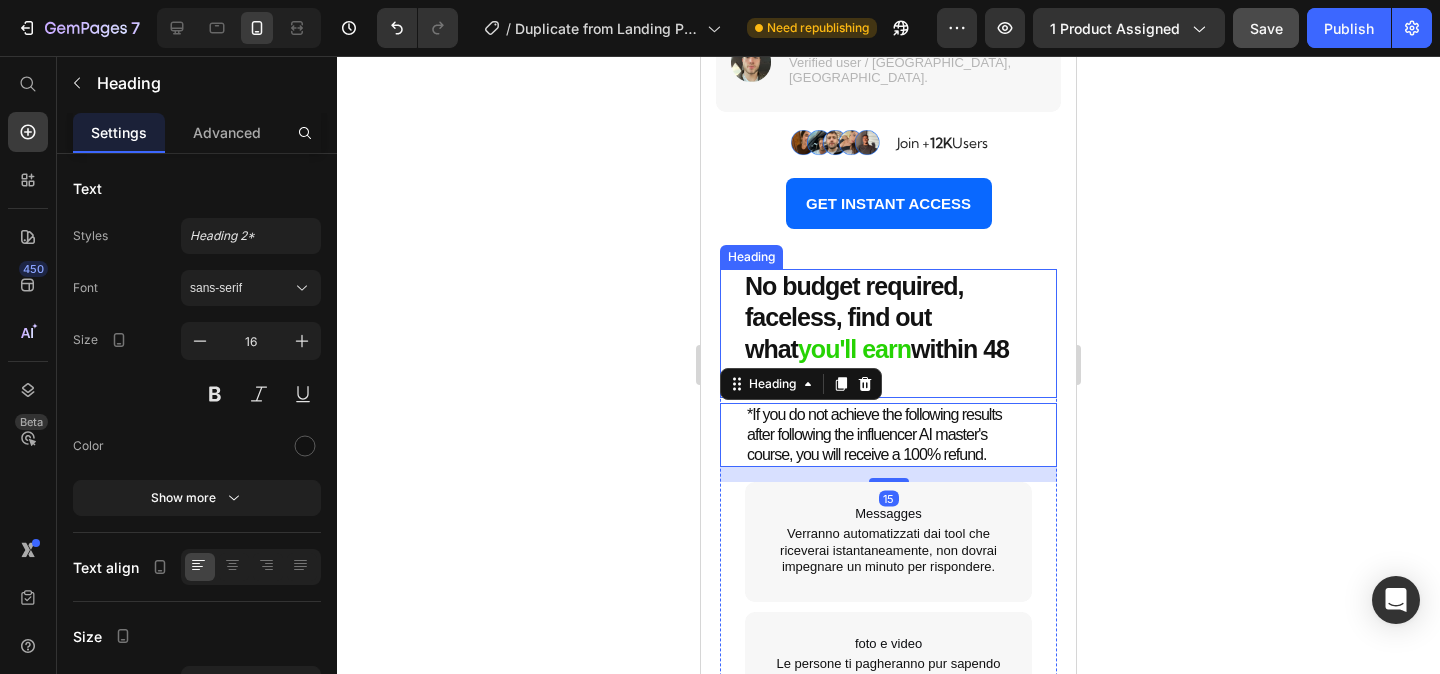 click on "No budget required, faceless, find out what  you'll earn  within 48 hours" at bounding box center [888, 333] 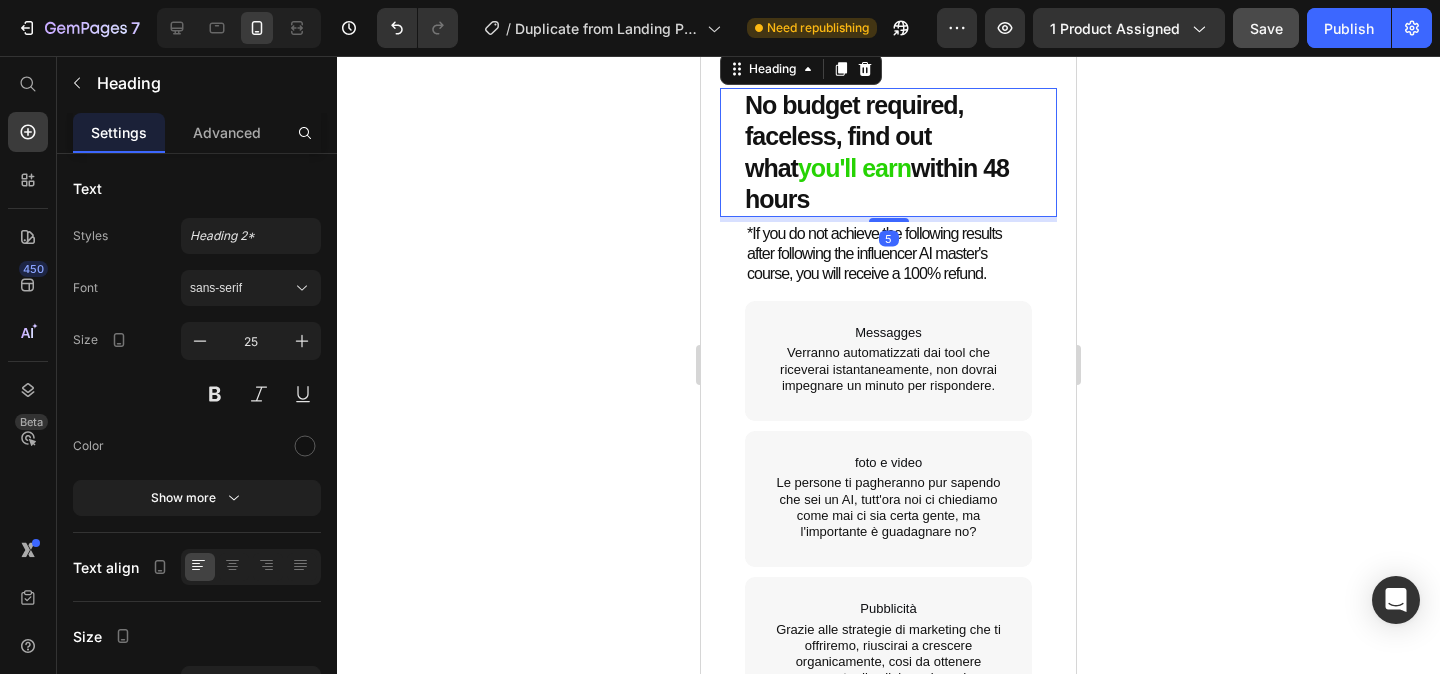 scroll, scrollTop: 5307, scrollLeft: 0, axis: vertical 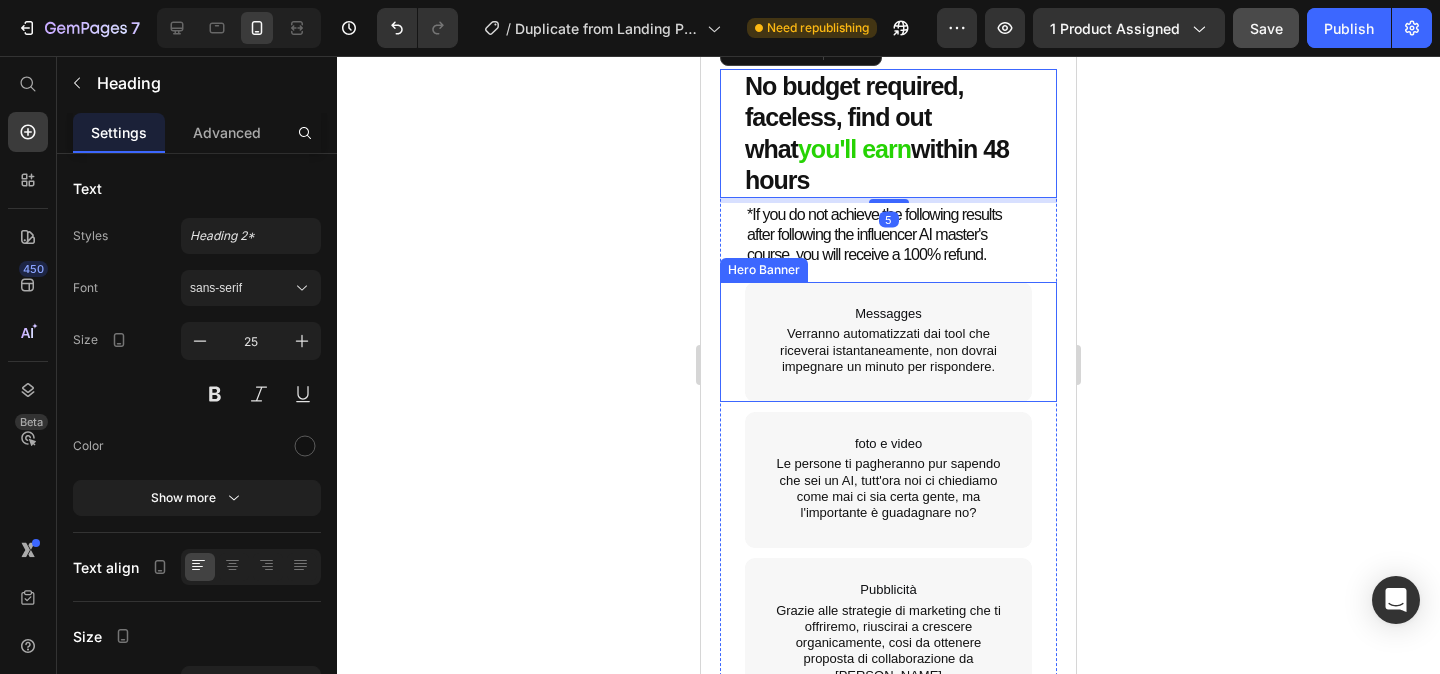 click on "Messagges Text Block Verranno automatizzati dai tool che riceverai istantaneamente, non dovrai impegnare un minuto per rispondere. Text Block" at bounding box center (888, 342) 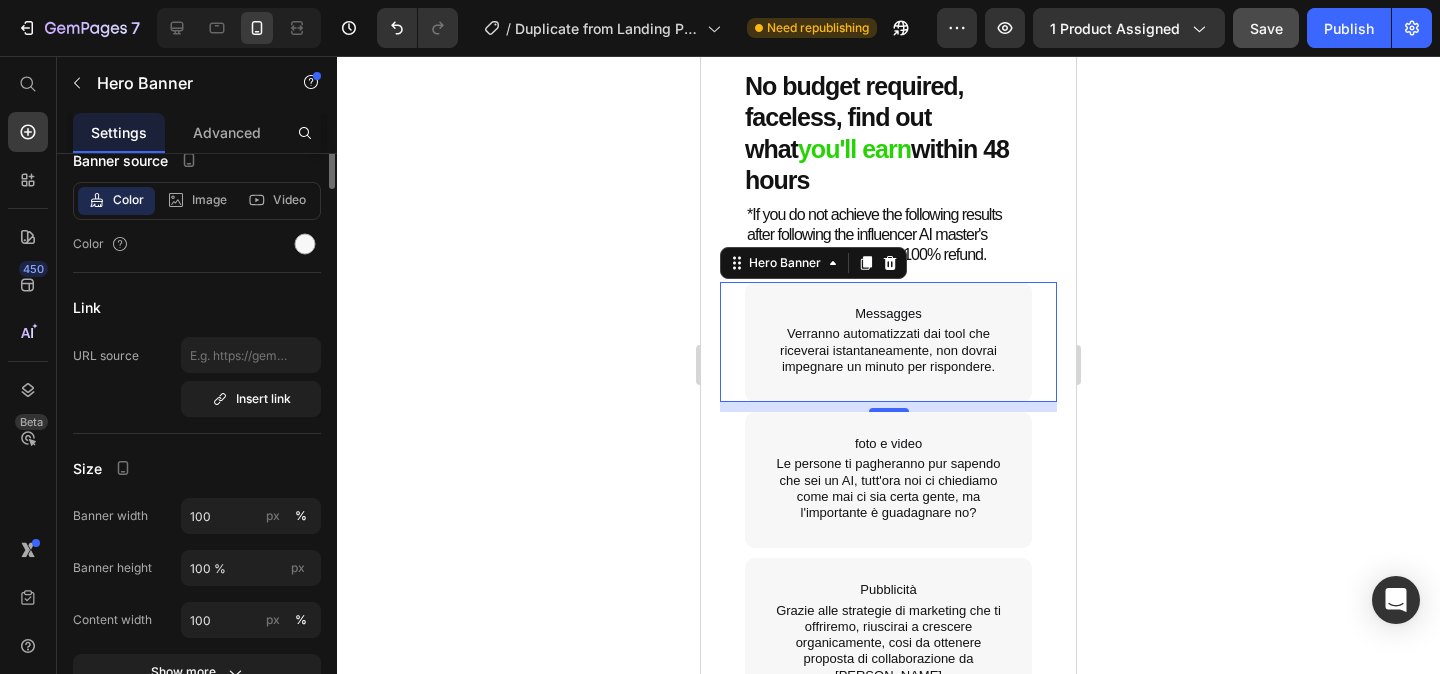 scroll, scrollTop: 0, scrollLeft: 0, axis: both 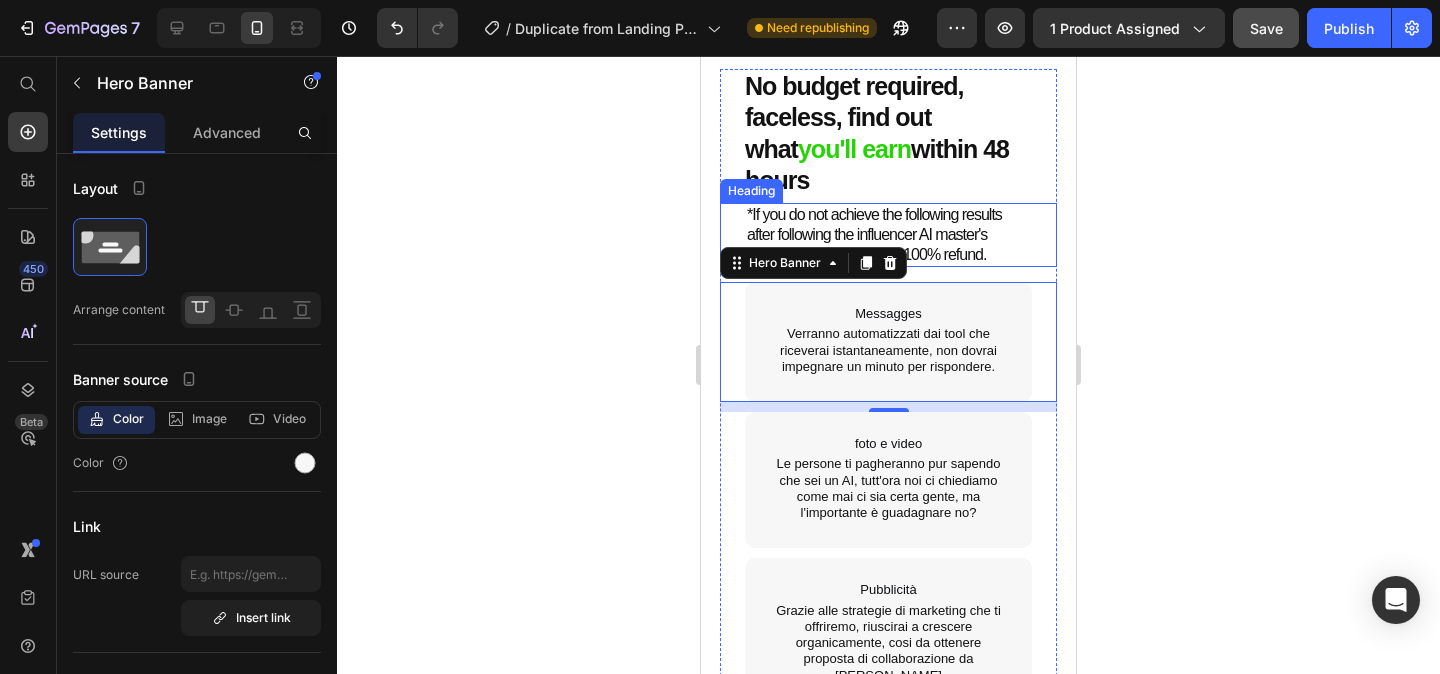 click on "*If you do not achieve the following results after following the influencer AI master's course, you will receive a 100% refund." at bounding box center (888, 235) 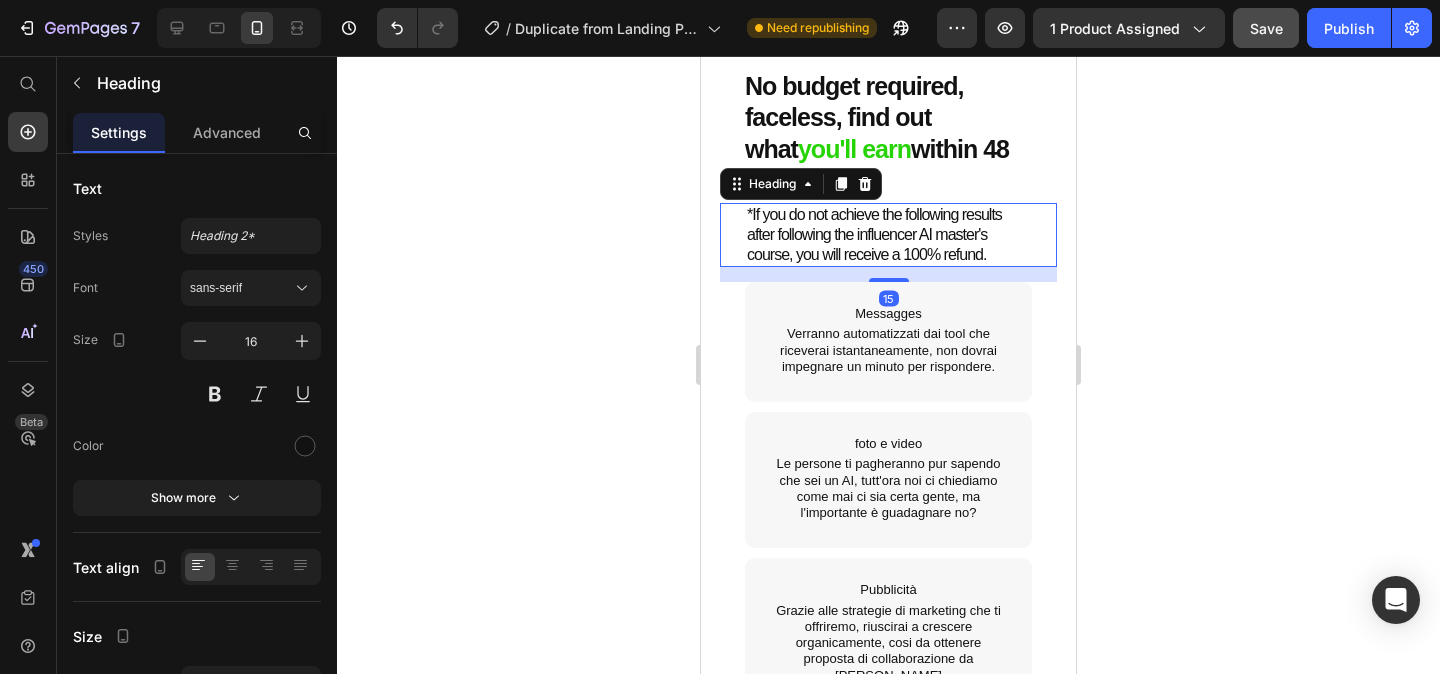 scroll, scrollTop: 5281, scrollLeft: 0, axis: vertical 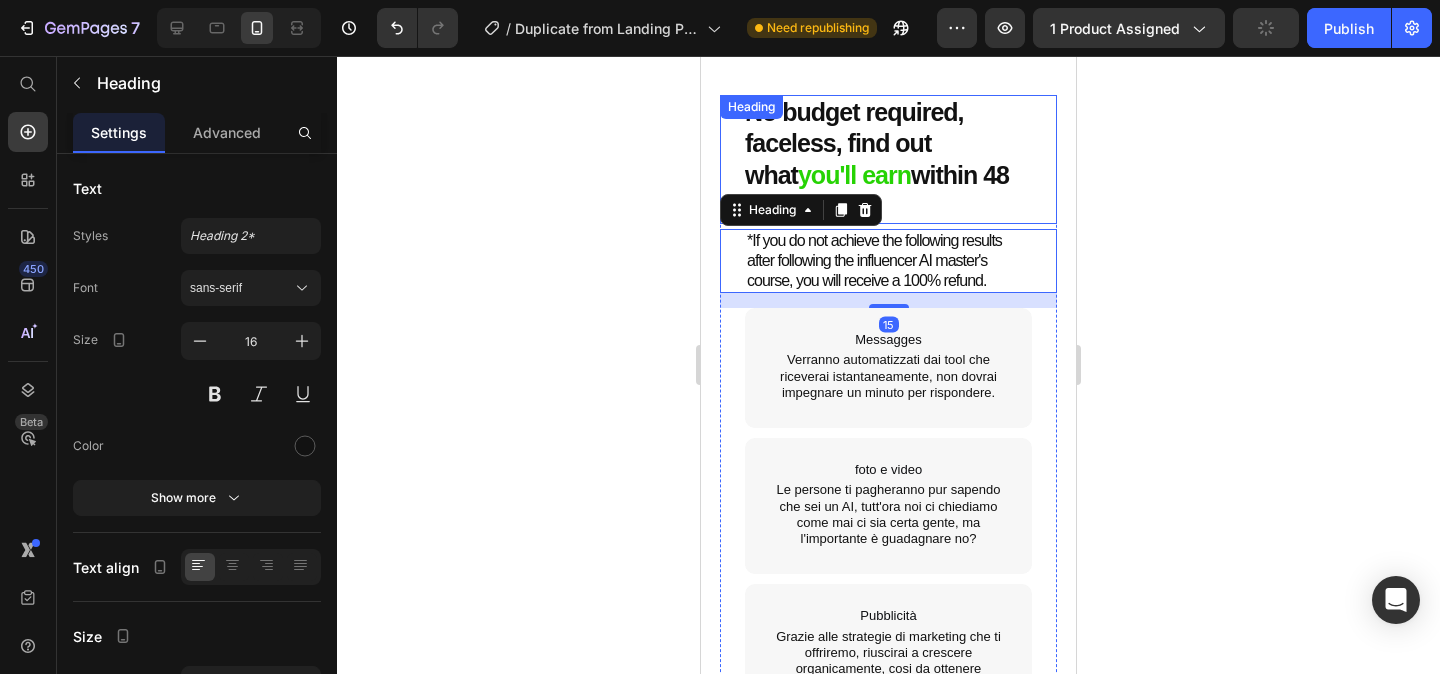 click on "No budget required, faceless, find out what  you'll earn  within 48 hours" at bounding box center (888, 159) 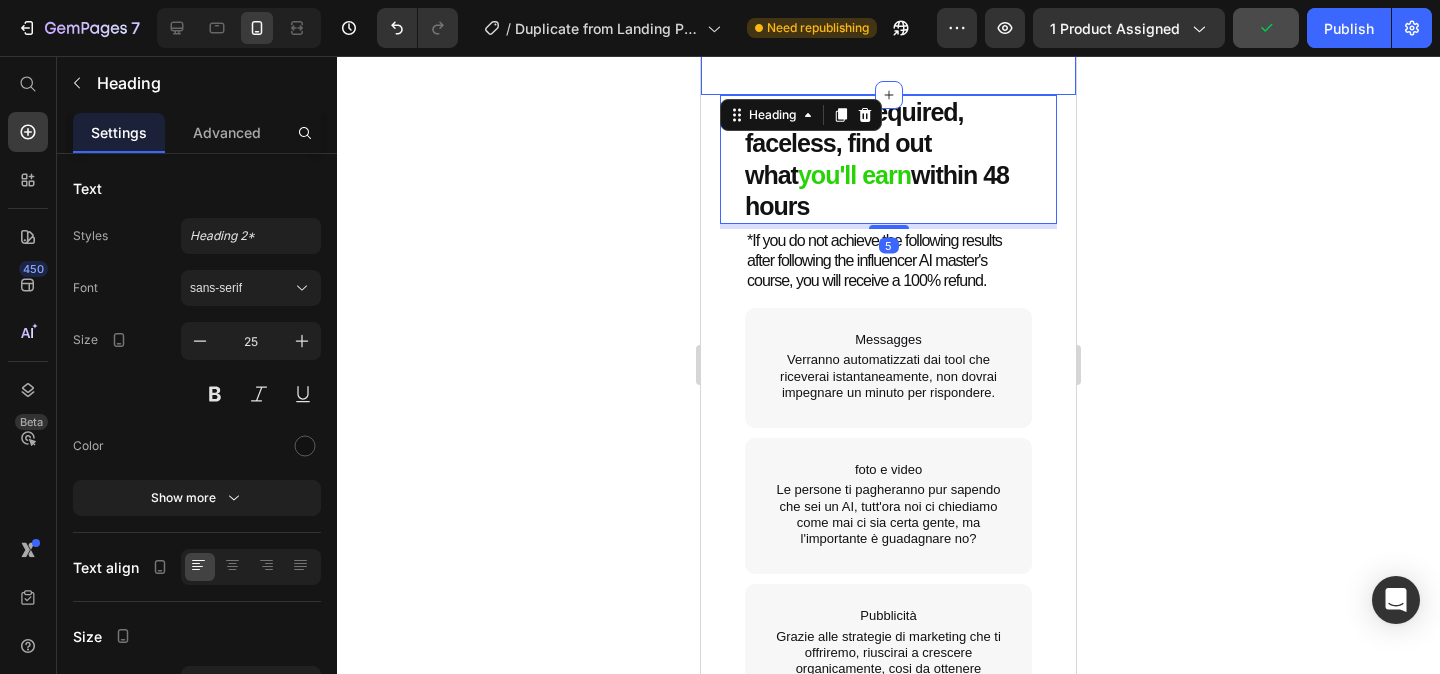 click on "⁠⁠⁠⁠⁠⁠⁠ Don't Just Take Our Words For It - Real Users,  Real Results Heading Hear how everyday people used our system to create income, freedom, and lasting change. Heading " Heading I made my first $3,200 [DATE]! Heading I launched my first AI model, ‘"Fiamma" on OnlyFans and made my entire monthly rent of $3,200 [DATE]. CreateInfluencers handled all the tech so I could focus on posting! Heading Image [PERSON_NAME] Verified user / [GEOGRAPHIC_DATA], [GEOGRAPHIC_DATA].  Text block Row Hero Banner " Heading Thought this was too good to be true! Heading I literally dragged a photo prompt into the editor on my lunch break. My AI MILF "sohpie" earned $600 in her first weekend. I thought it had to be fake—until I got a payment notification! Heading Image [PERSON_NAME] Verified user / [GEOGRAPHIC_DATA],IT  Text block Row Hero Banner " Heading I went from a real model to now owning an AI model Heading Heading Image [PERSON_NAME] Verified user / [GEOGRAPHIC_DATA], [GEOGRAPHIC_DATA]. Text block Row Hero Banner " Heading Heading Heading Image [PERSON_NAME] Row 12K" at bounding box center (888, -669) 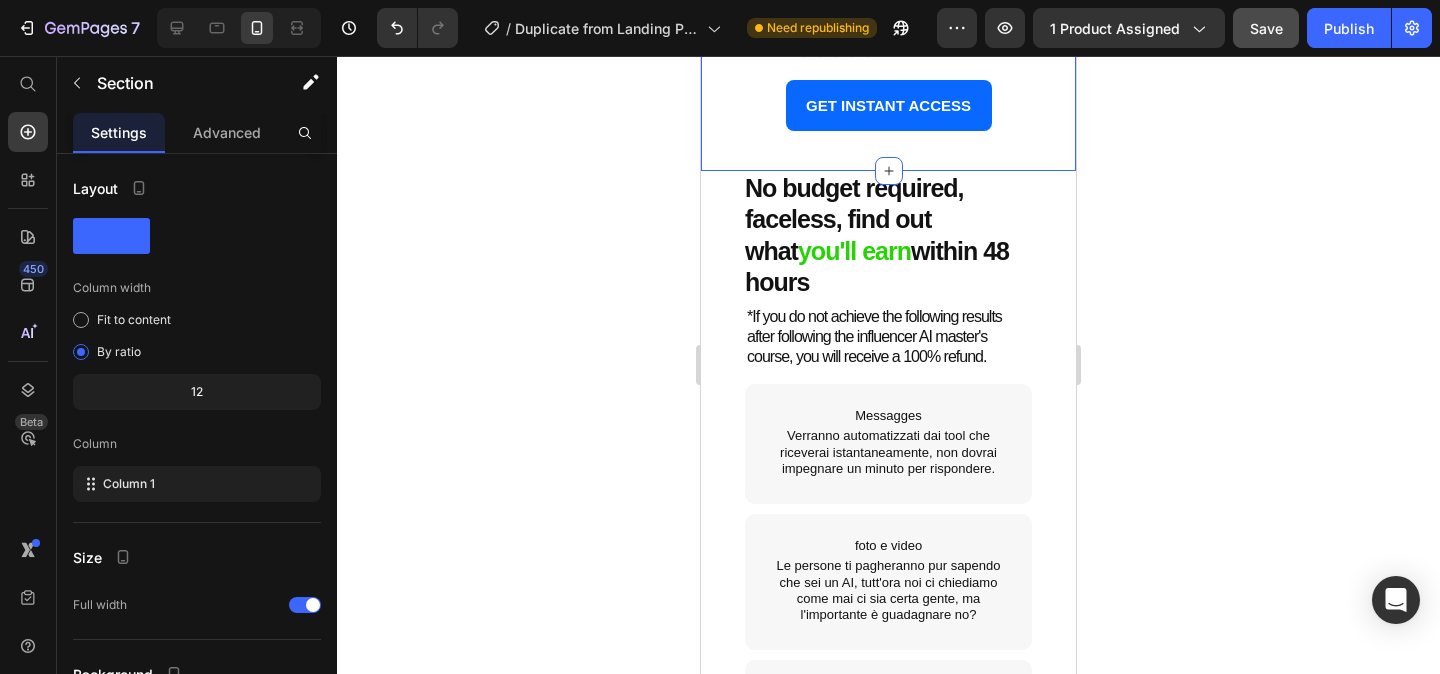 scroll, scrollTop: 5207, scrollLeft: 0, axis: vertical 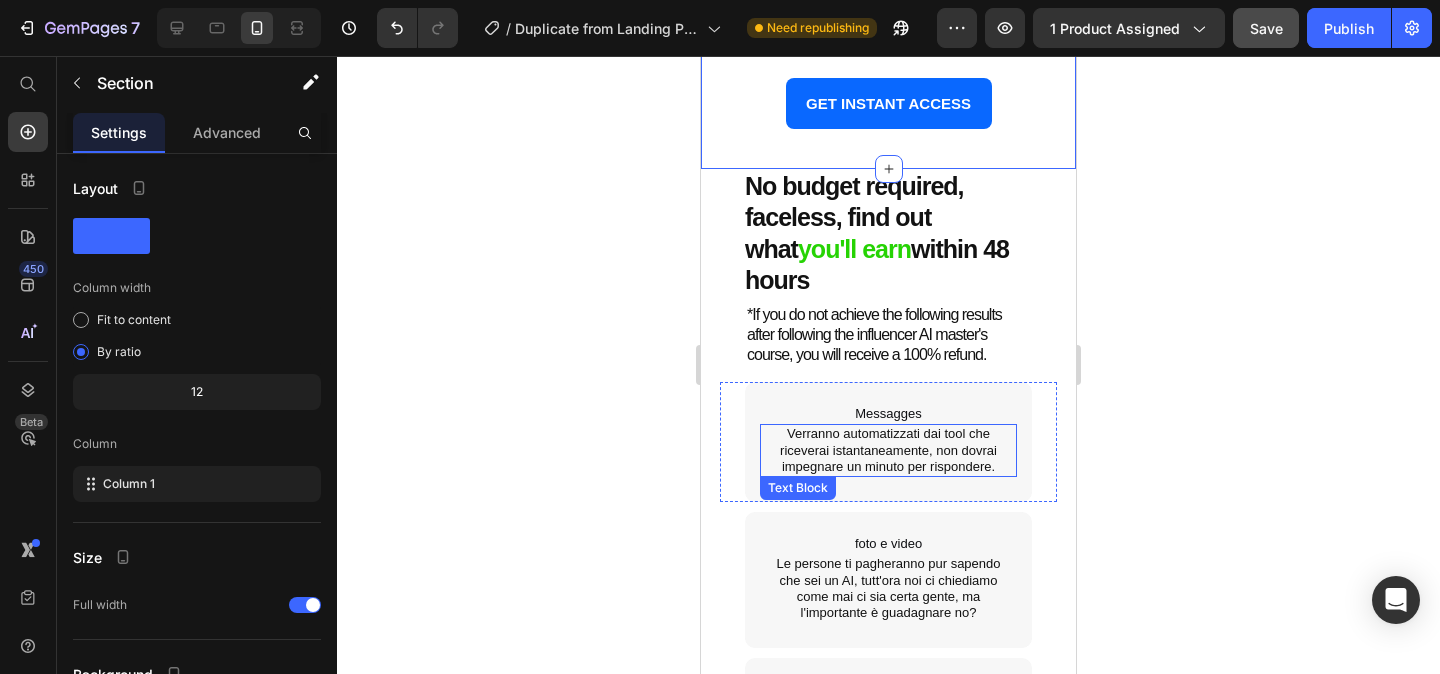 click on "Verranno automatizzati dai tool che riceverai istantaneamente, non dovrai impegnare un minuto per rispondere." at bounding box center [888, 450] 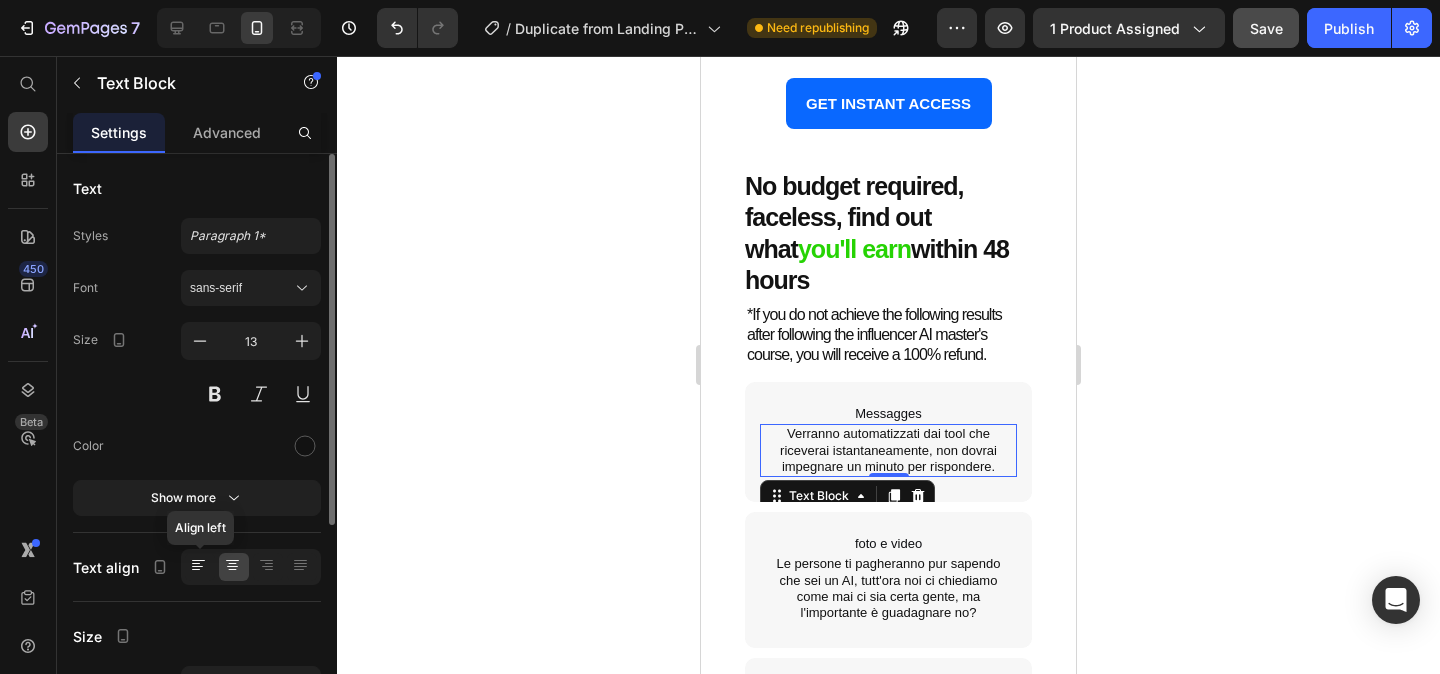 click 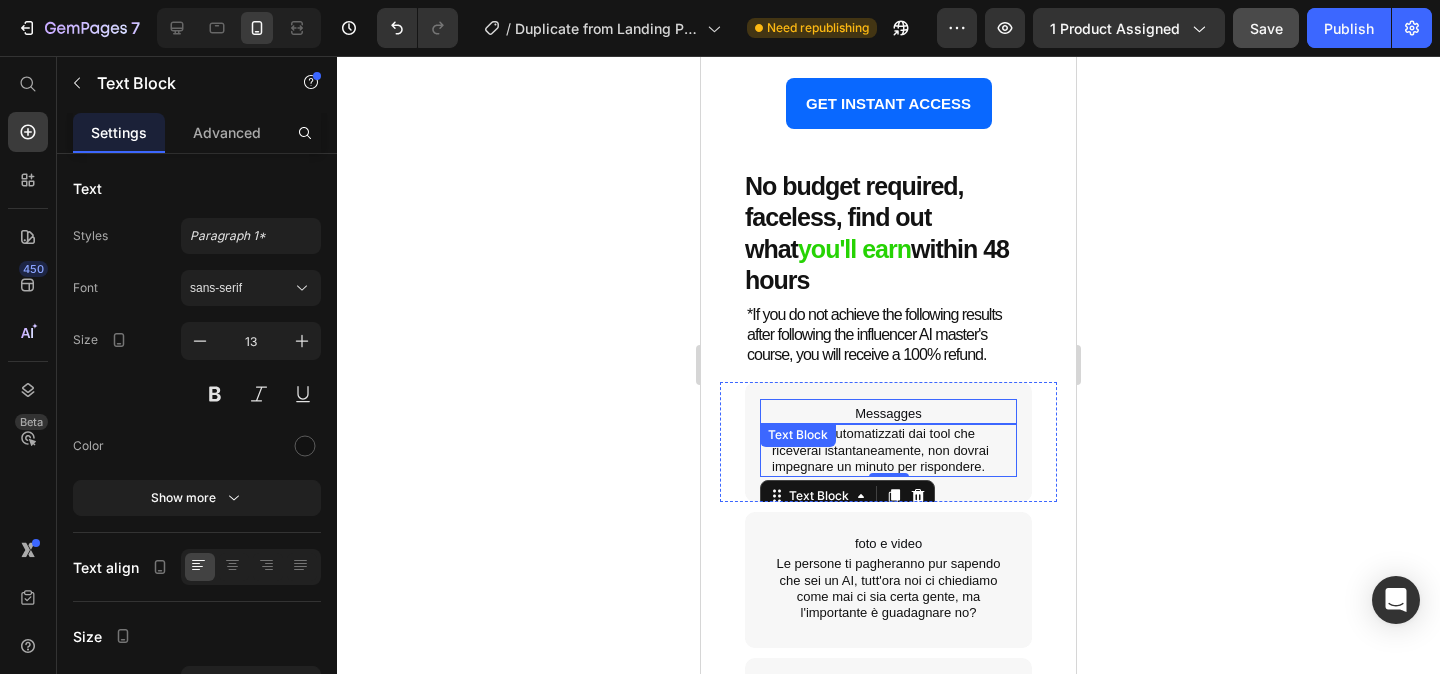 click on "Messagges" at bounding box center [888, 414] 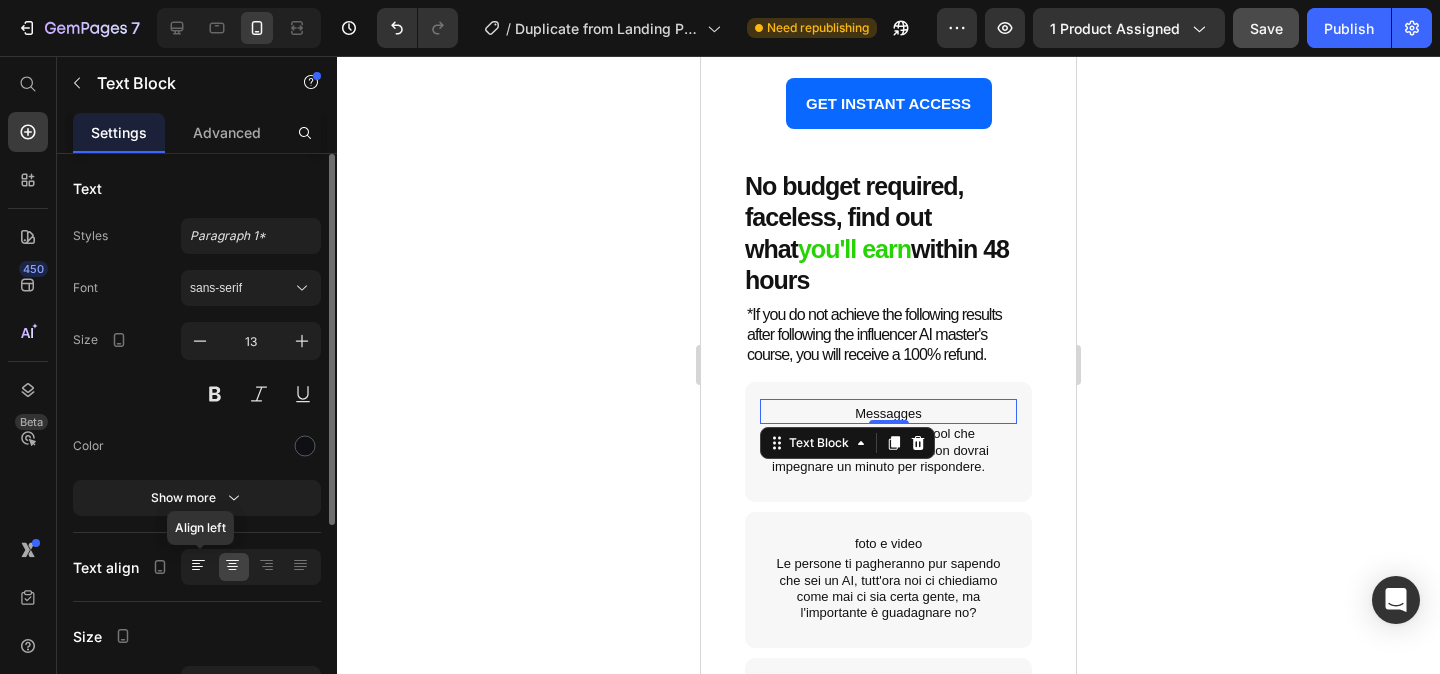 click 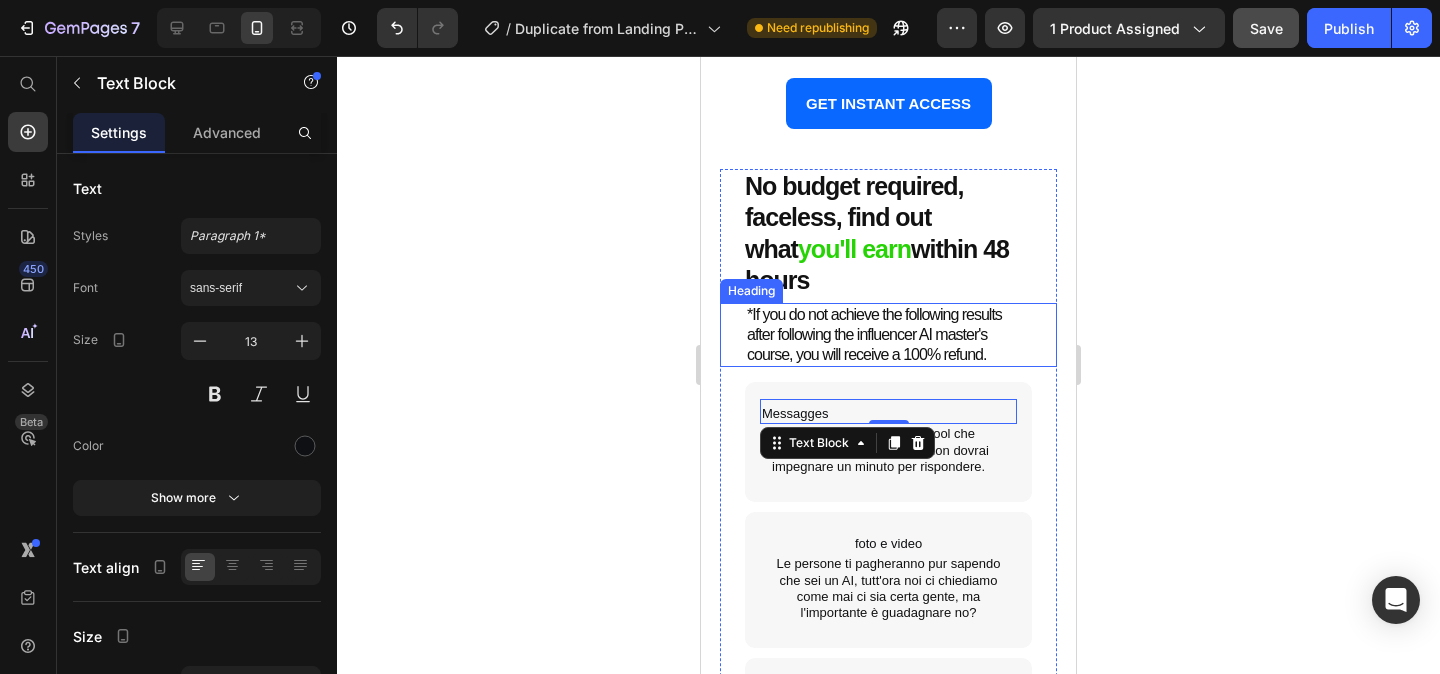 click on "*If you do not achieve the following results after following the influencer AI master's course, you will receive a 100% refund." at bounding box center (888, 335) 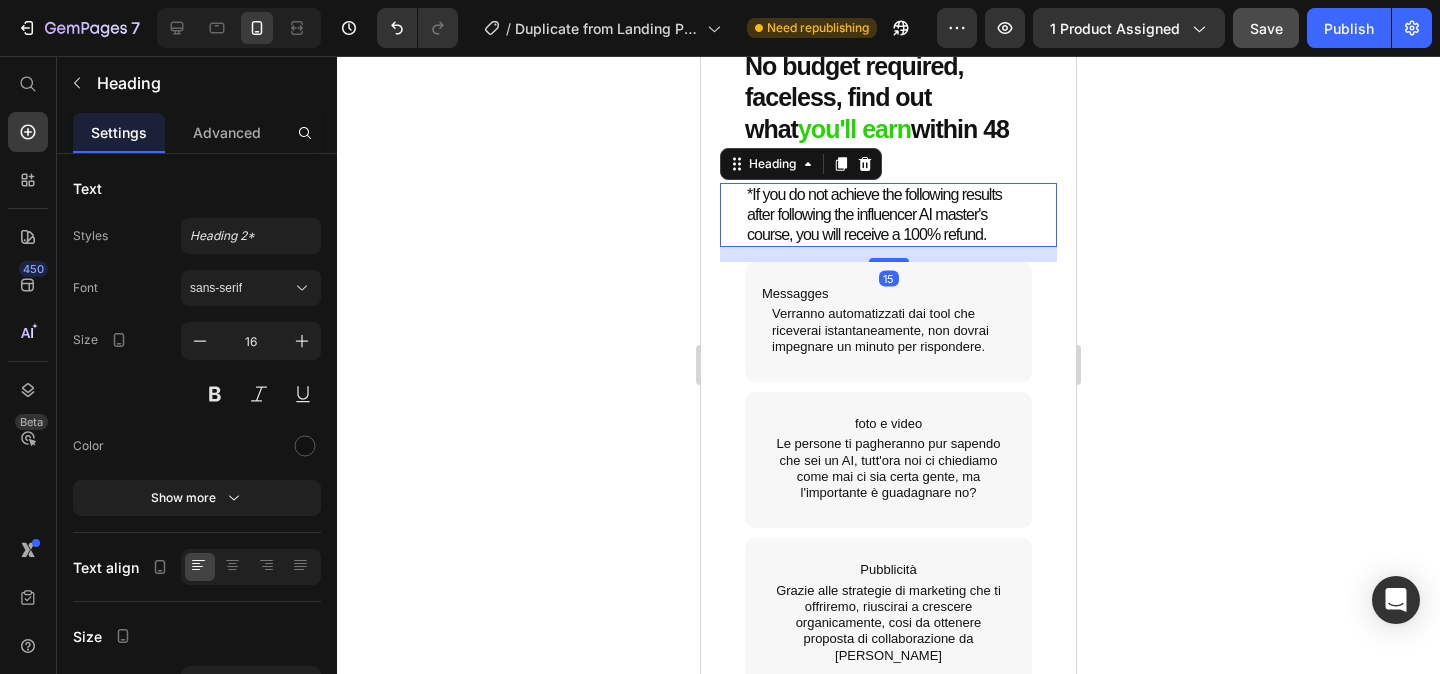 scroll, scrollTop: 5371, scrollLeft: 0, axis: vertical 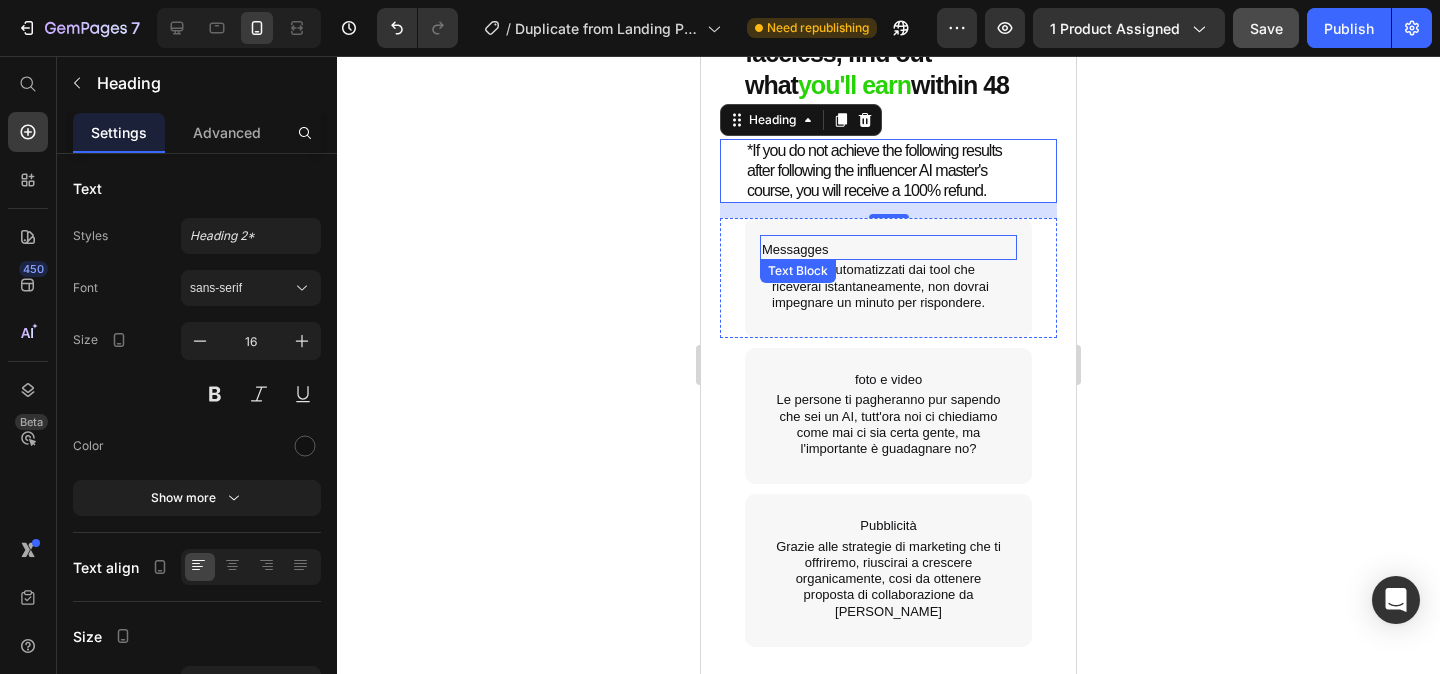 click on "Messagges" at bounding box center [888, 250] 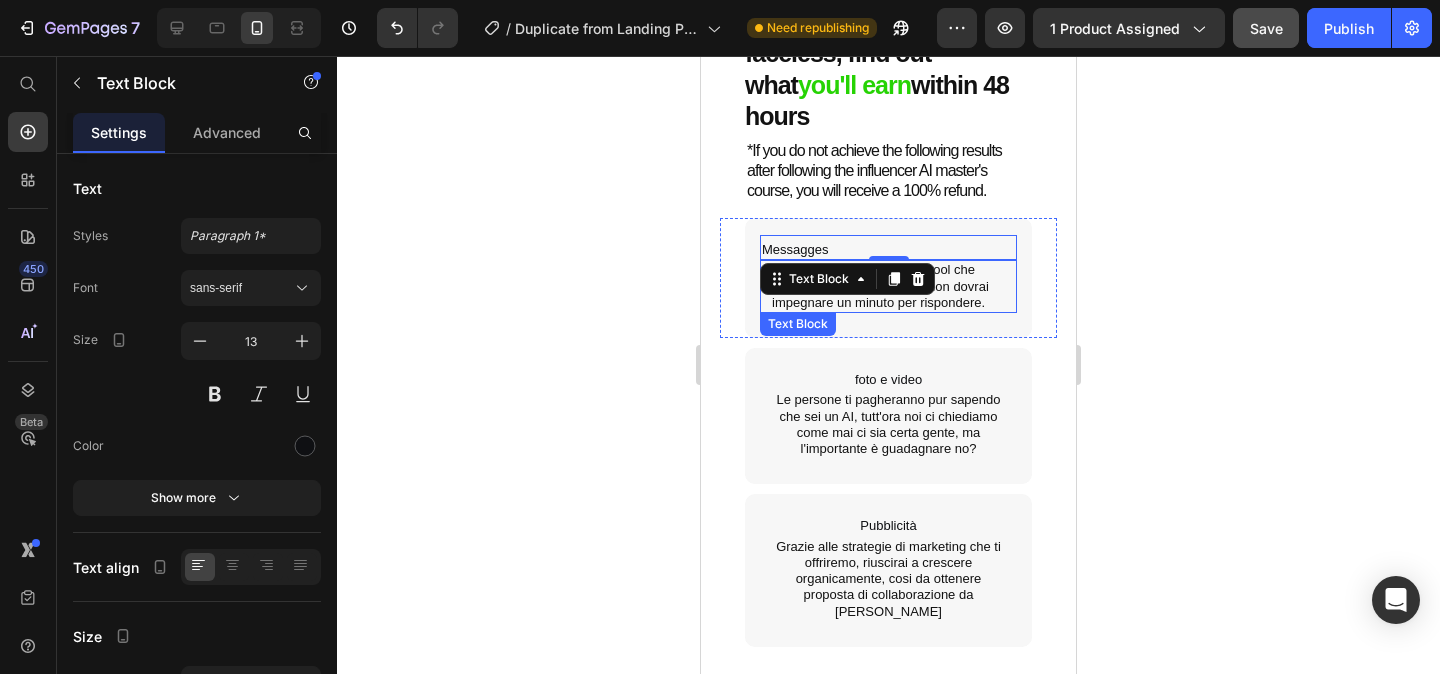 click on "Verranno automatizzati dai tool che riceverai istantaneamente, non dovrai impegnare un minuto per rispondere." at bounding box center (888, 286) 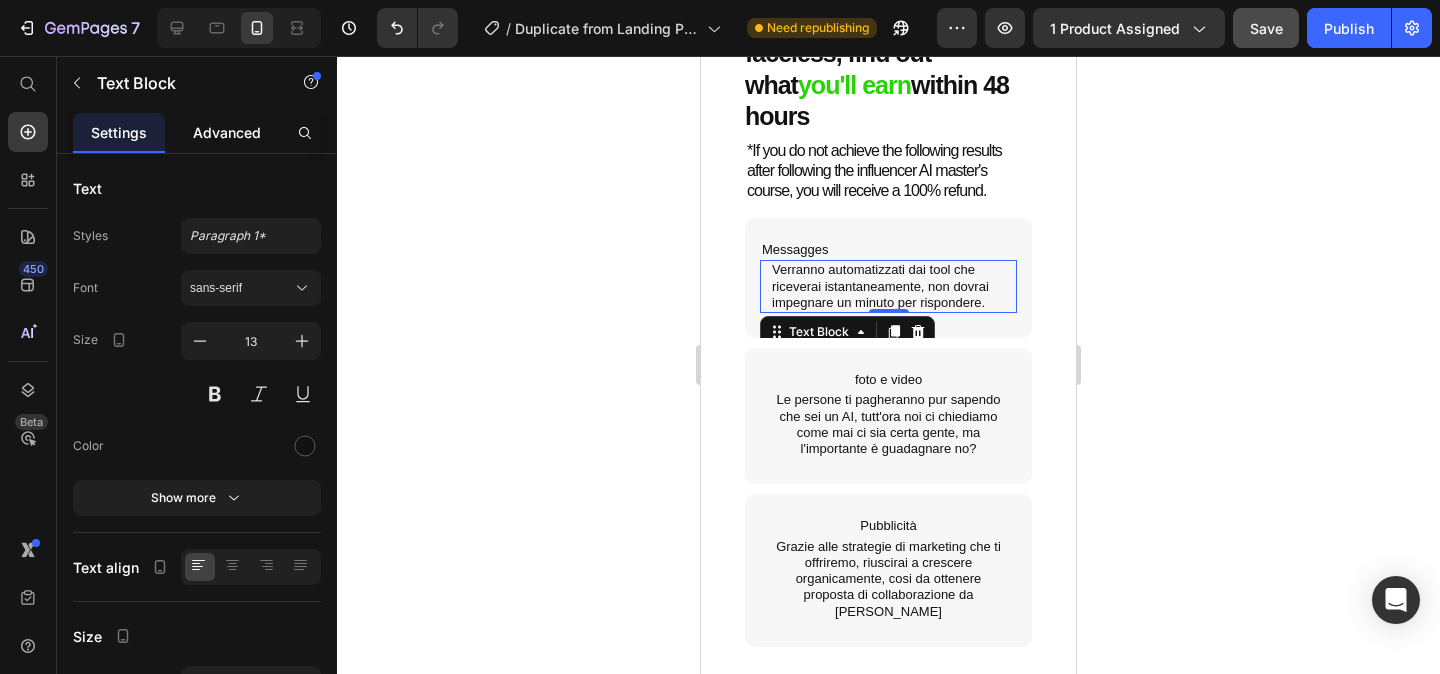 click on "Advanced" at bounding box center [227, 132] 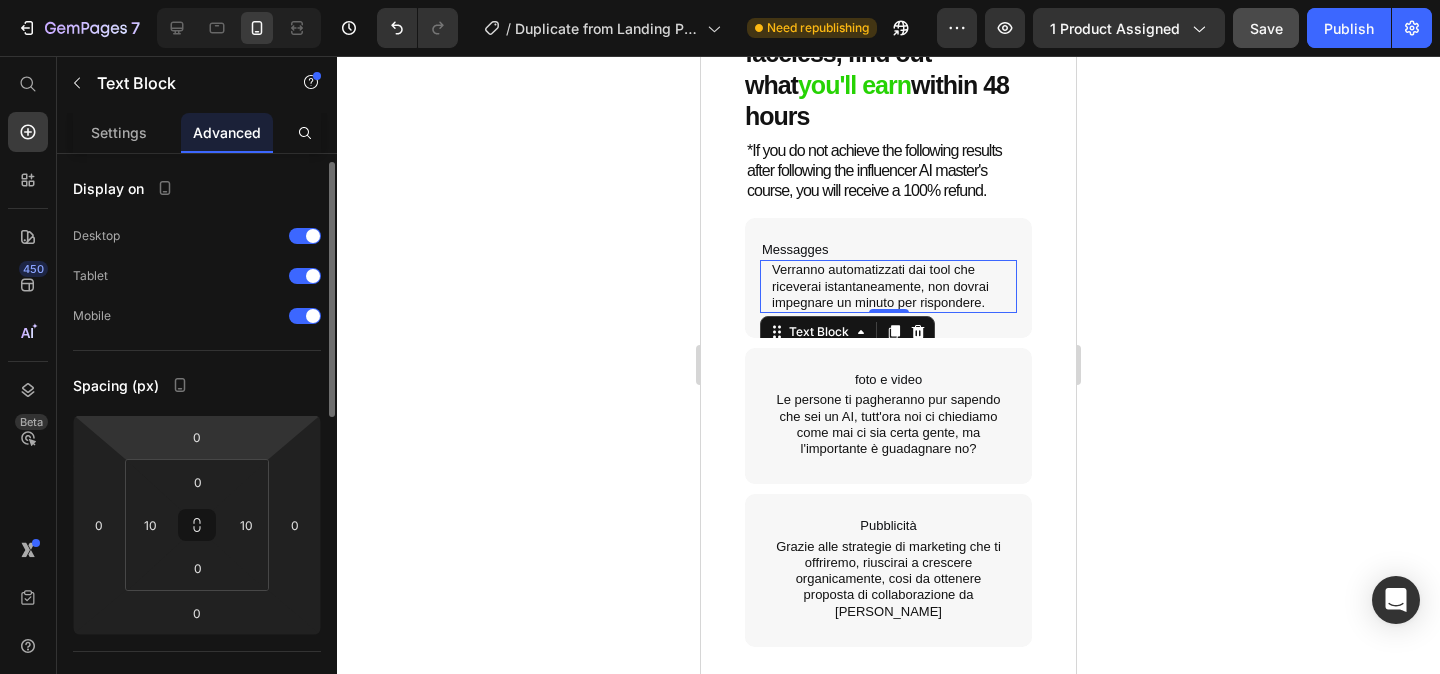 scroll, scrollTop: 116, scrollLeft: 0, axis: vertical 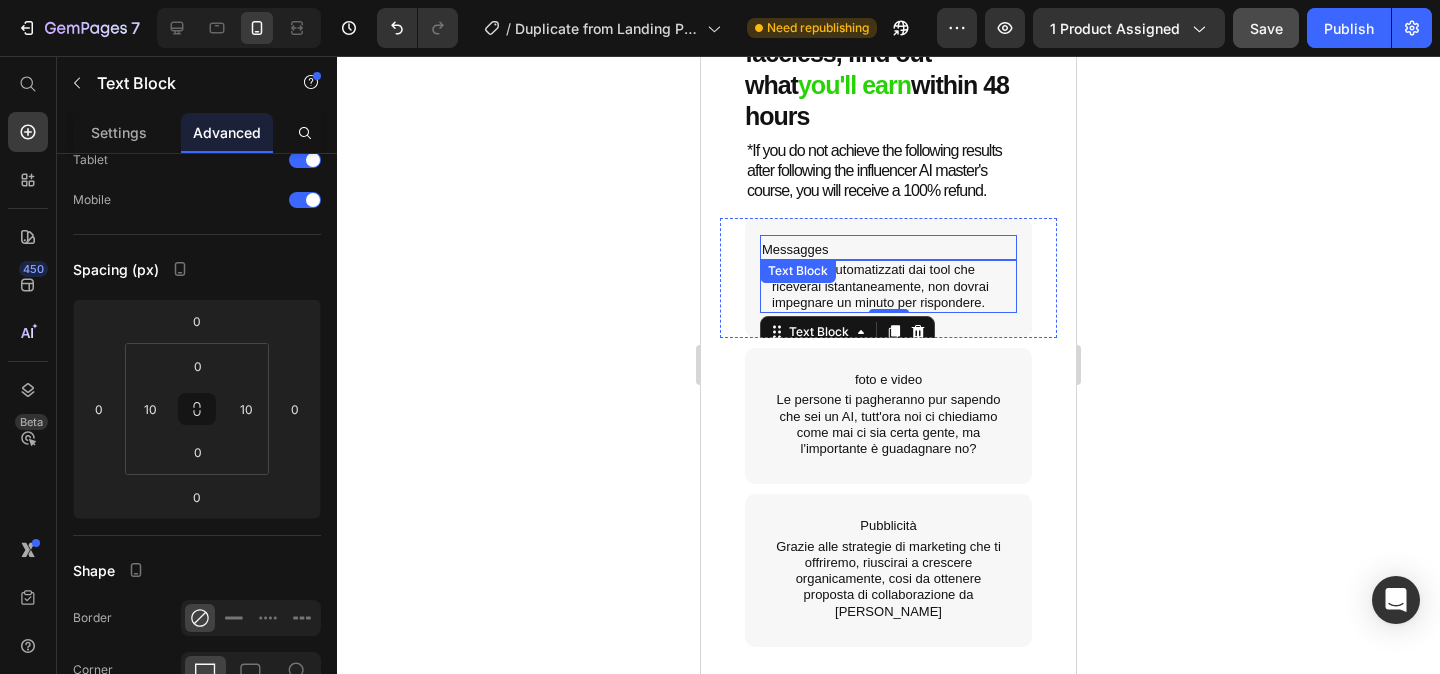 click on "Messagges" at bounding box center (888, 250) 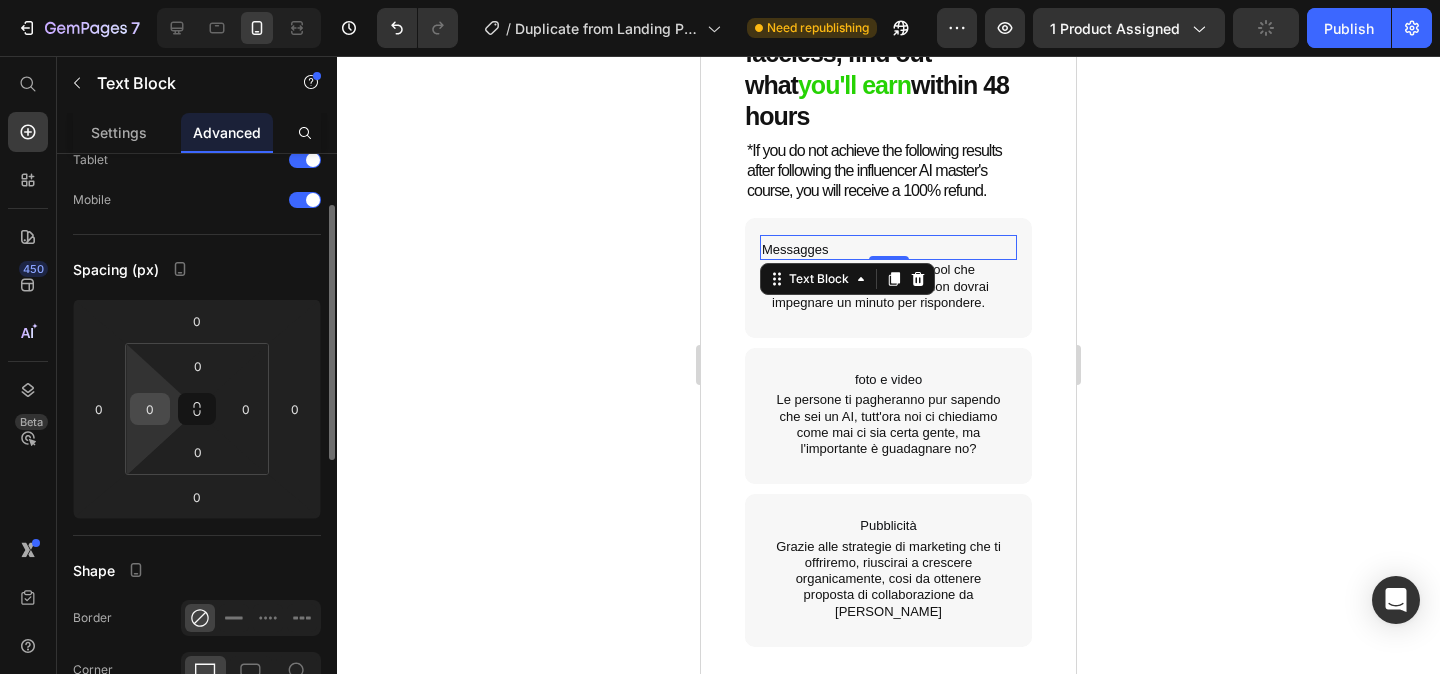 click on "0" at bounding box center (150, 409) 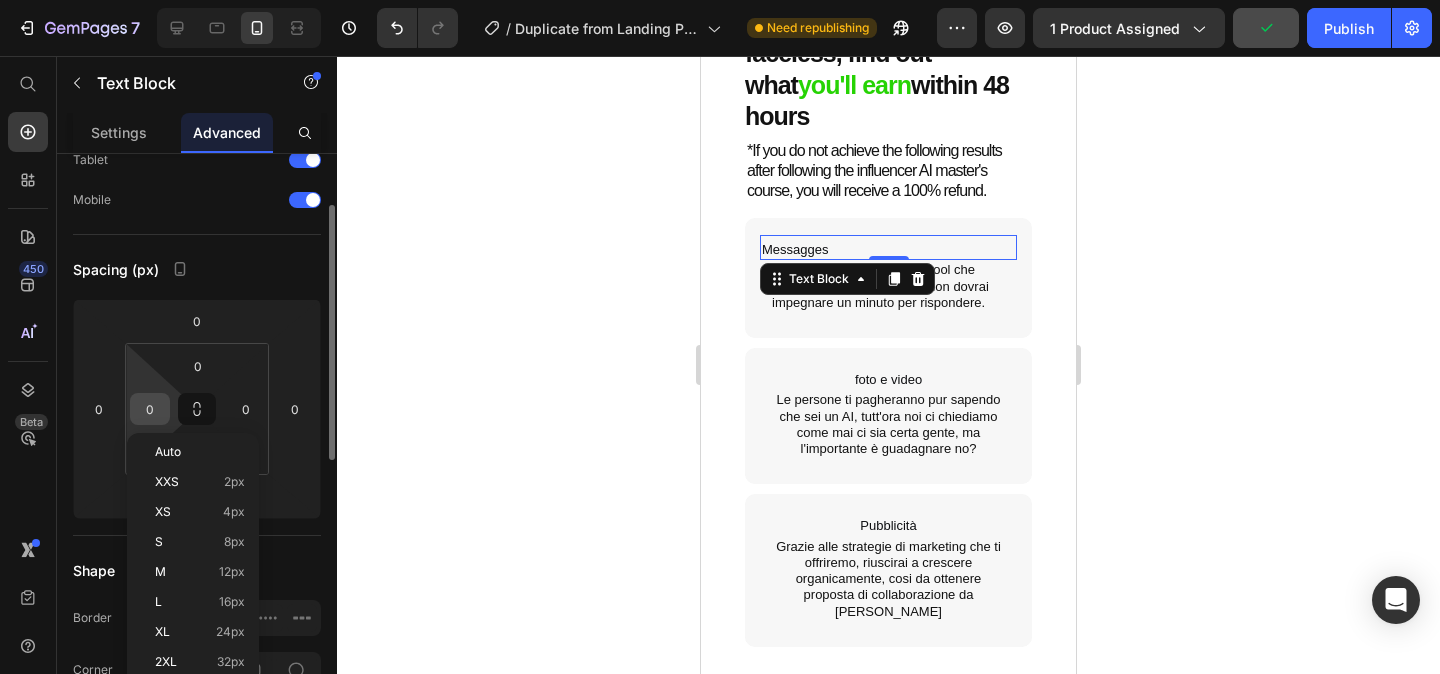 click on "0" at bounding box center [150, 409] 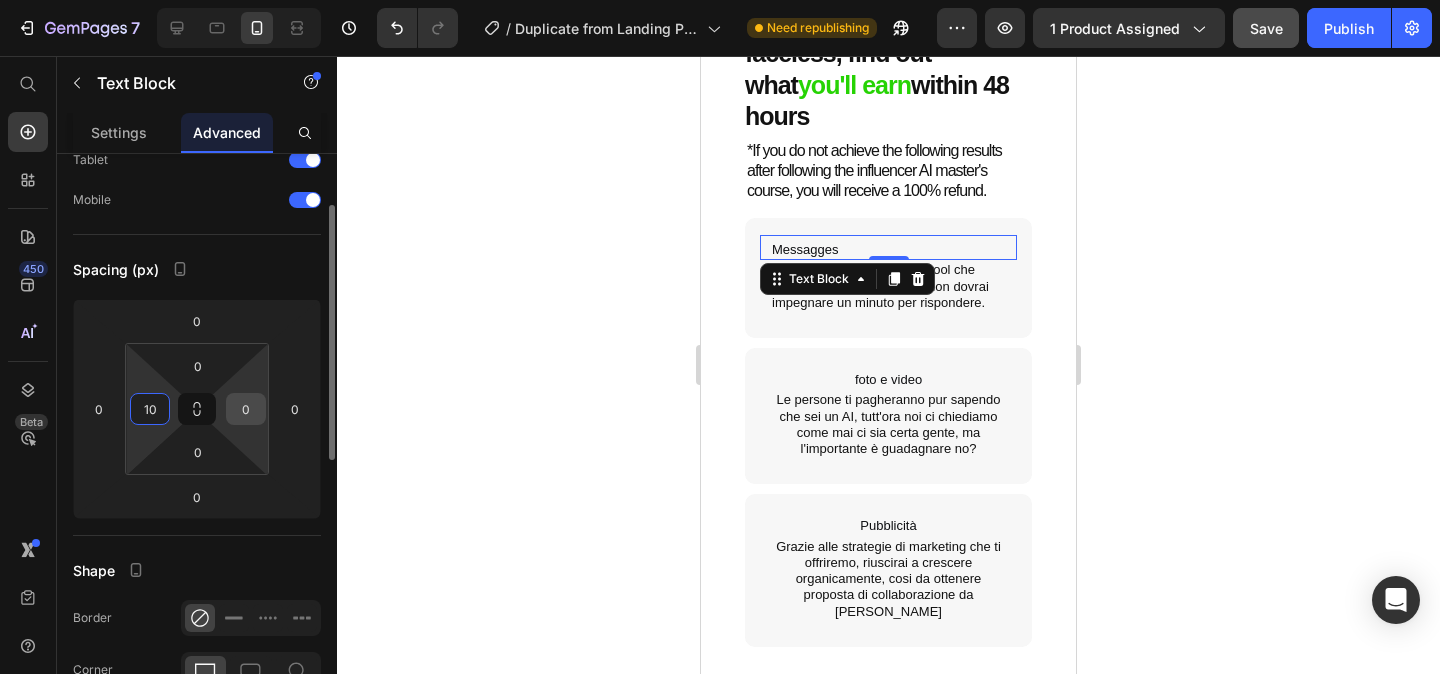 type on "10" 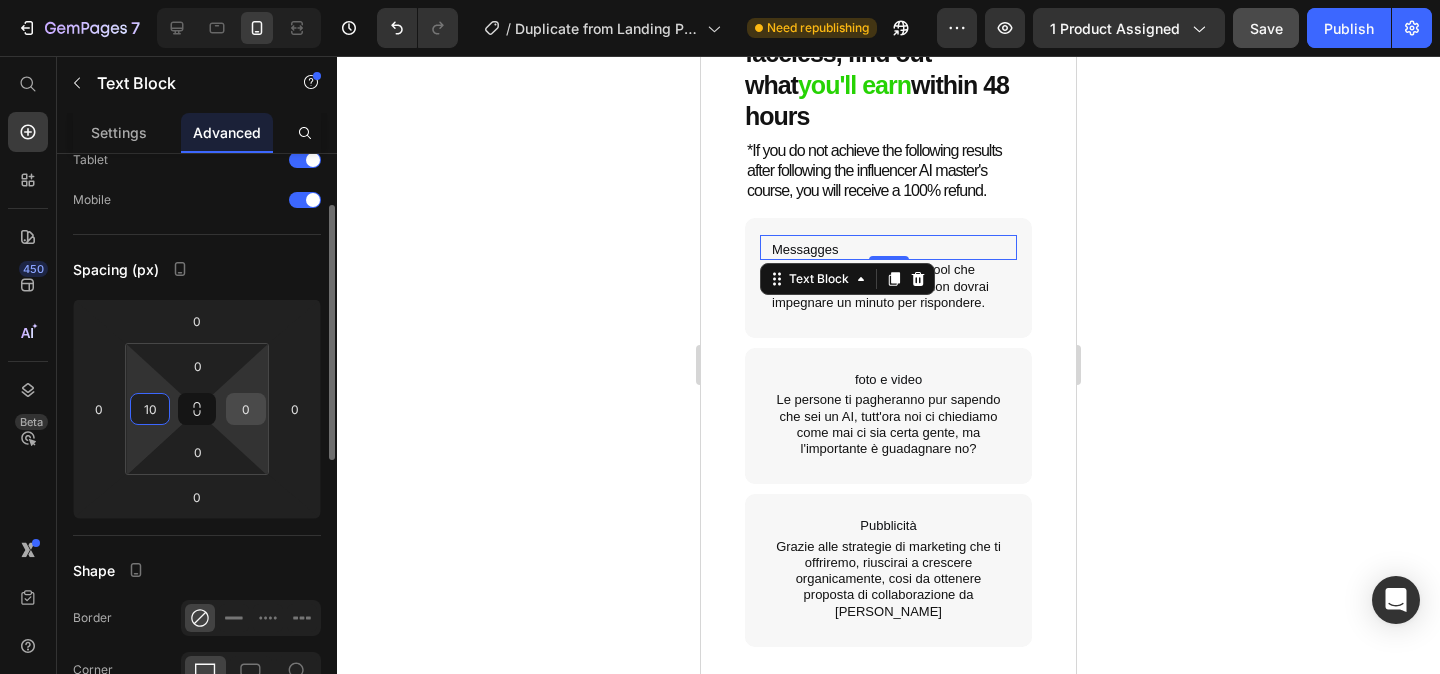 click on "0" at bounding box center (246, 409) 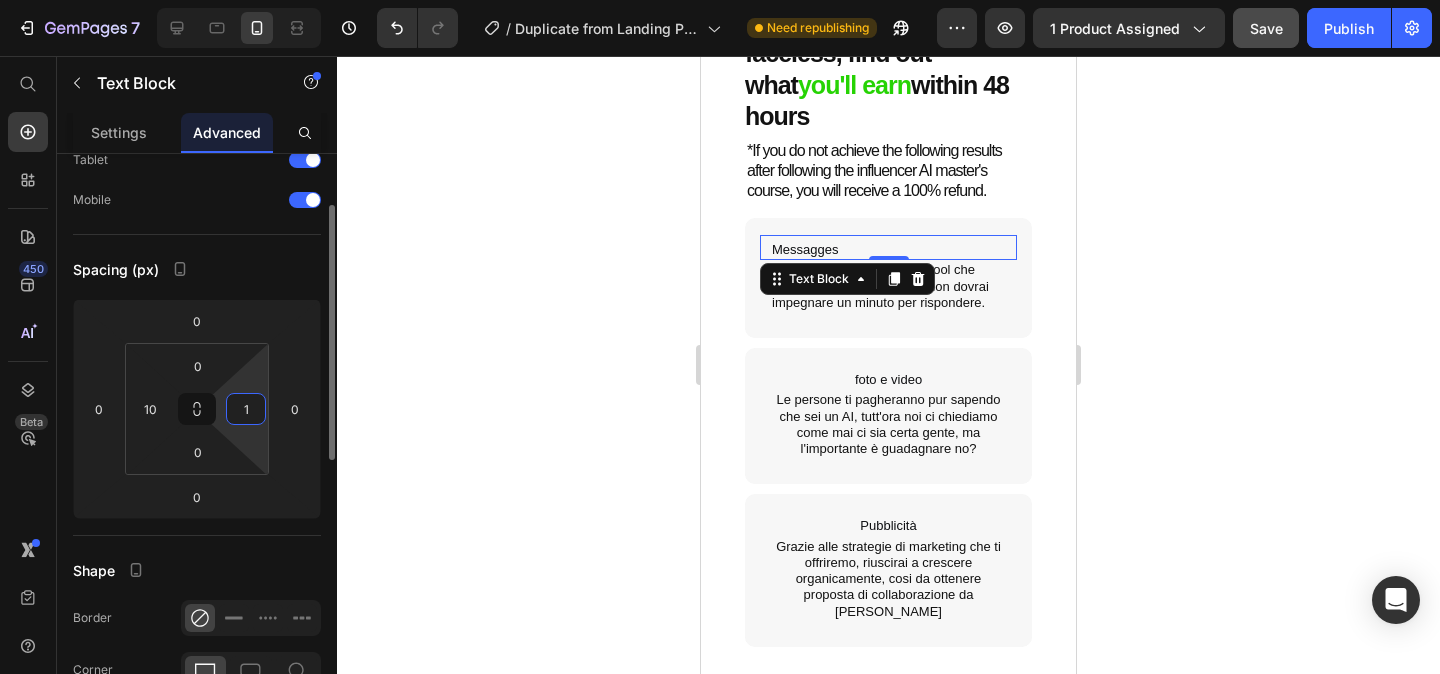 type on "10" 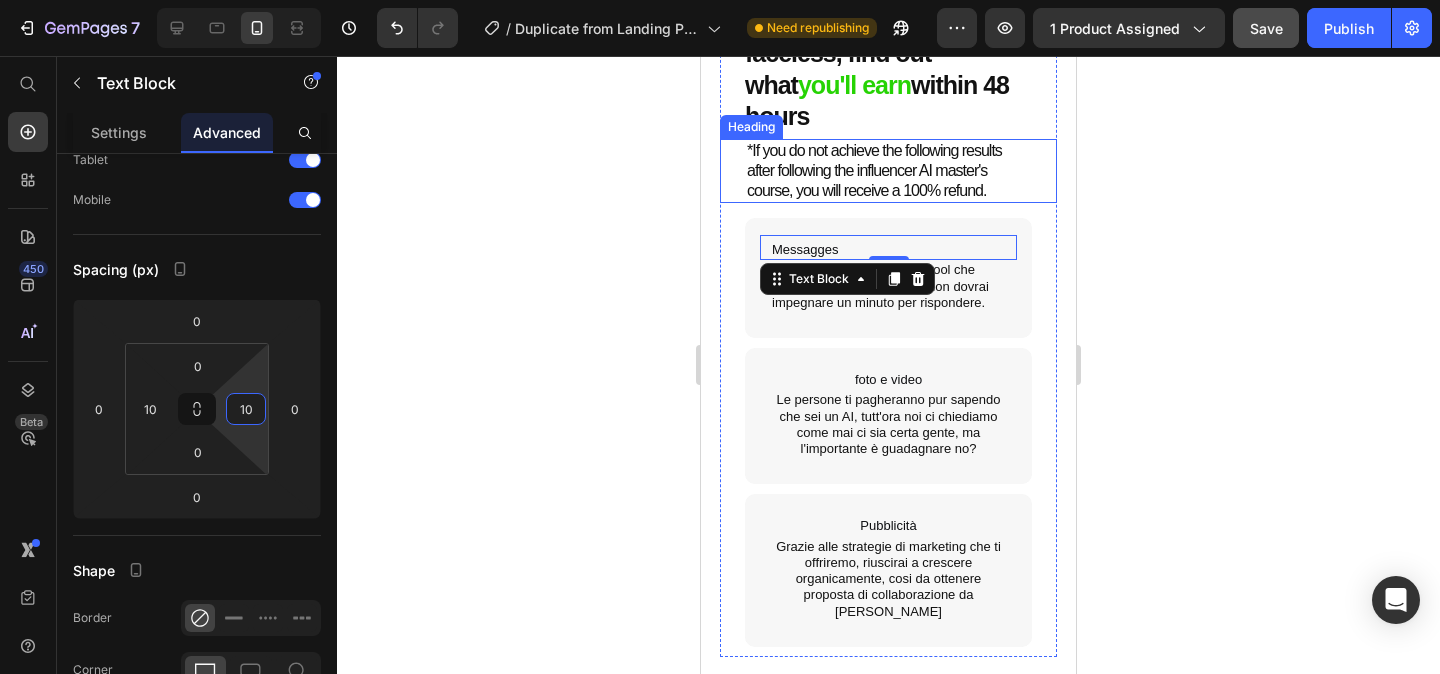 click on "*If you do not achieve the following results after following the influencer AI master's course, you will receive a 100% refund." at bounding box center (888, 171) 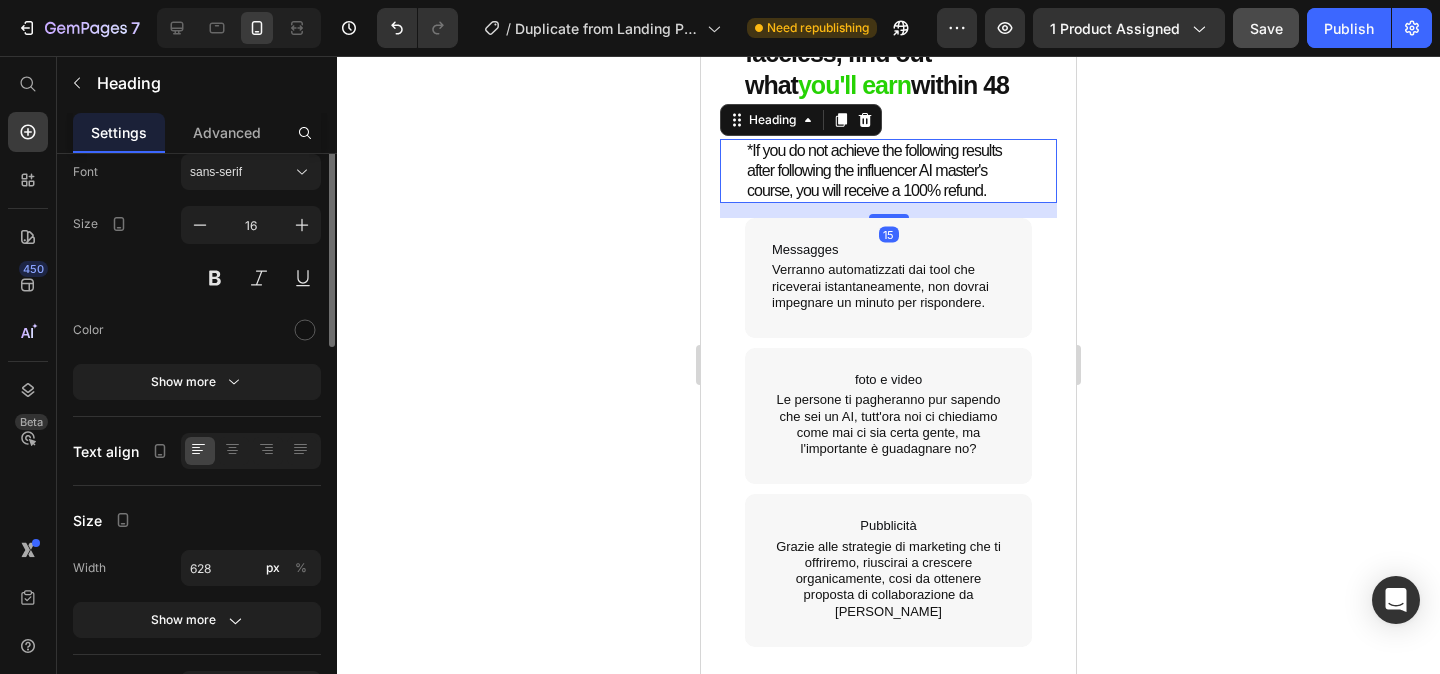 scroll, scrollTop: 0, scrollLeft: 0, axis: both 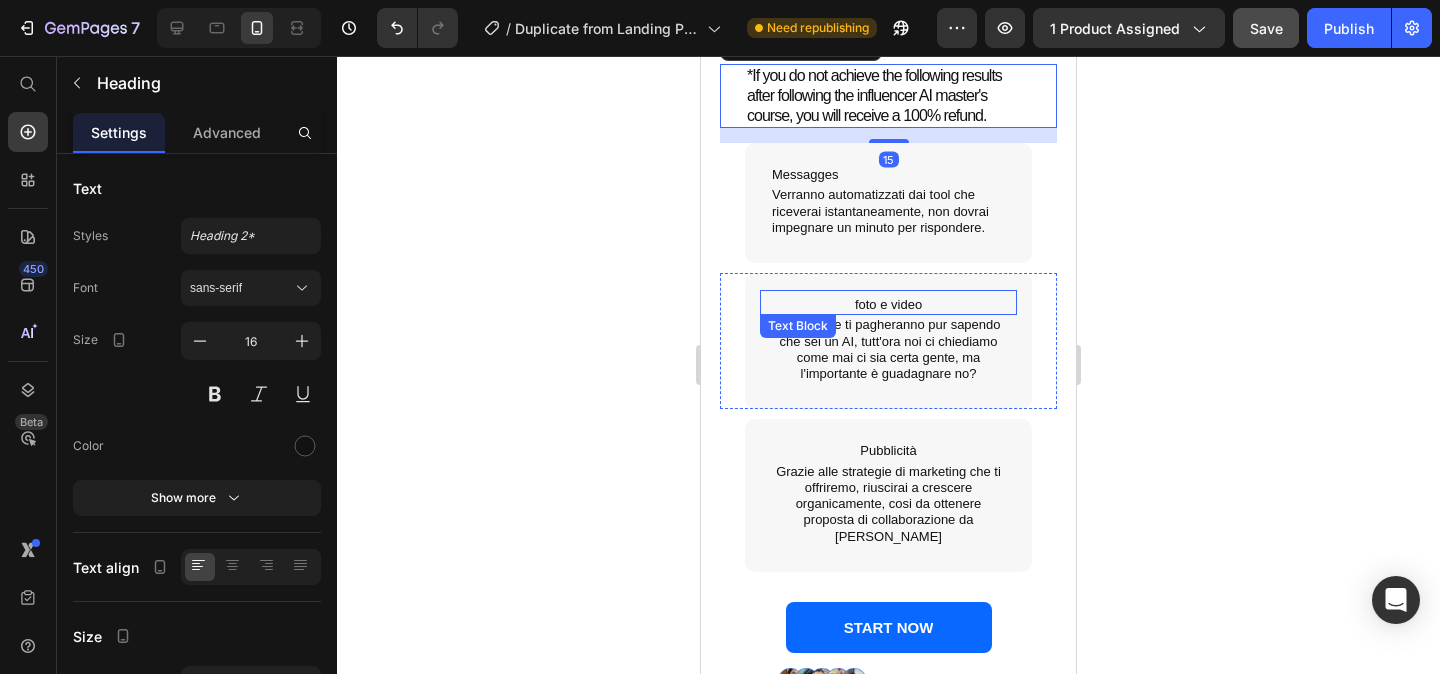 click on "foto e video" at bounding box center (888, 305) 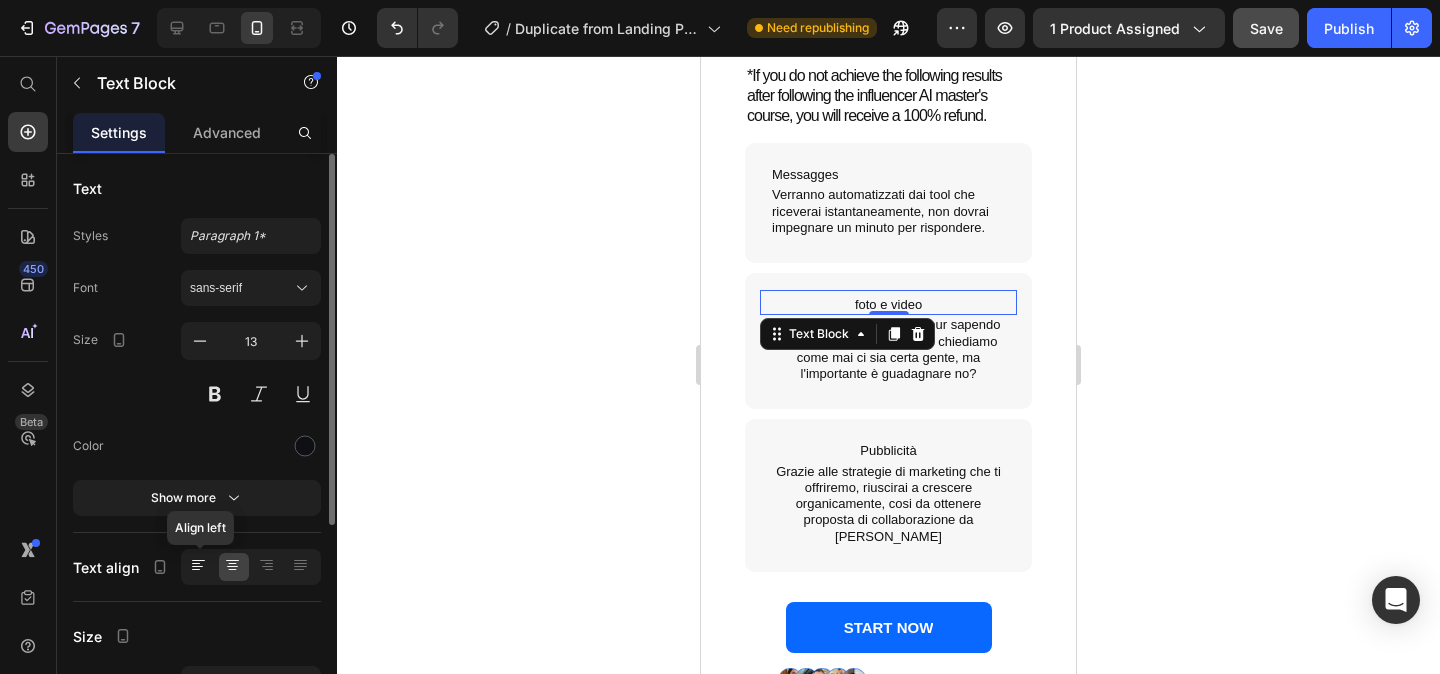 click 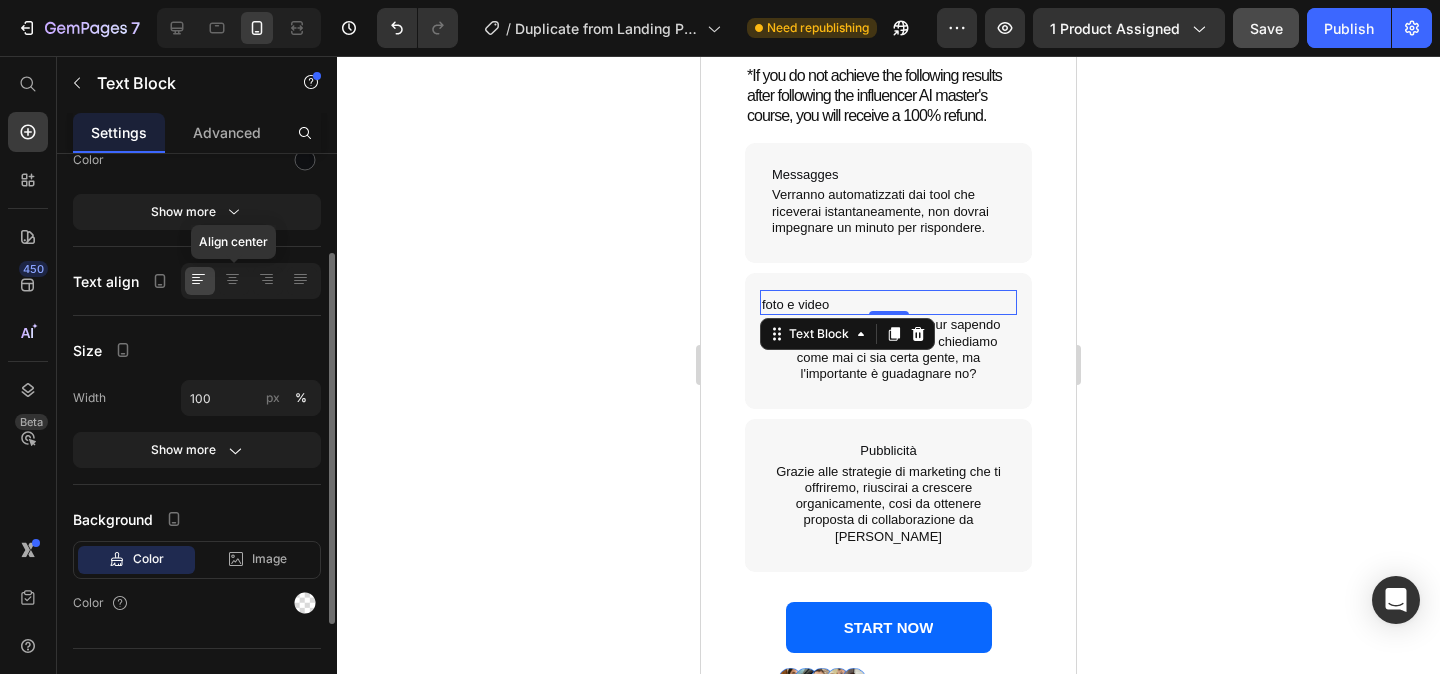 scroll, scrollTop: 0, scrollLeft: 0, axis: both 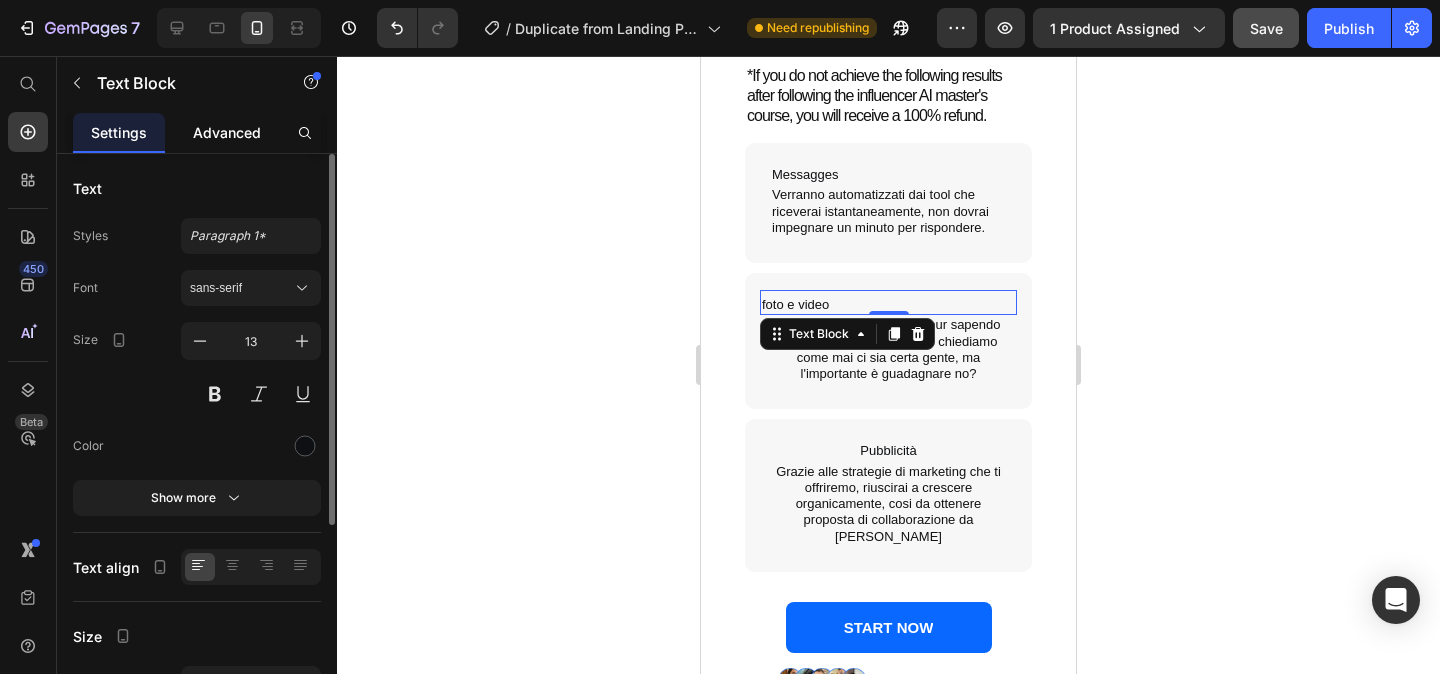 click on "Advanced" at bounding box center [227, 132] 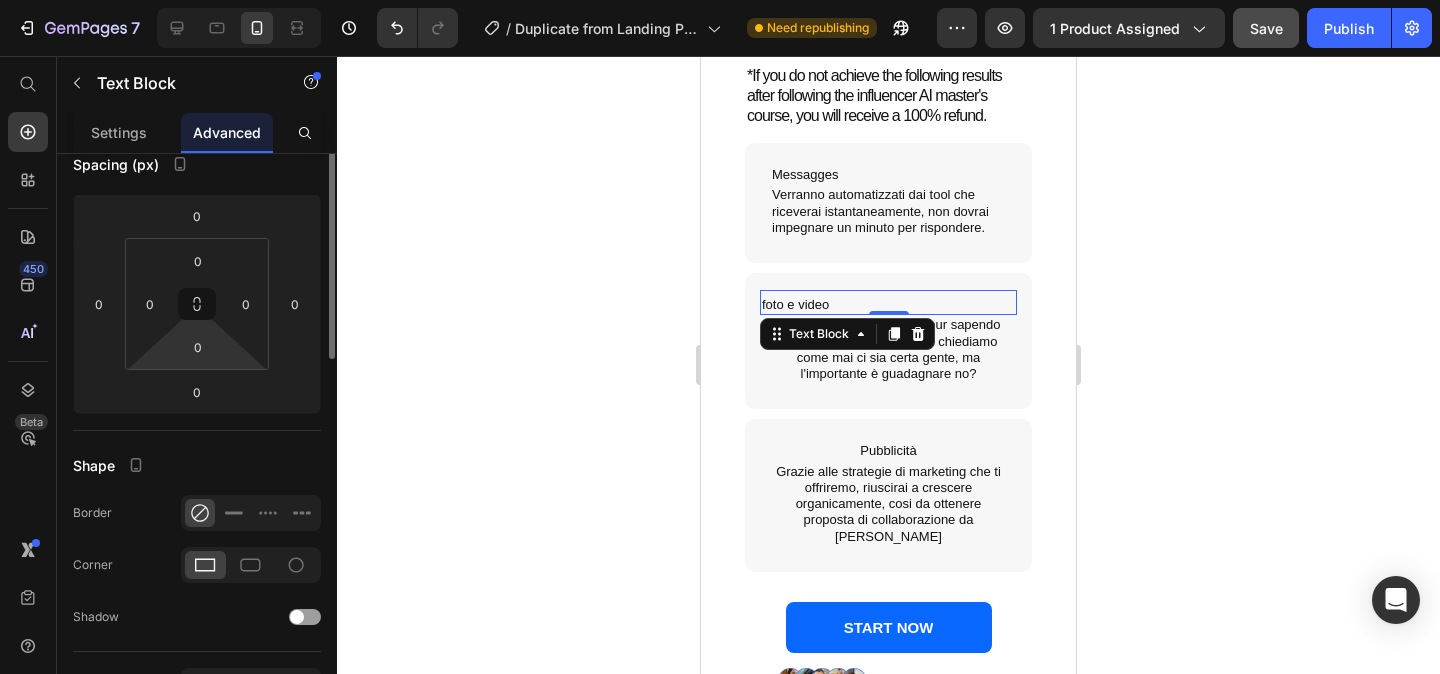 scroll, scrollTop: 280, scrollLeft: 0, axis: vertical 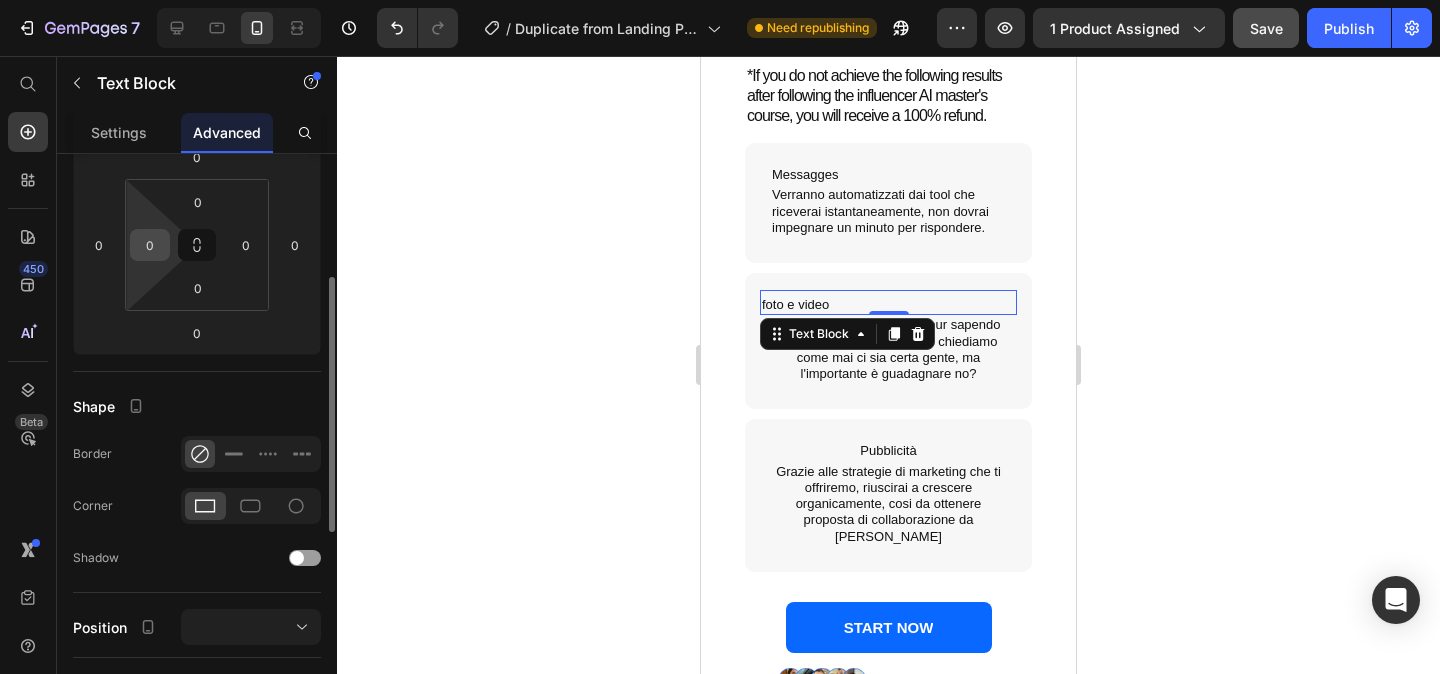 click on "0" at bounding box center (150, 245) 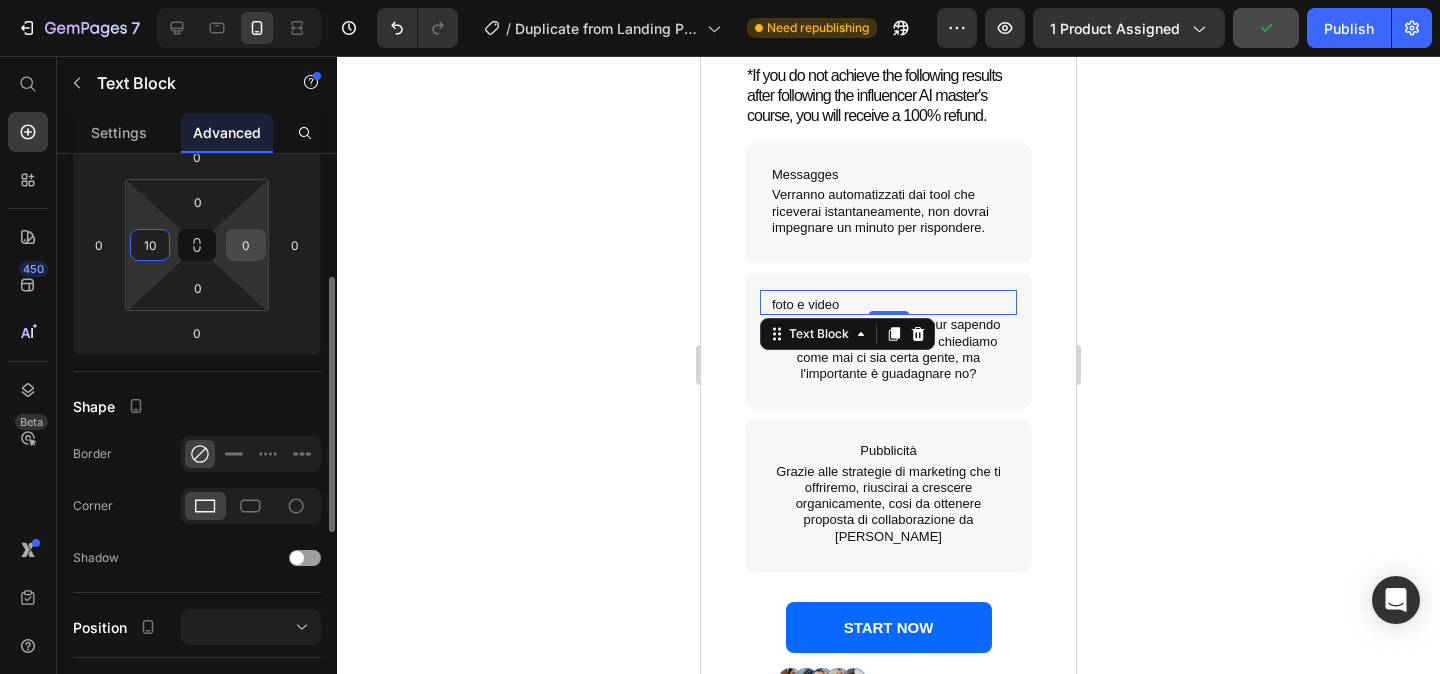 type on "10" 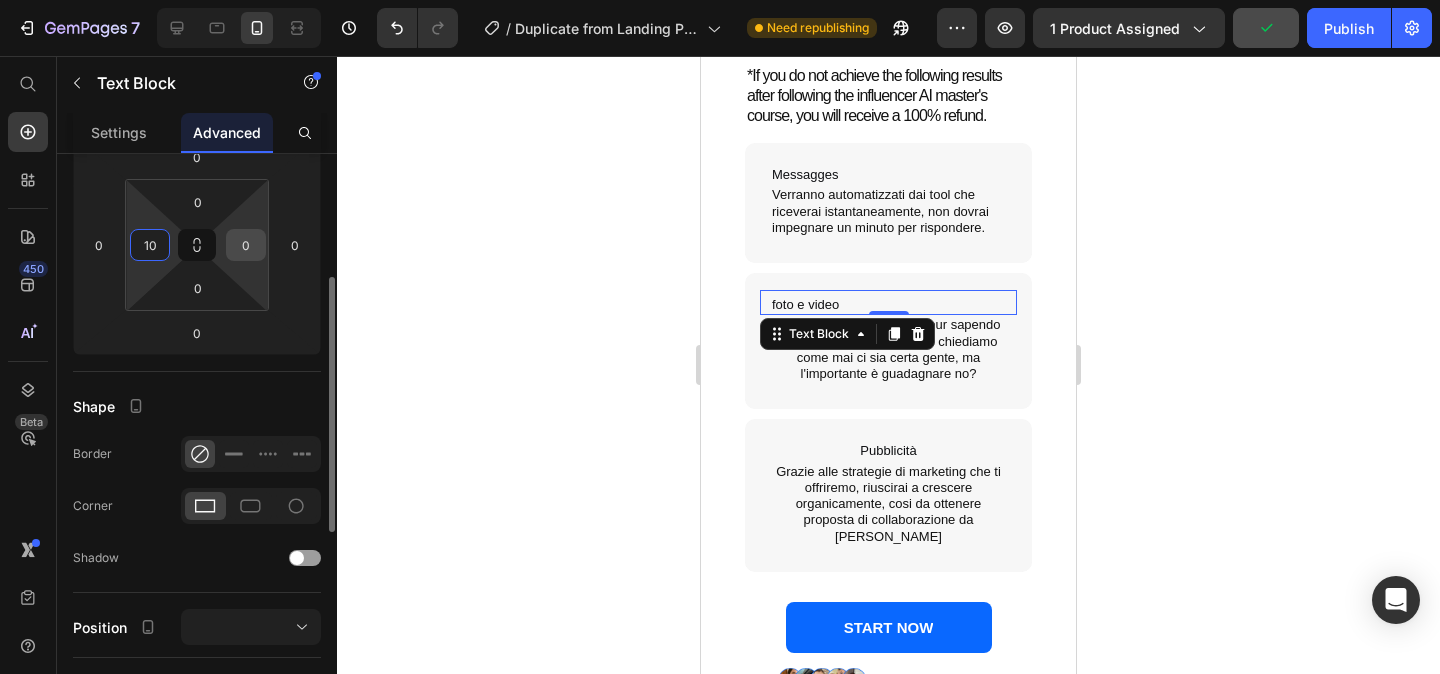 click on "0" at bounding box center (246, 245) 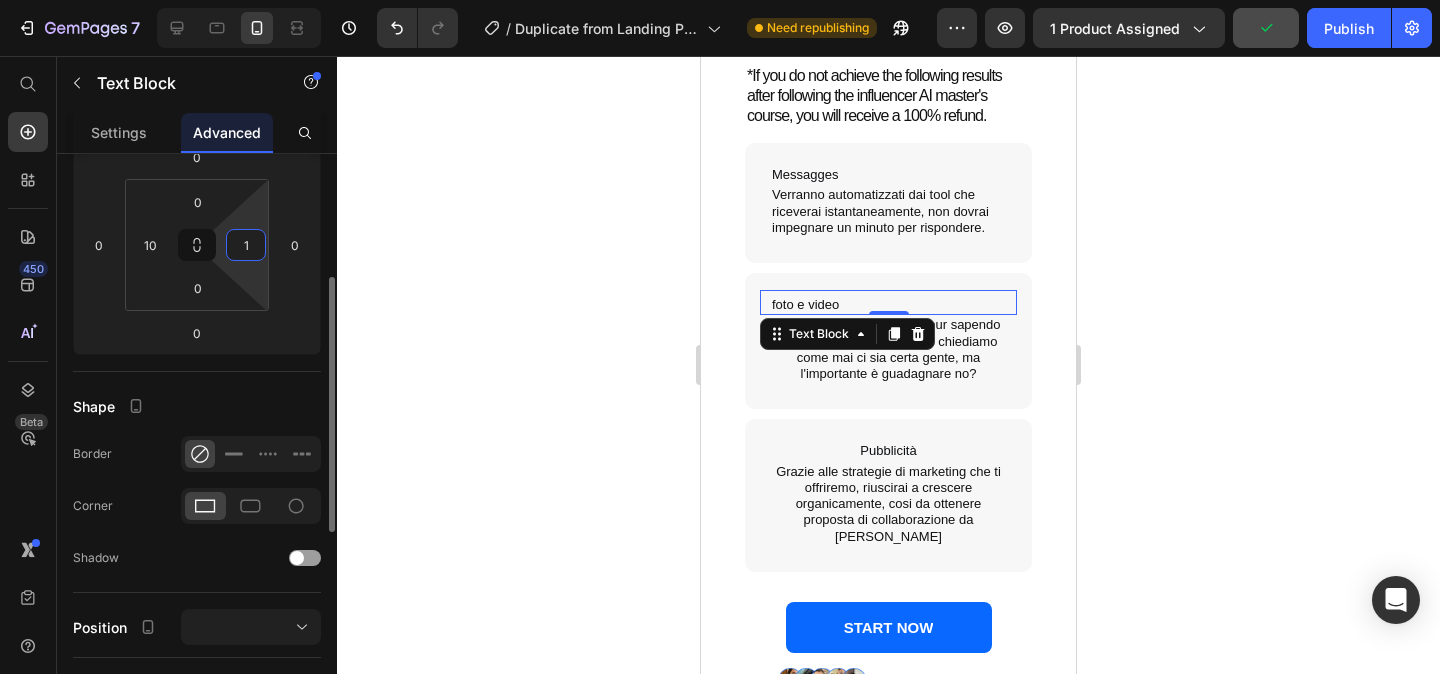type on "10" 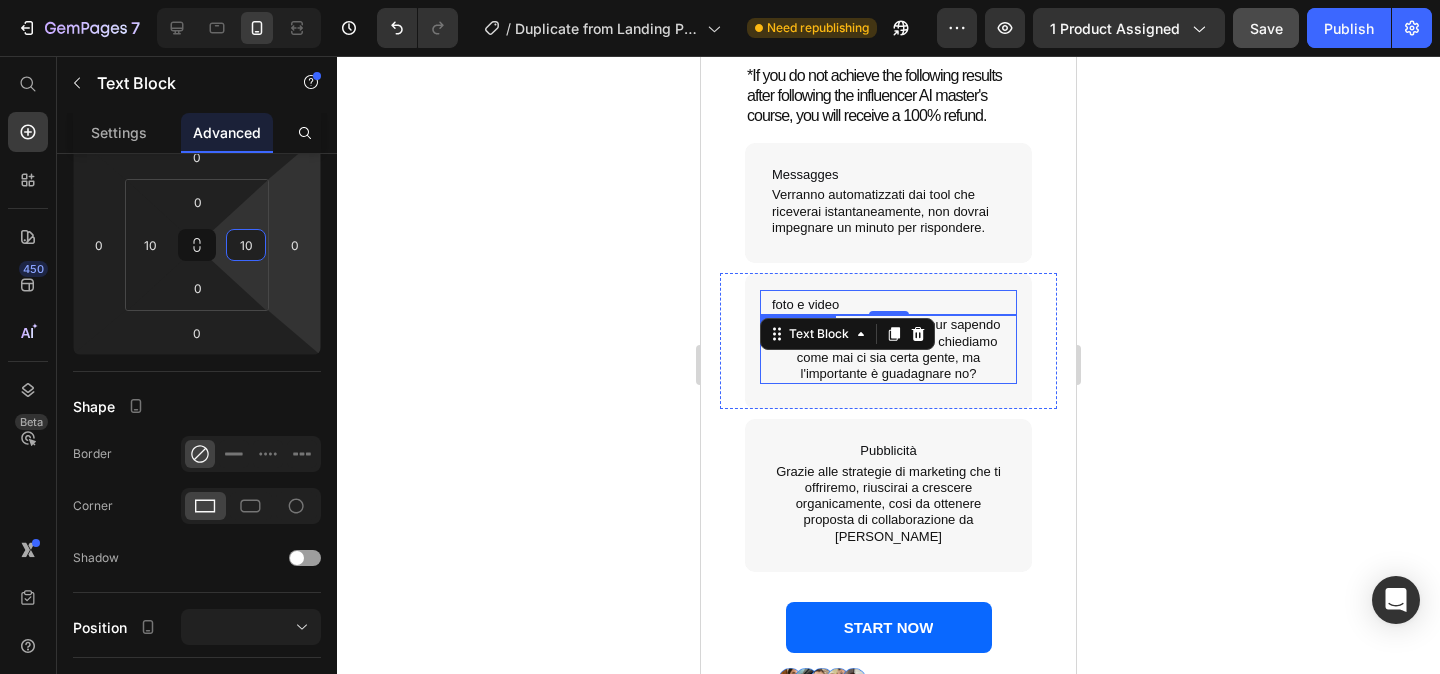 click on "Le persone ti pagheranno pur sapendo che sei un AI, tutt'ora noi ci chiediamo come mai ci sia certa gente, ma l'importante è guadagnare no?" at bounding box center [888, 349] 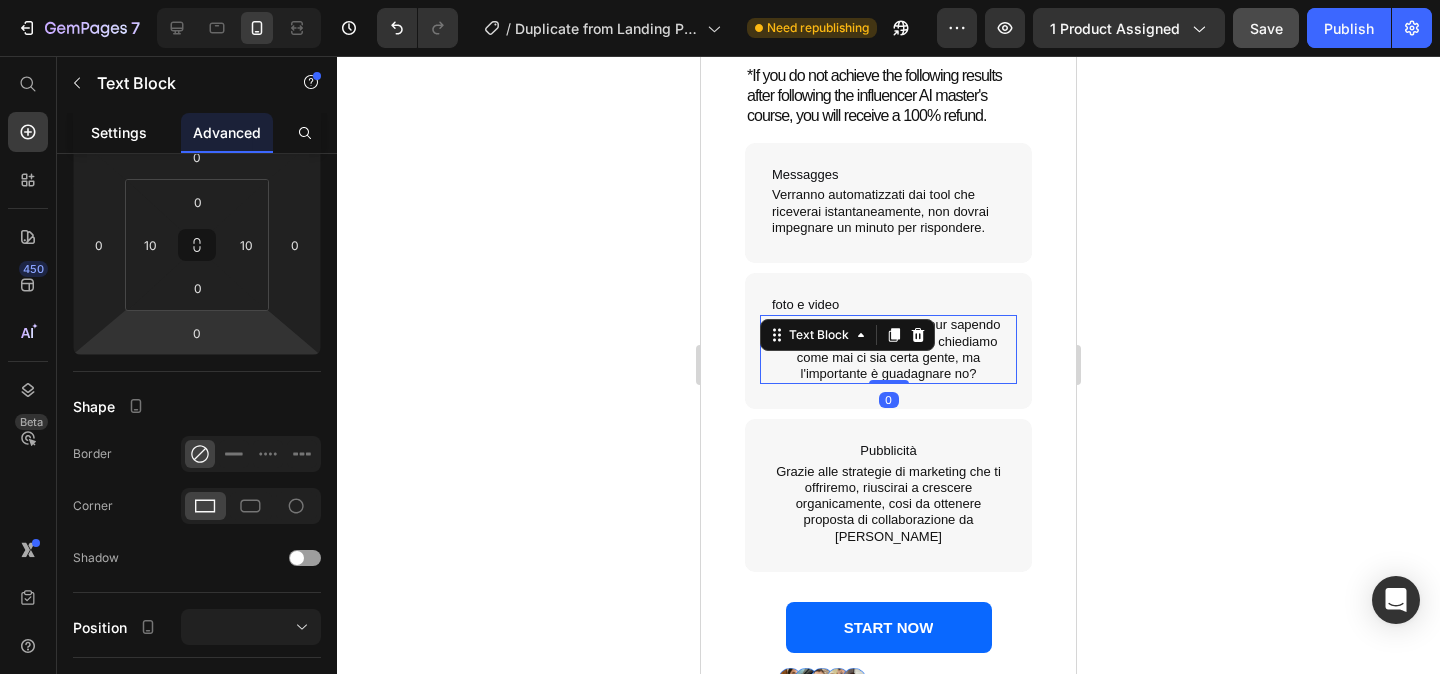 click on "Settings" at bounding box center [119, 132] 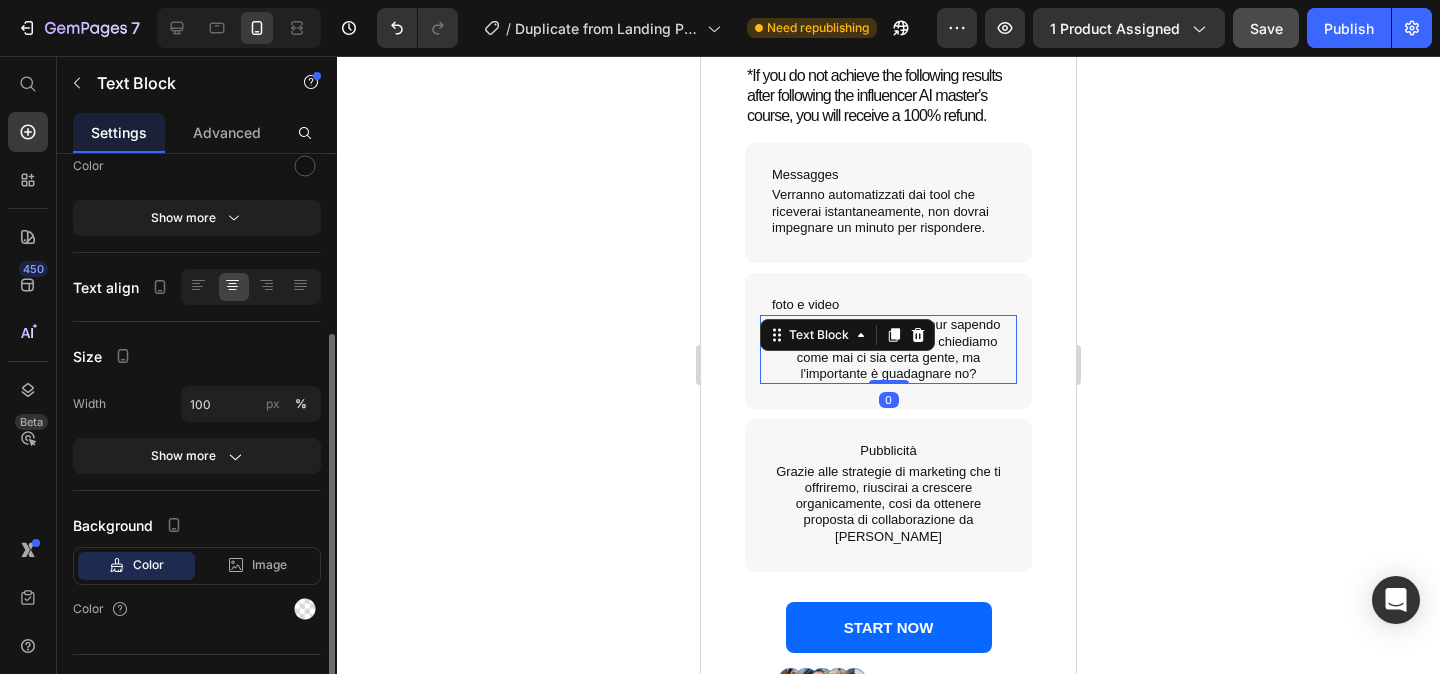 scroll, scrollTop: 0, scrollLeft: 0, axis: both 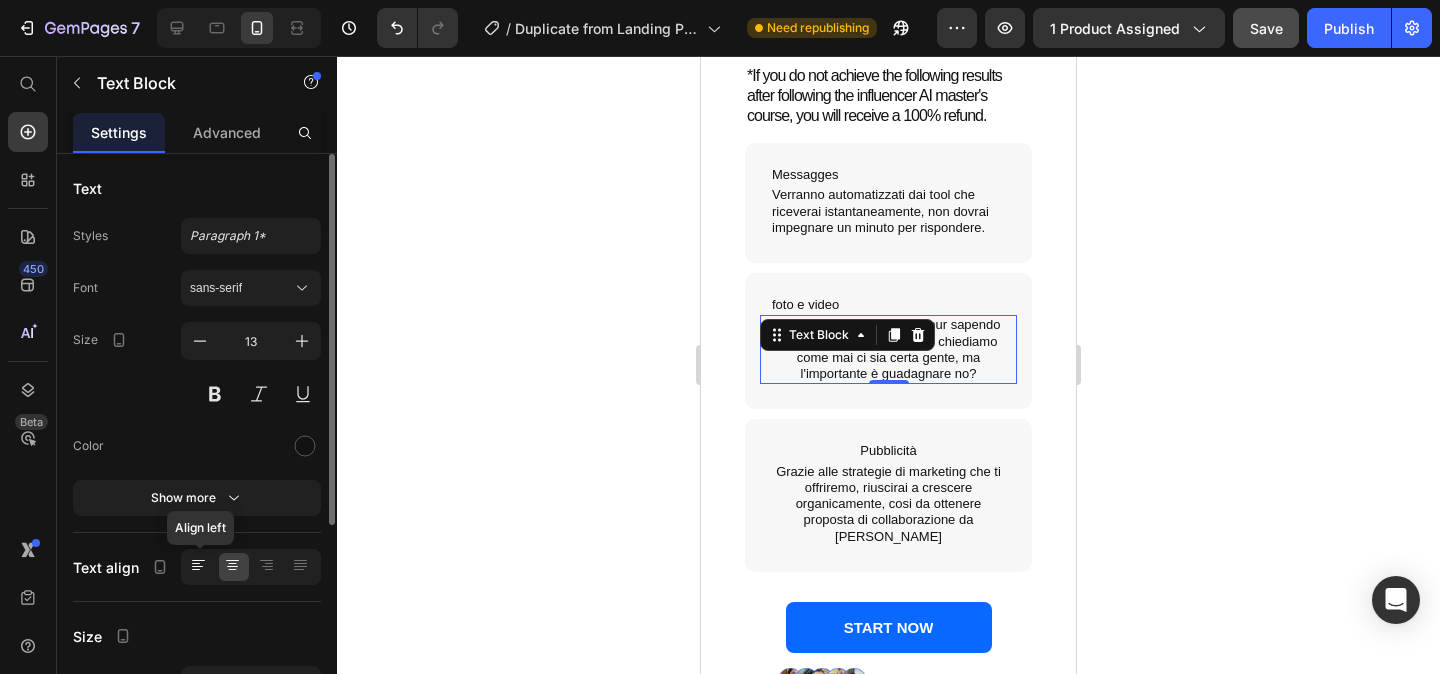 click 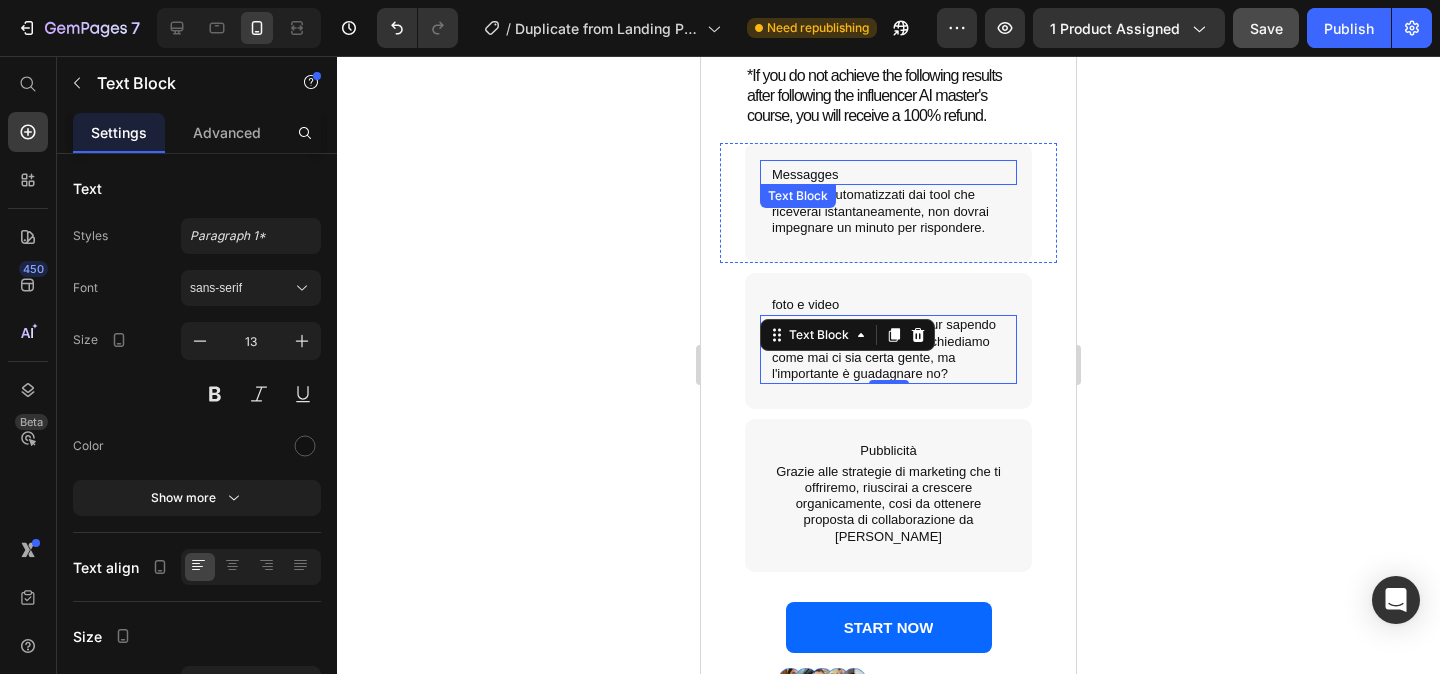 click on "Messagges" at bounding box center [888, 175] 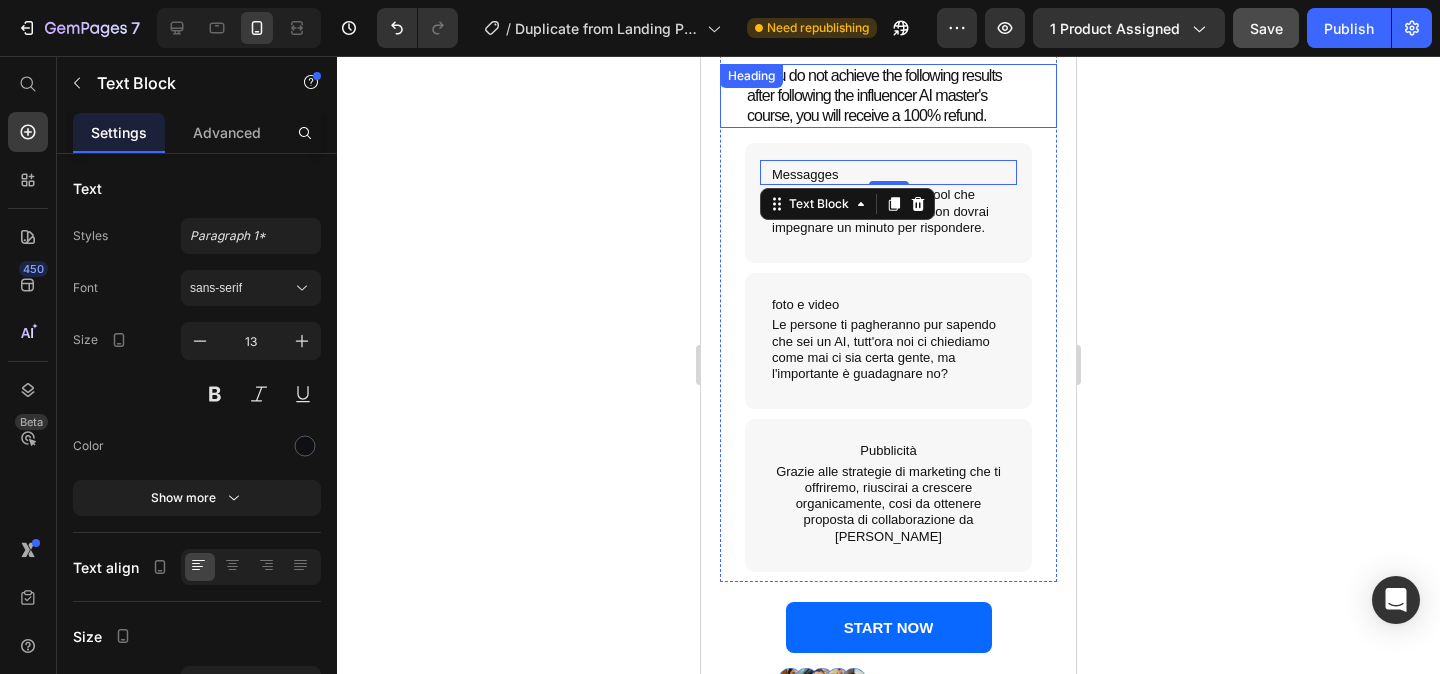 click on "*If you do not achieve the following results after following the influencer AI master's course, you will receive a 100% refund." at bounding box center (888, 96) 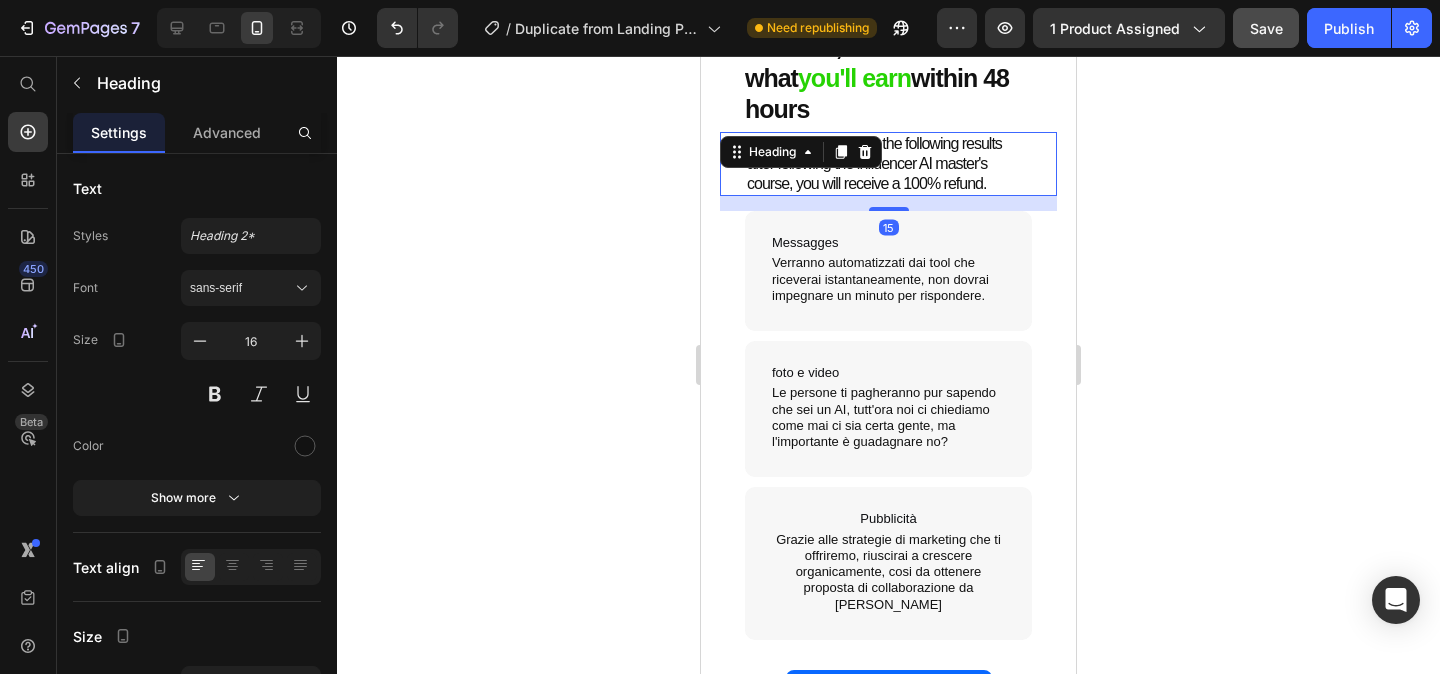 scroll, scrollTop: 5502, scrollLeft: 0, axis: vertical 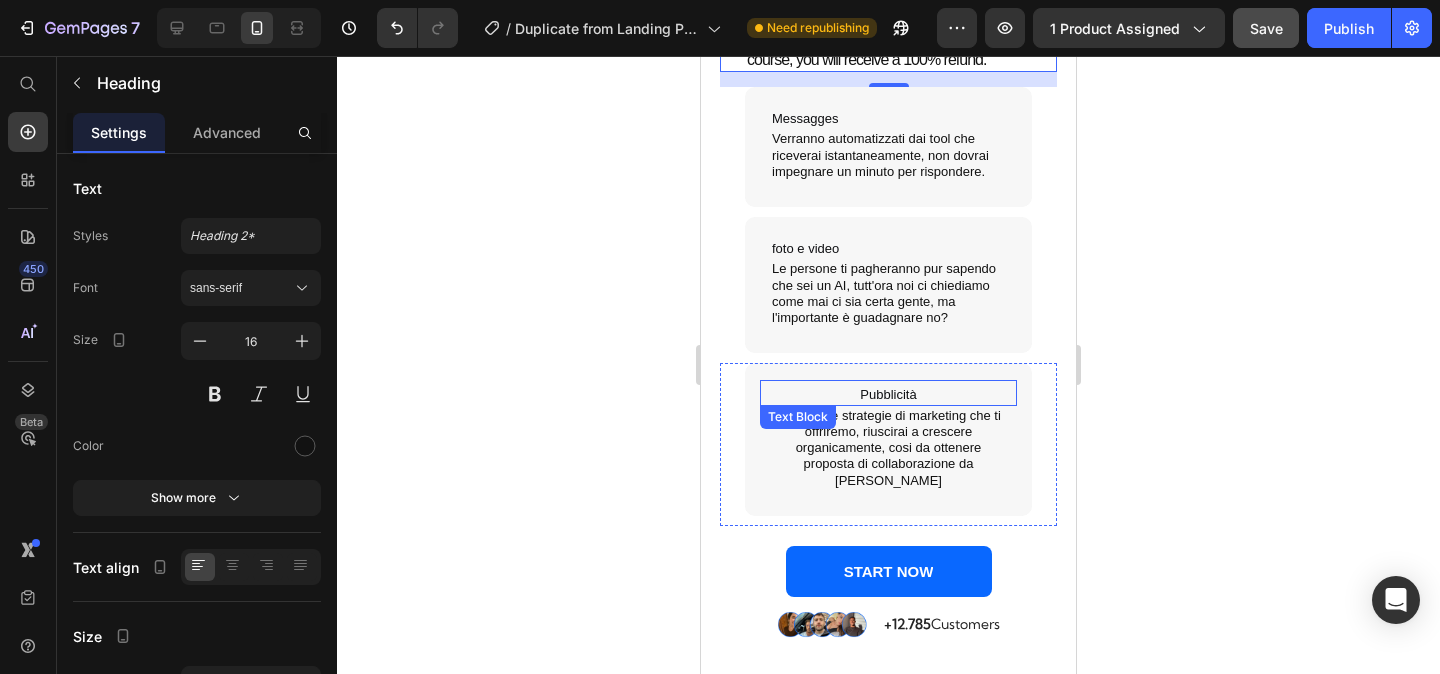 click on "Pubblicità" at bounding box center [888, 395] 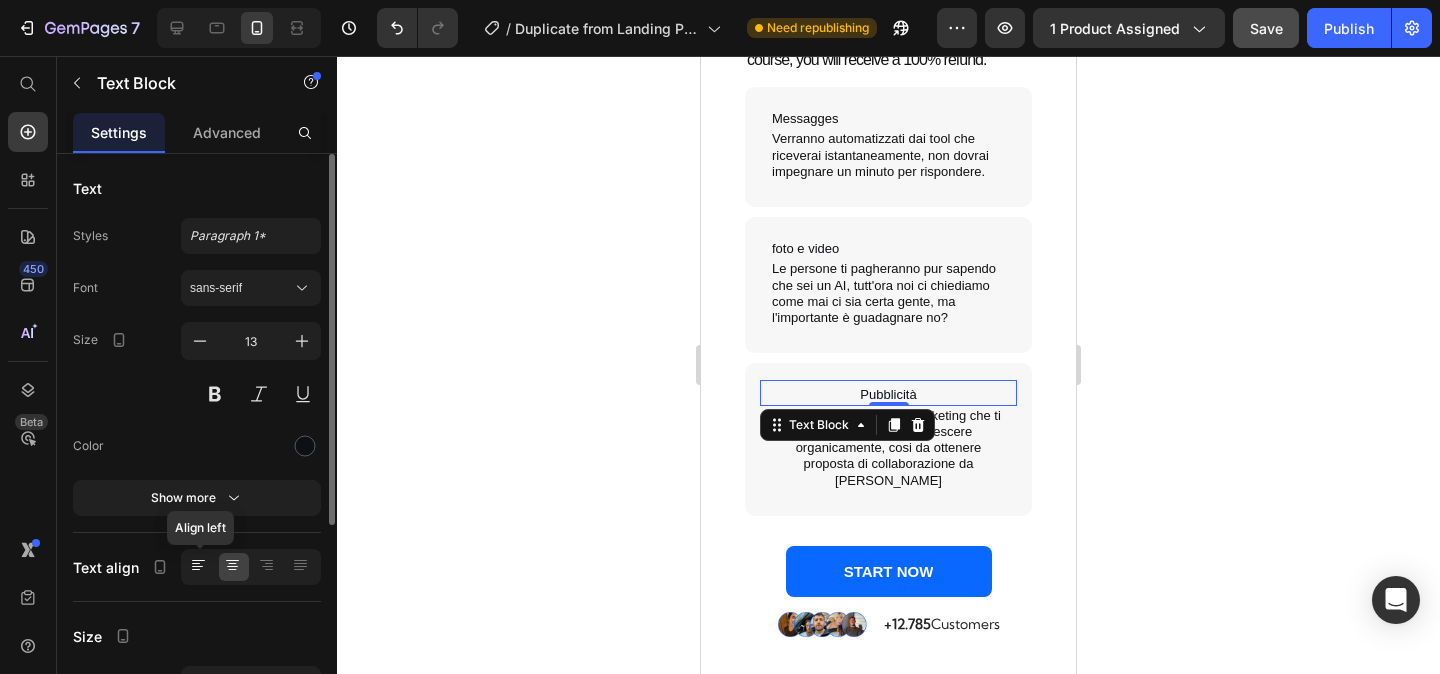 click 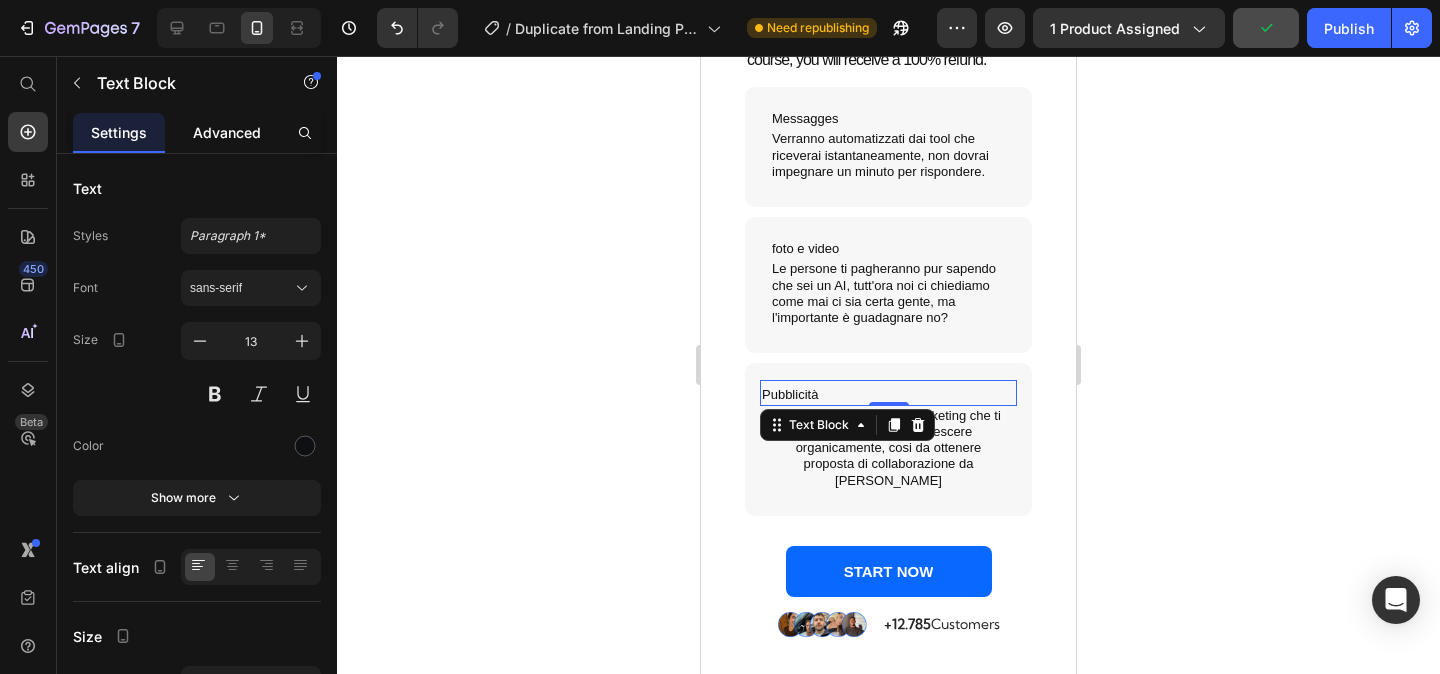 click on "Advanced" at bounding box center (227, 132) 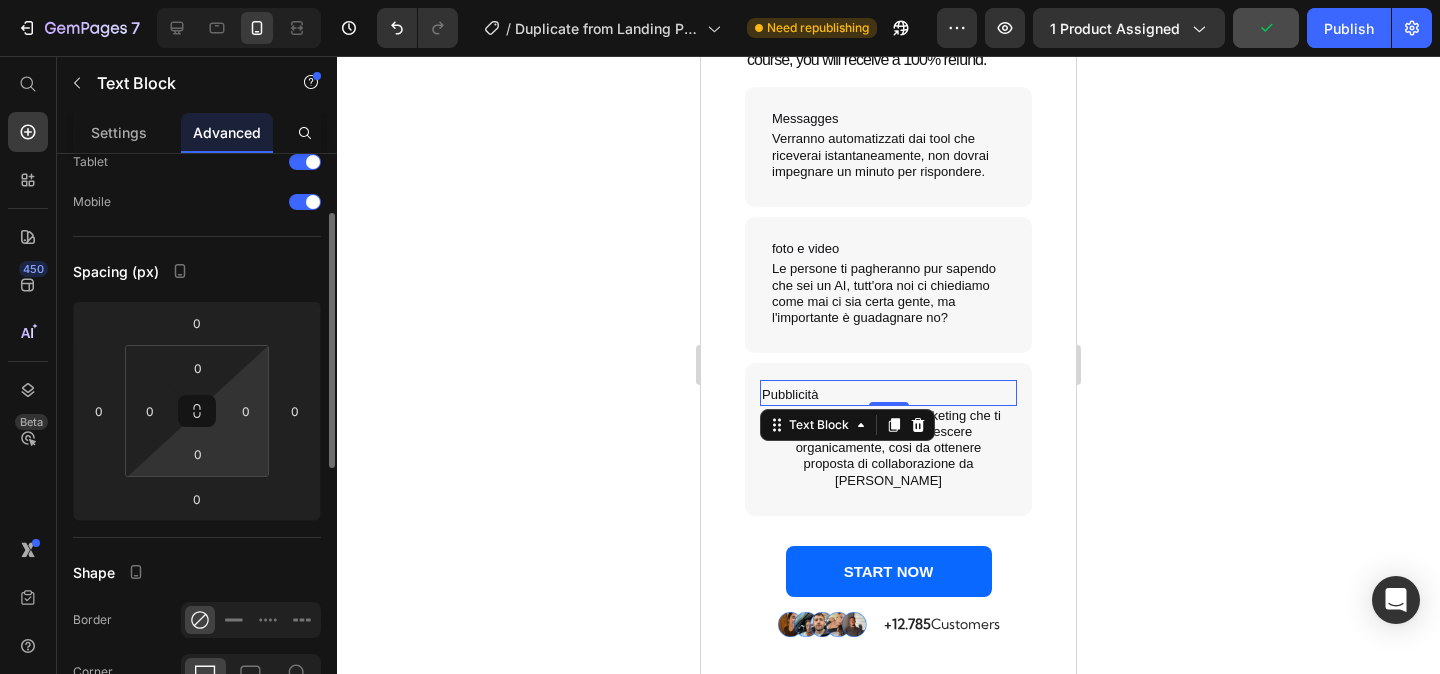 scroll, scrollTop: 126, scrollLeft: 0, axis: vertical 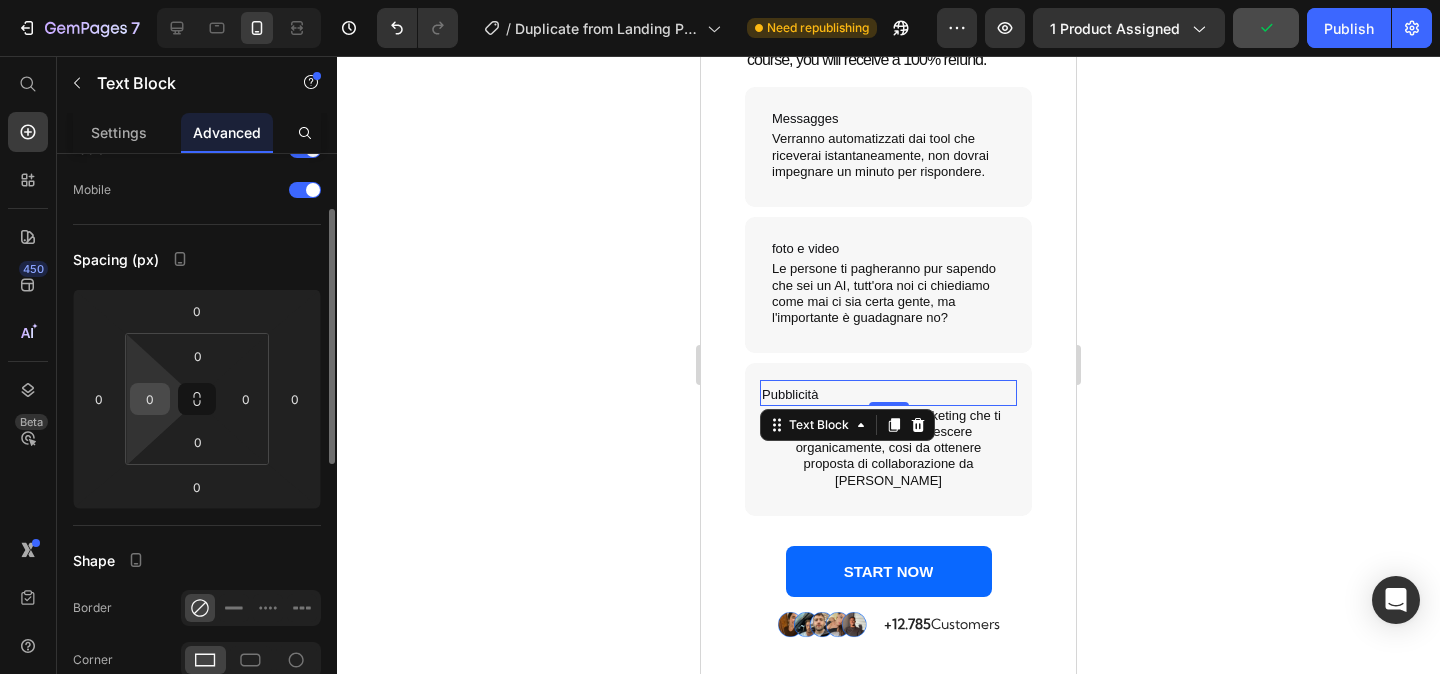 click on "0" at bounding box center (150, 399) 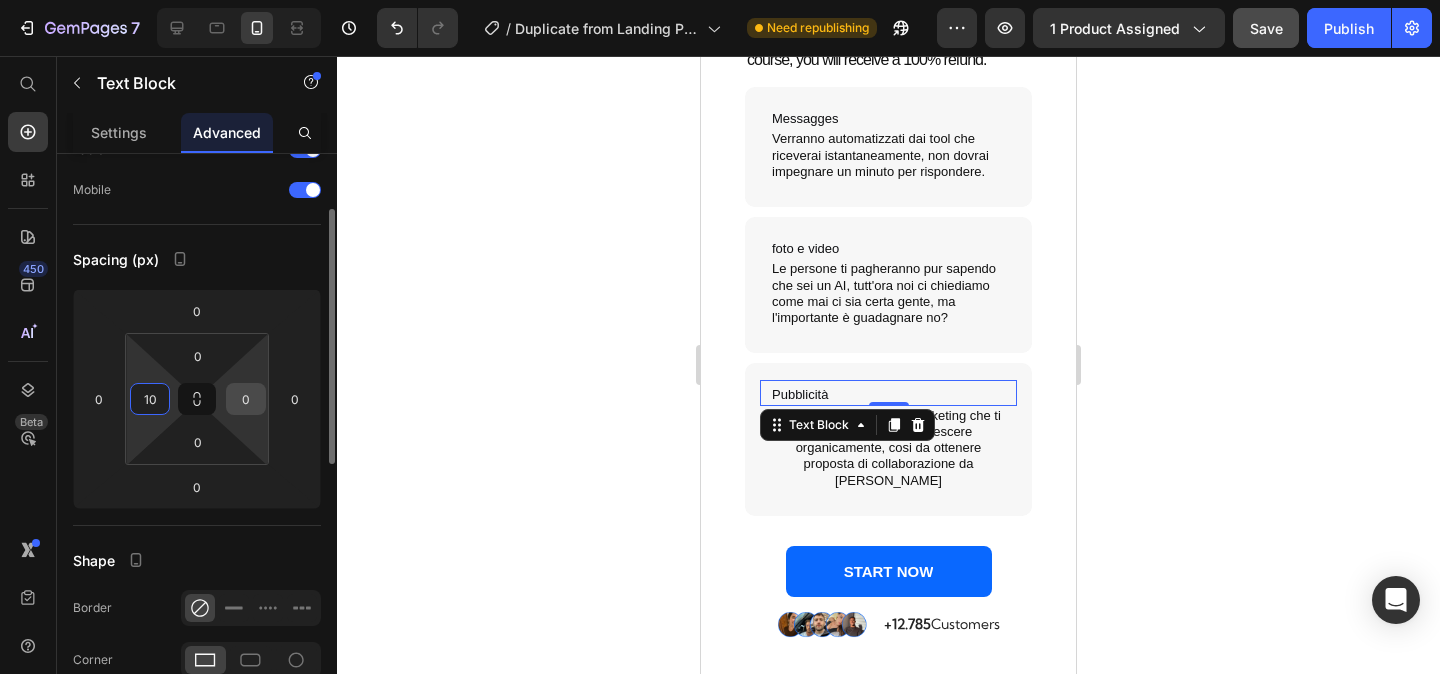 type on "10" 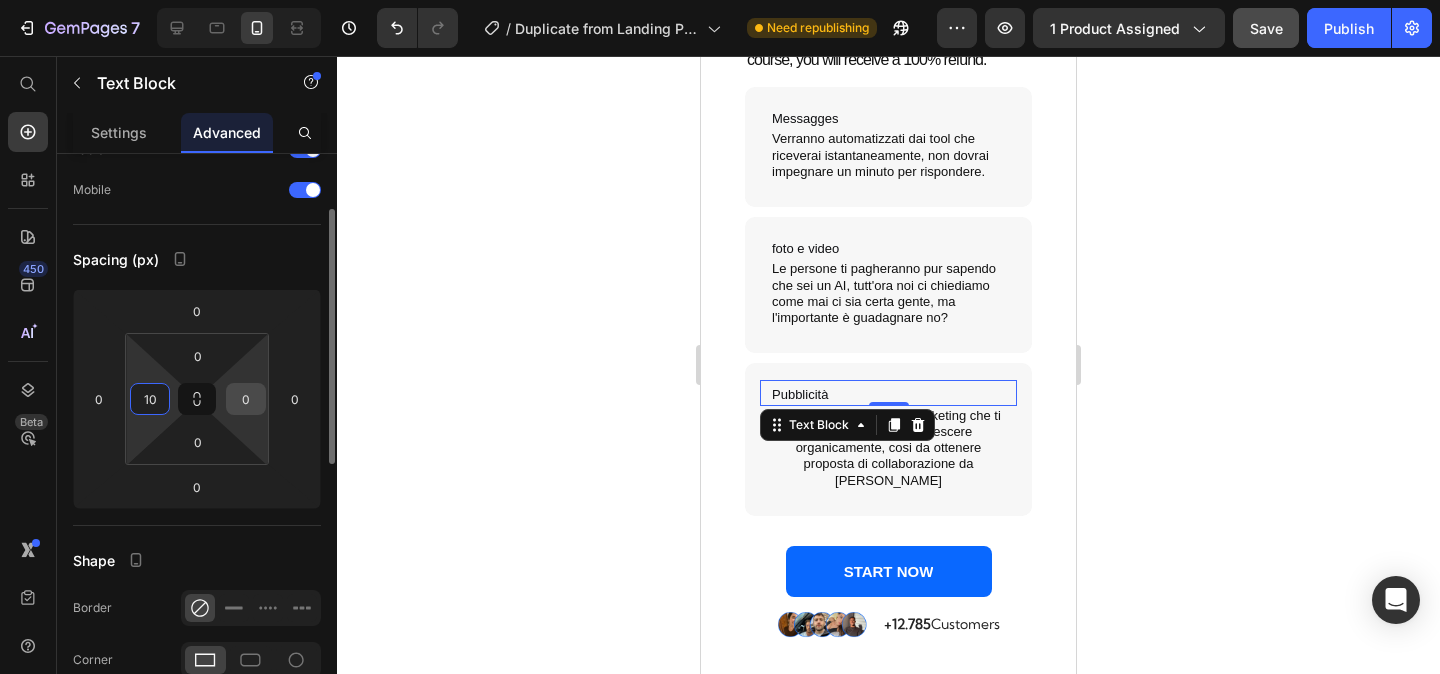 click on "0" at bounding box center (246, 399) 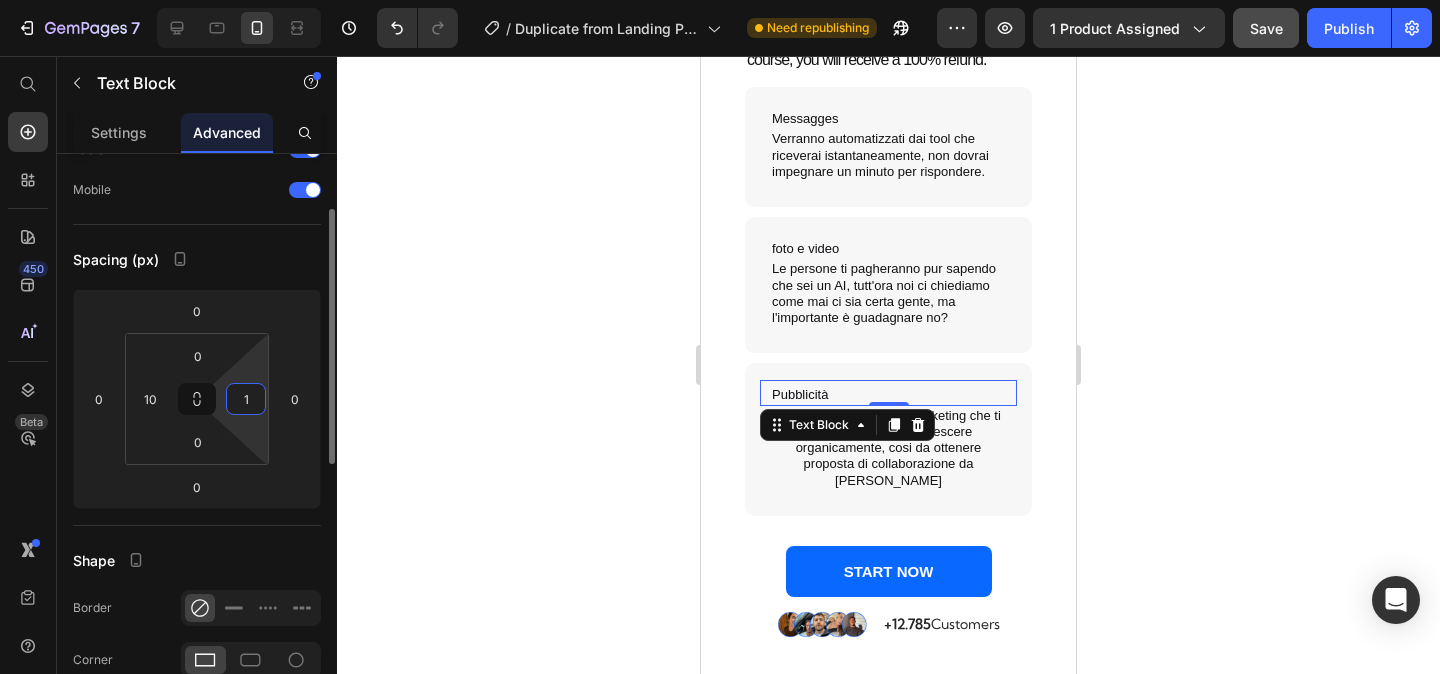 type on "10" 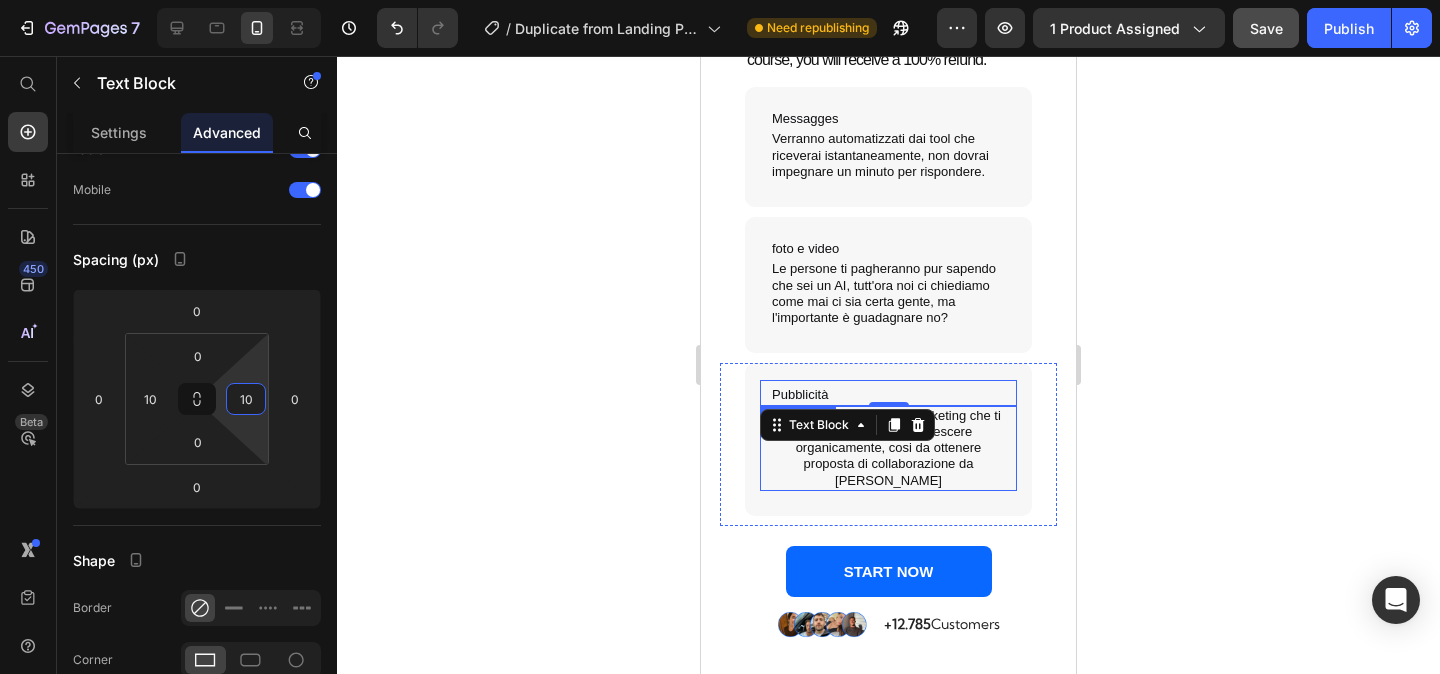 click on "Grazie alle strategie di marketing che ti offriremo, riuscirai a crescere organicamente, cosi da ottenere proposta di collaborazione da [PERSON_NAME]" at bounding box center [888, 448] 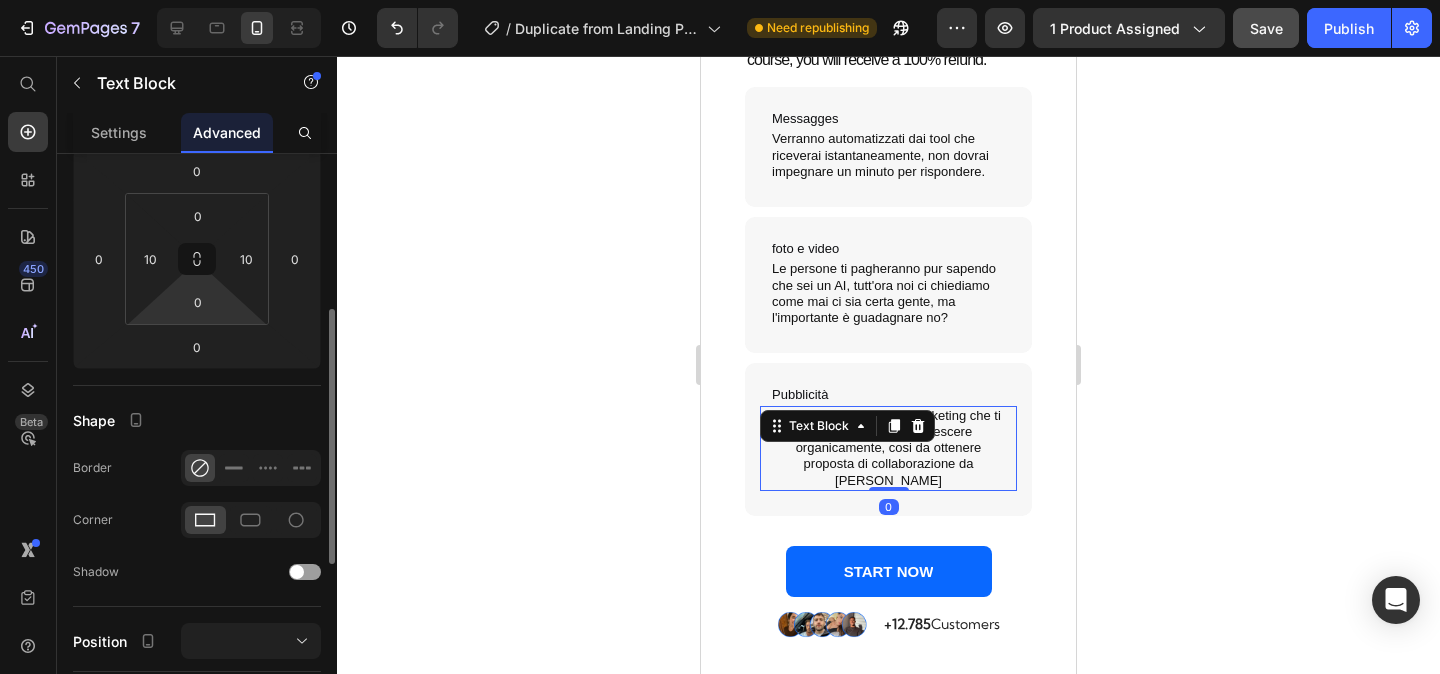 scroll, scrollTop: 292, scrollLeft: 0, axis: vertical 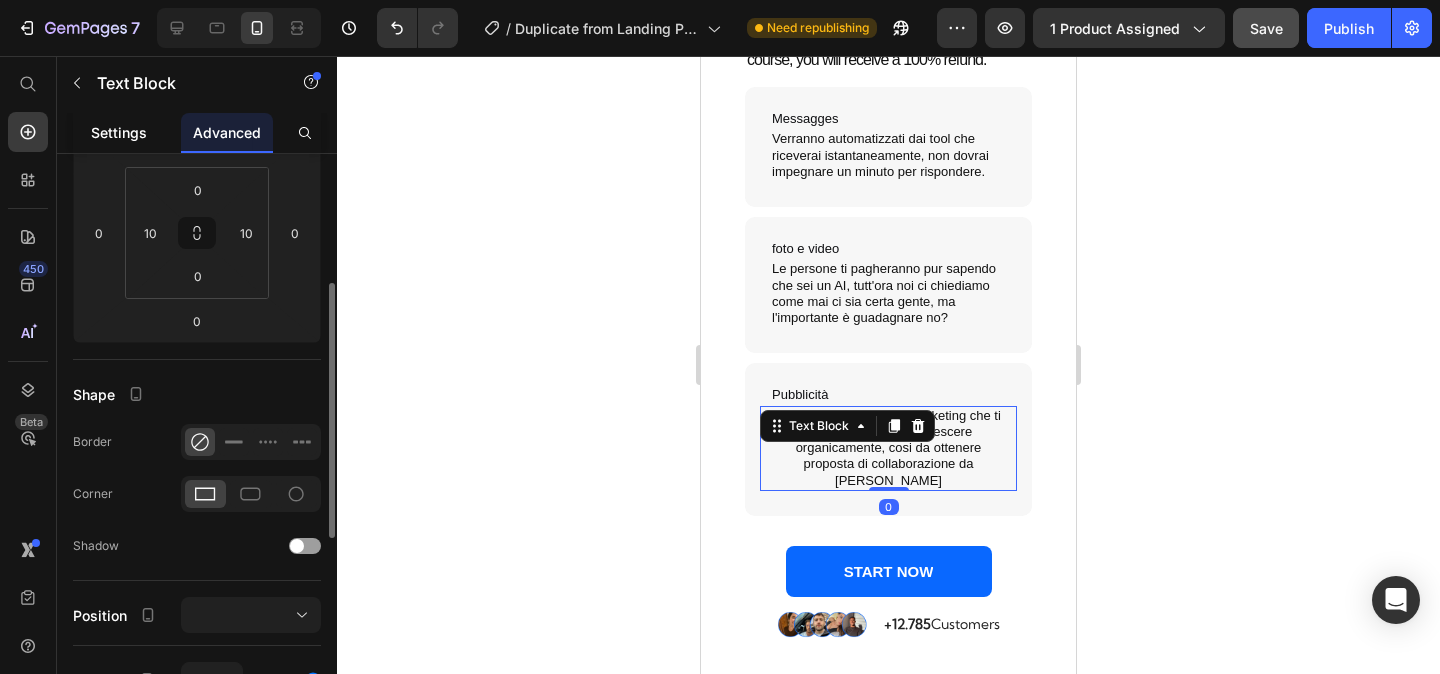 click on "Settings" at bounding box center [119, 132] 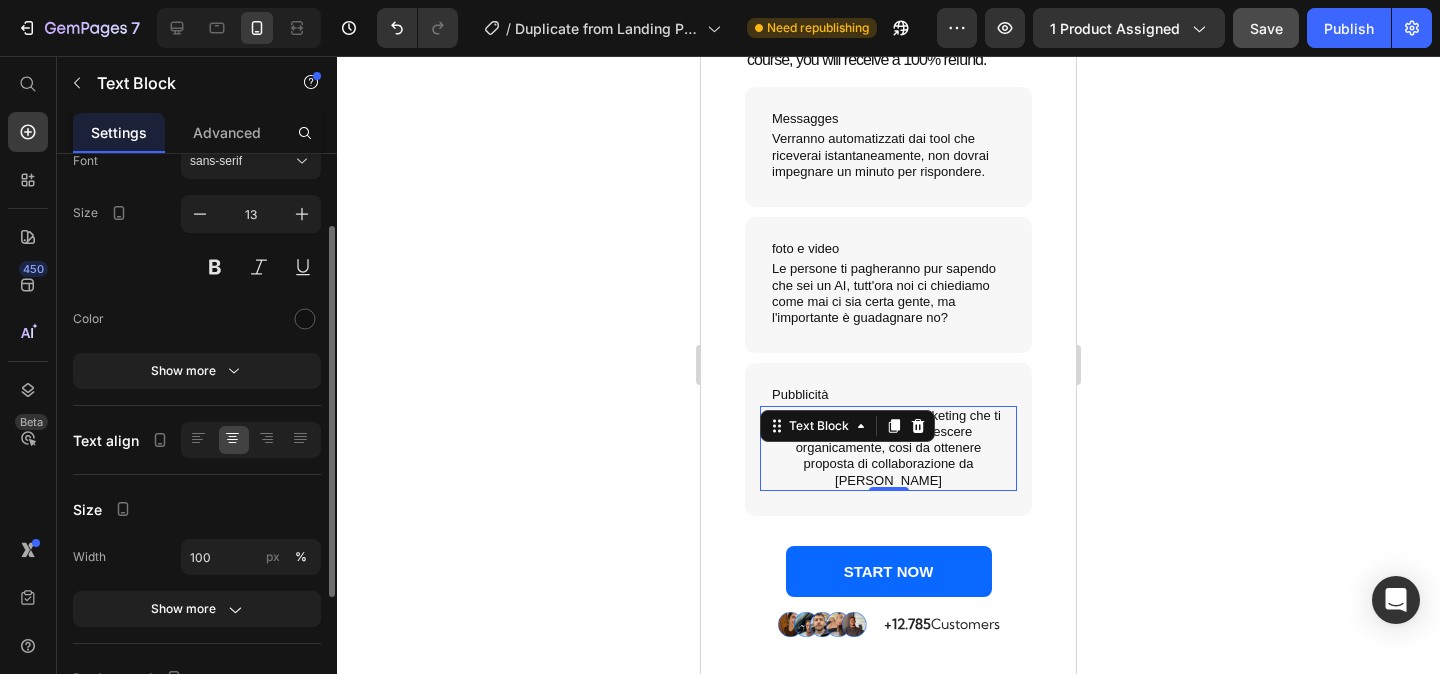 scroll, scrollTop: 138, scrollLeft: 0, axis: vertical 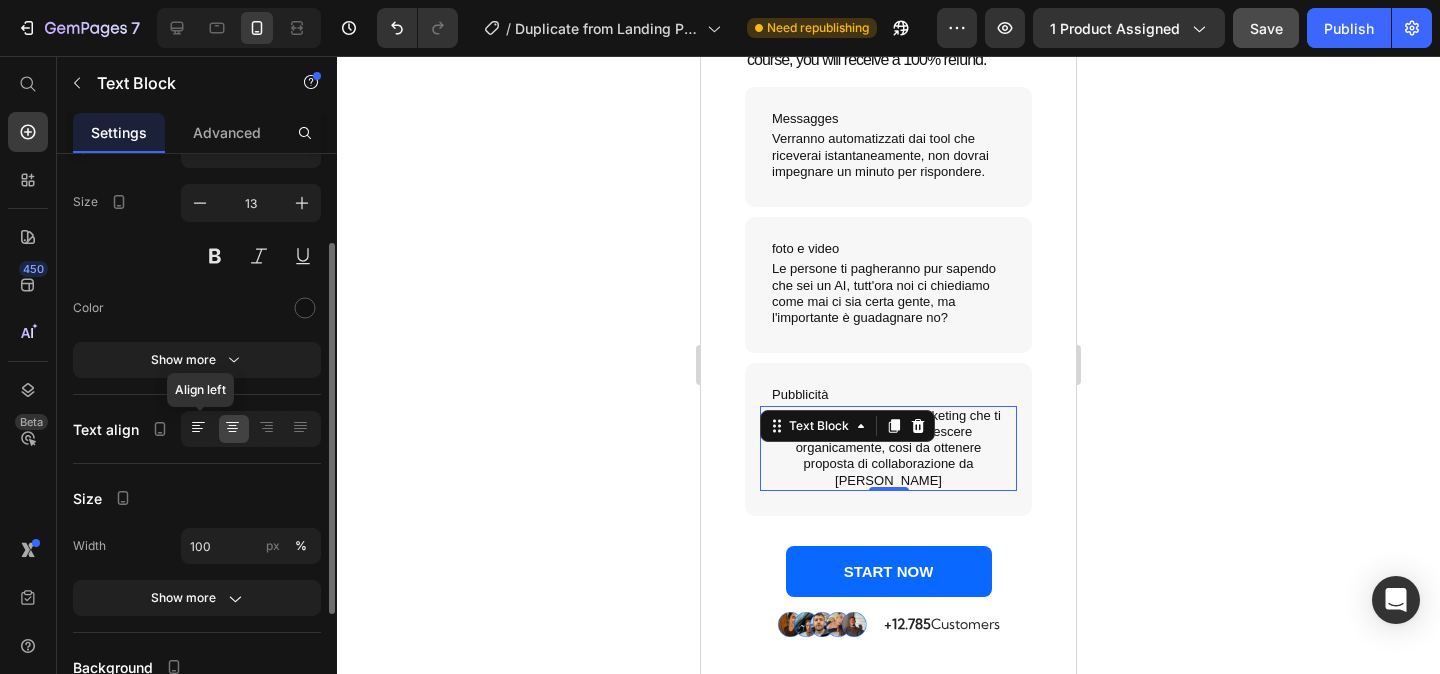 click 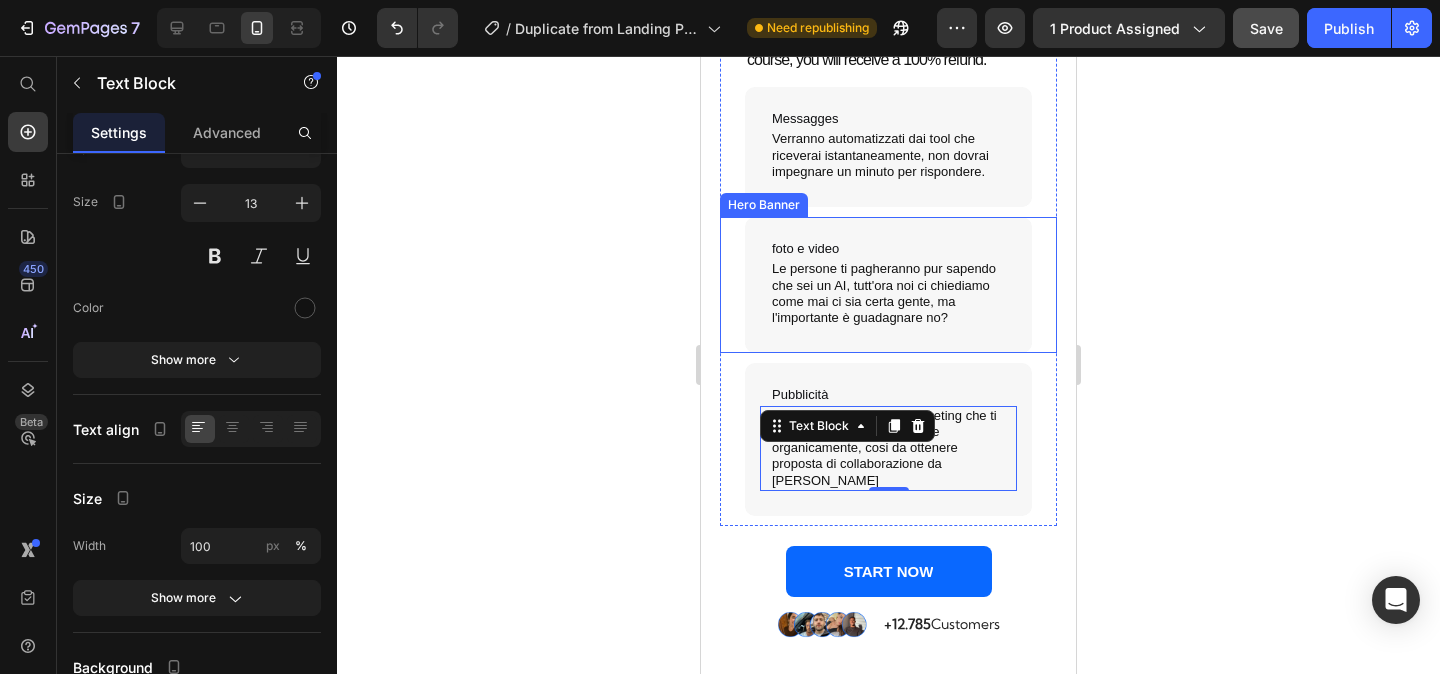 click on "foto e video Text Block Le persone ti pagheranno pur sapendo che sei un AI, [PERSON_NAME]'[PERSON_NAME] noi ci chiediamo come mai ci [PERSON_NAME] gente, ma l'importante è guadagnare no? Text Block" at bounding box center (888, 285) 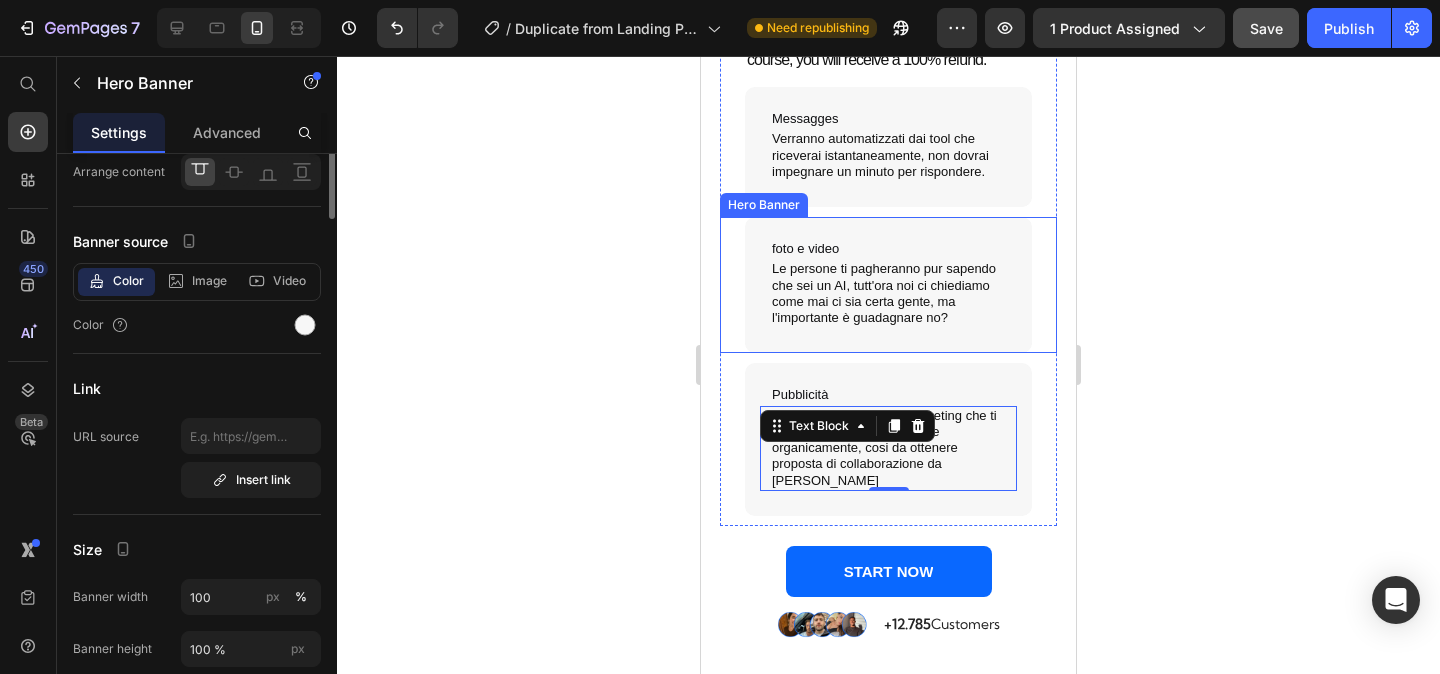 scroll, scrollTop: 0, scrollLeft: 0, axis: both 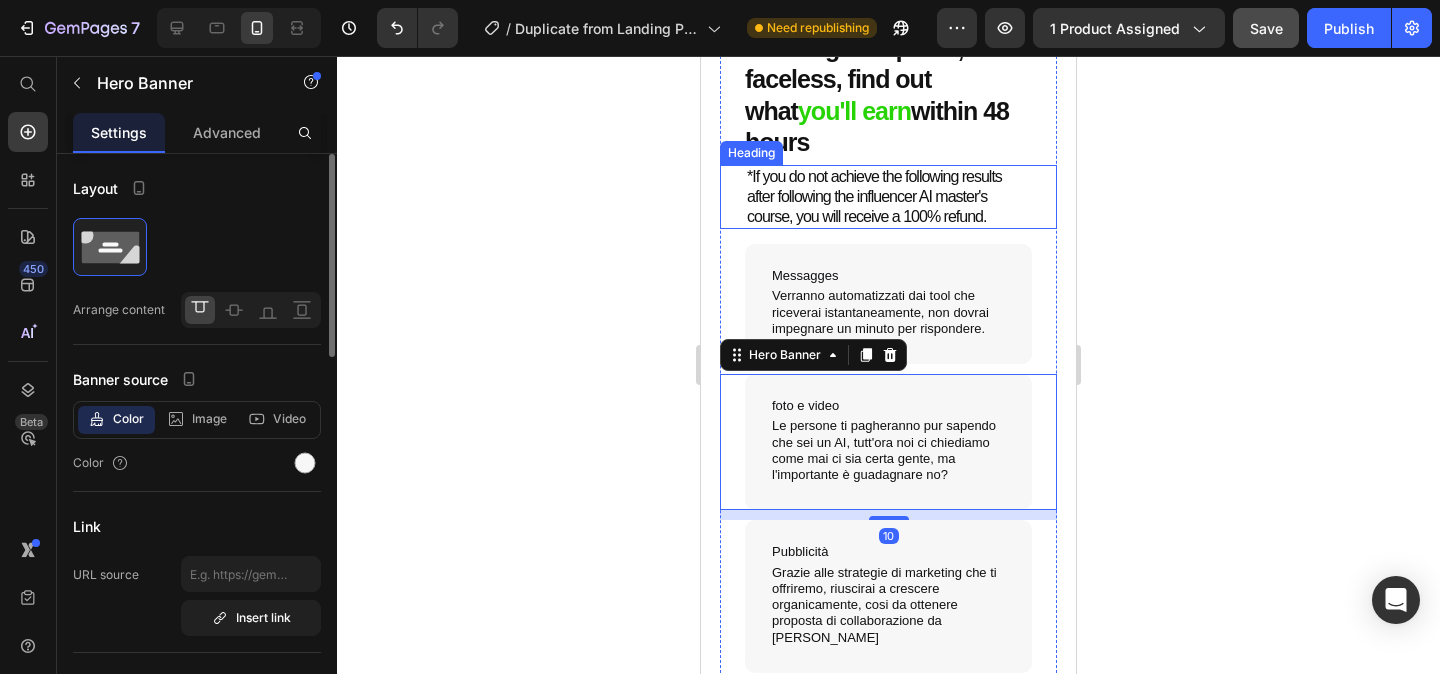 click on "*If you do not achieve the following results after following the influencer AI master's course, you will receive a 100% refund. Heading" at bounding box center (888, 197) 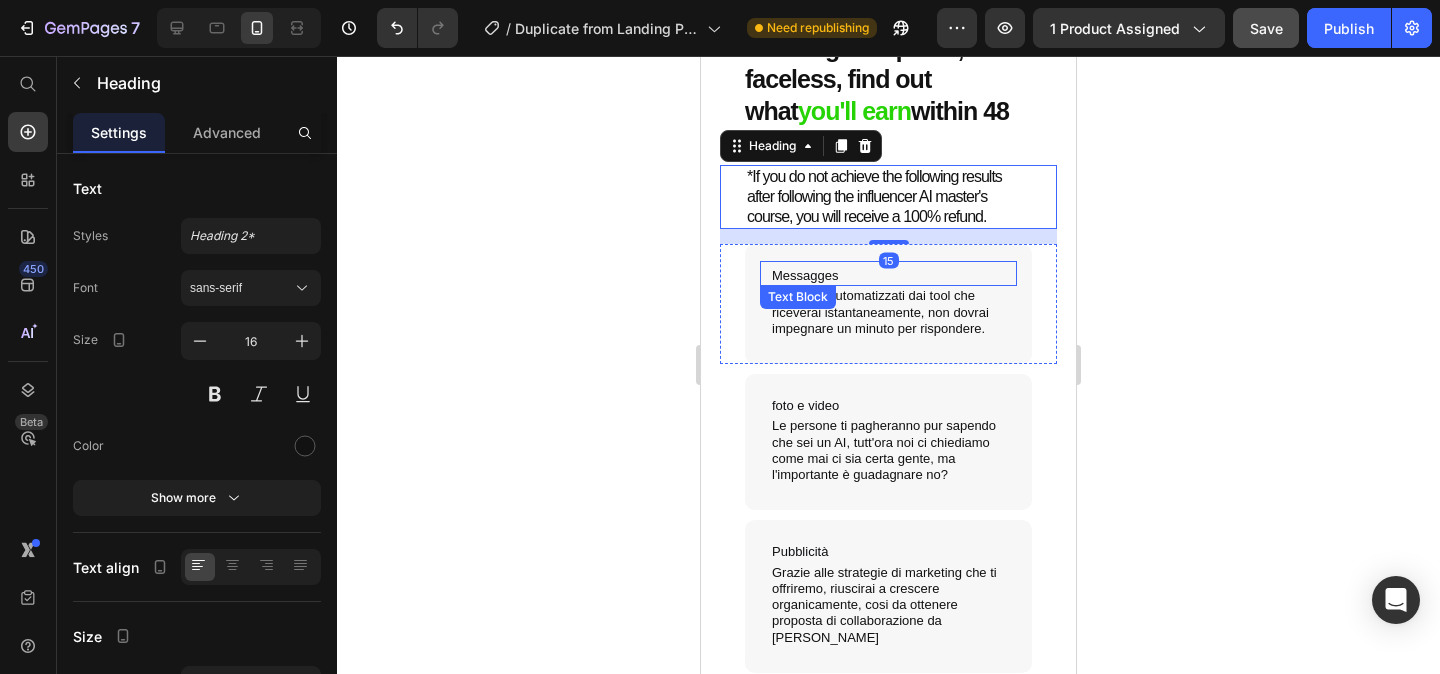click on "Messagges" at bounding box center [888, 276] 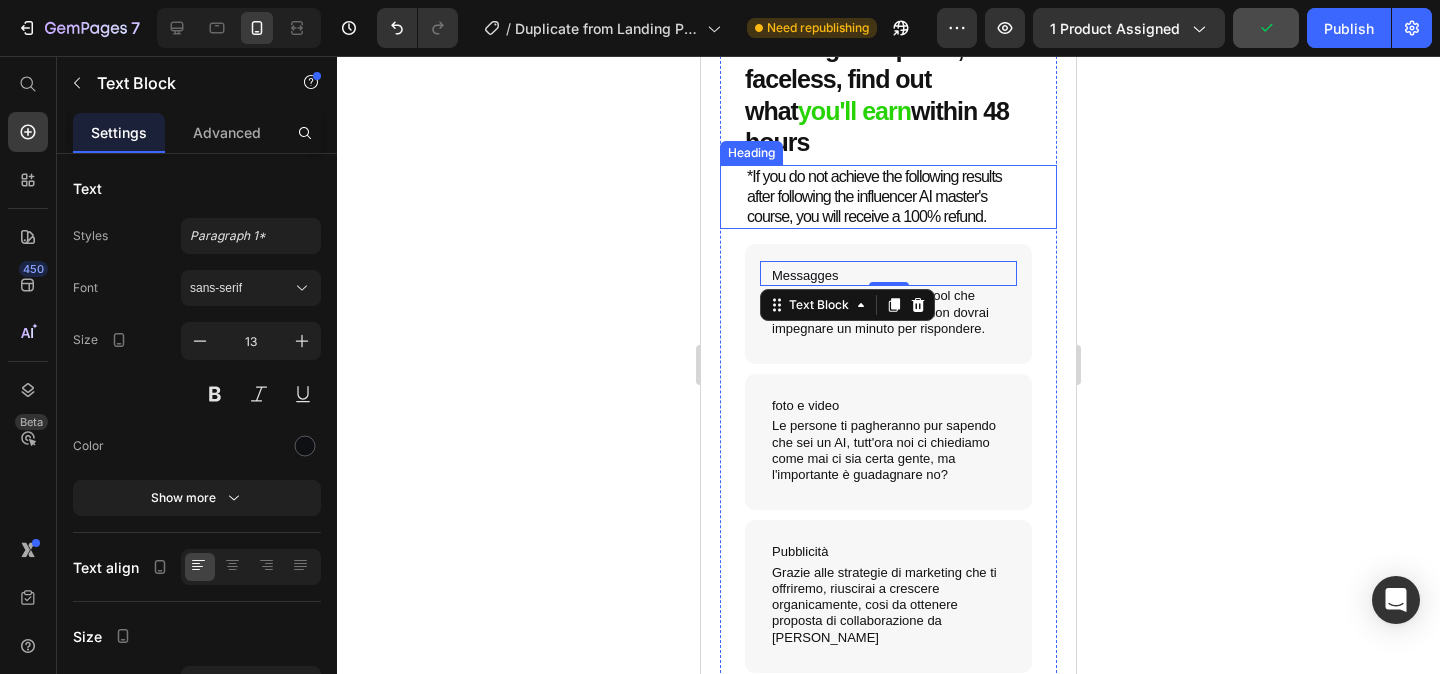 click on "*If you do not achieve the following results after following the influencer AI master's course, you will receive a 100% refund. Heading" at bounding box center [888, 197] 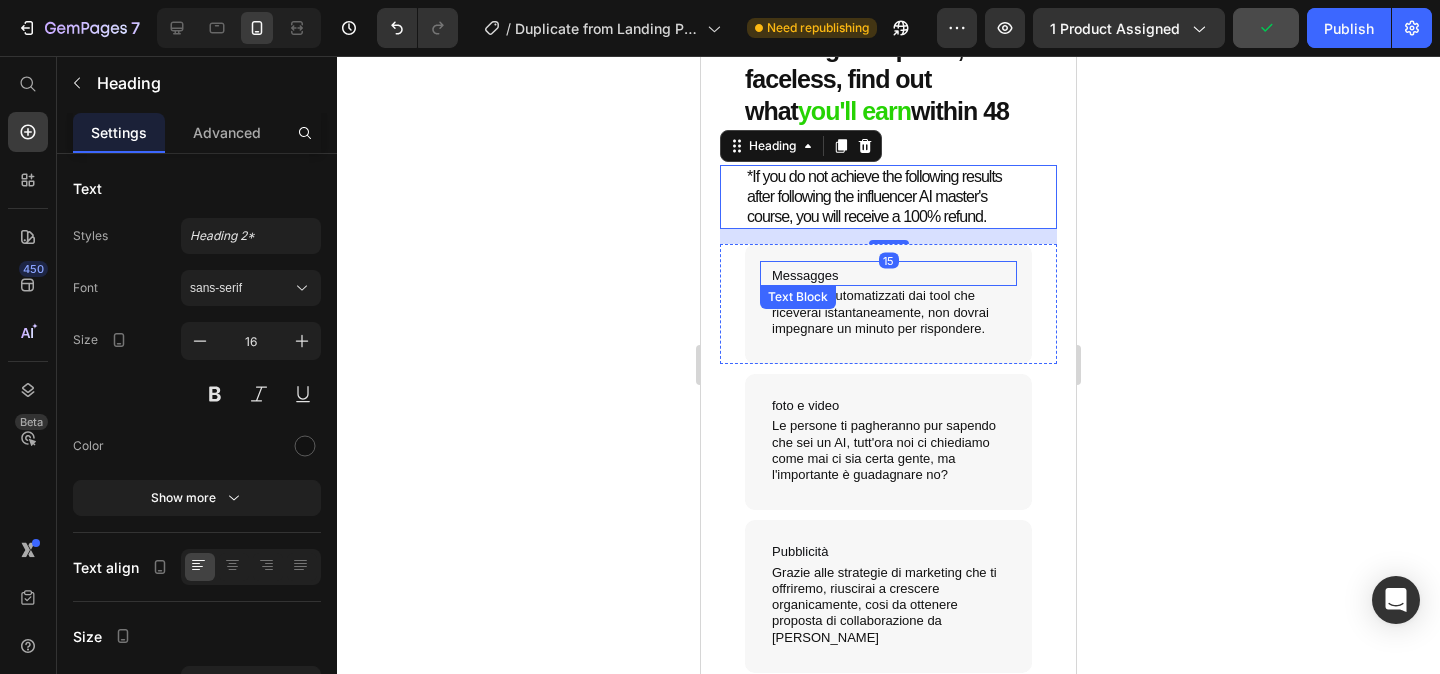 click on "Messagges" at bounding box center [888, 276] 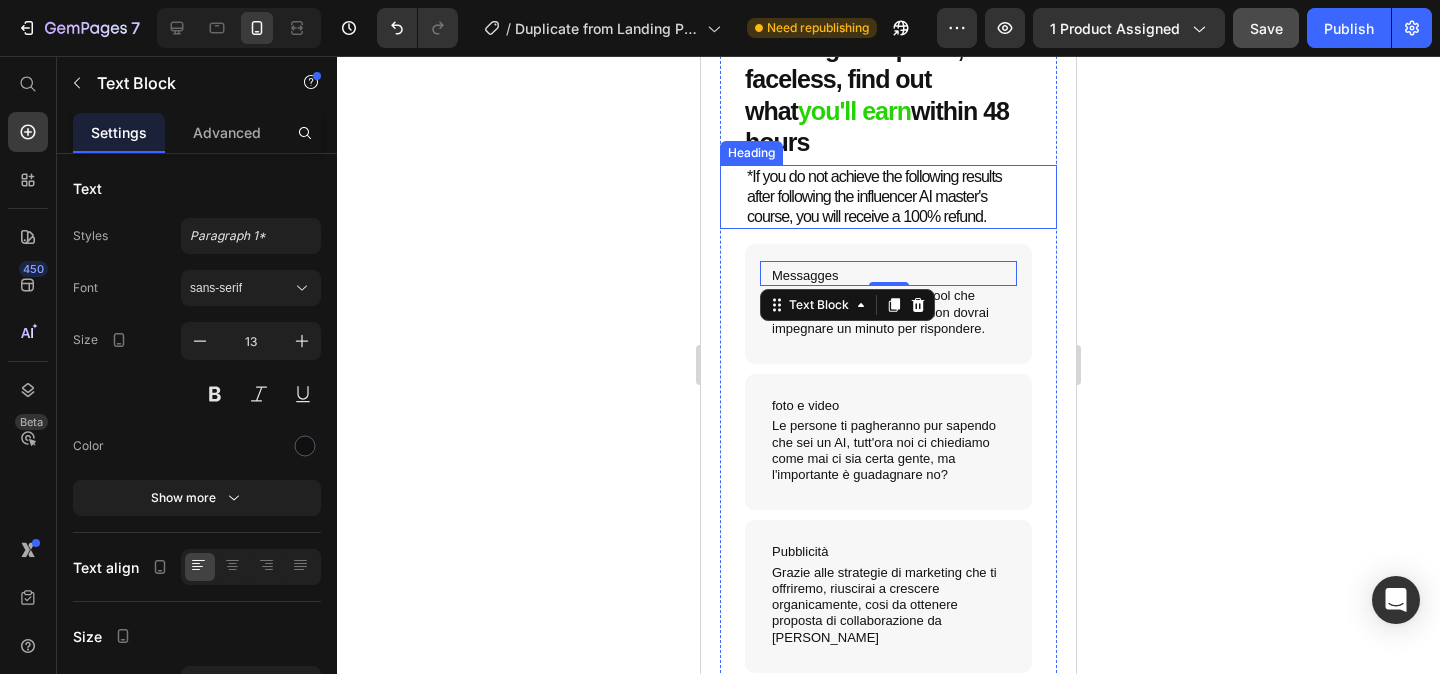 click on "*If you do not achieve the following results after following the influencer AI master's course, you will receive a 100% refund." at bounding box center [888, 197] 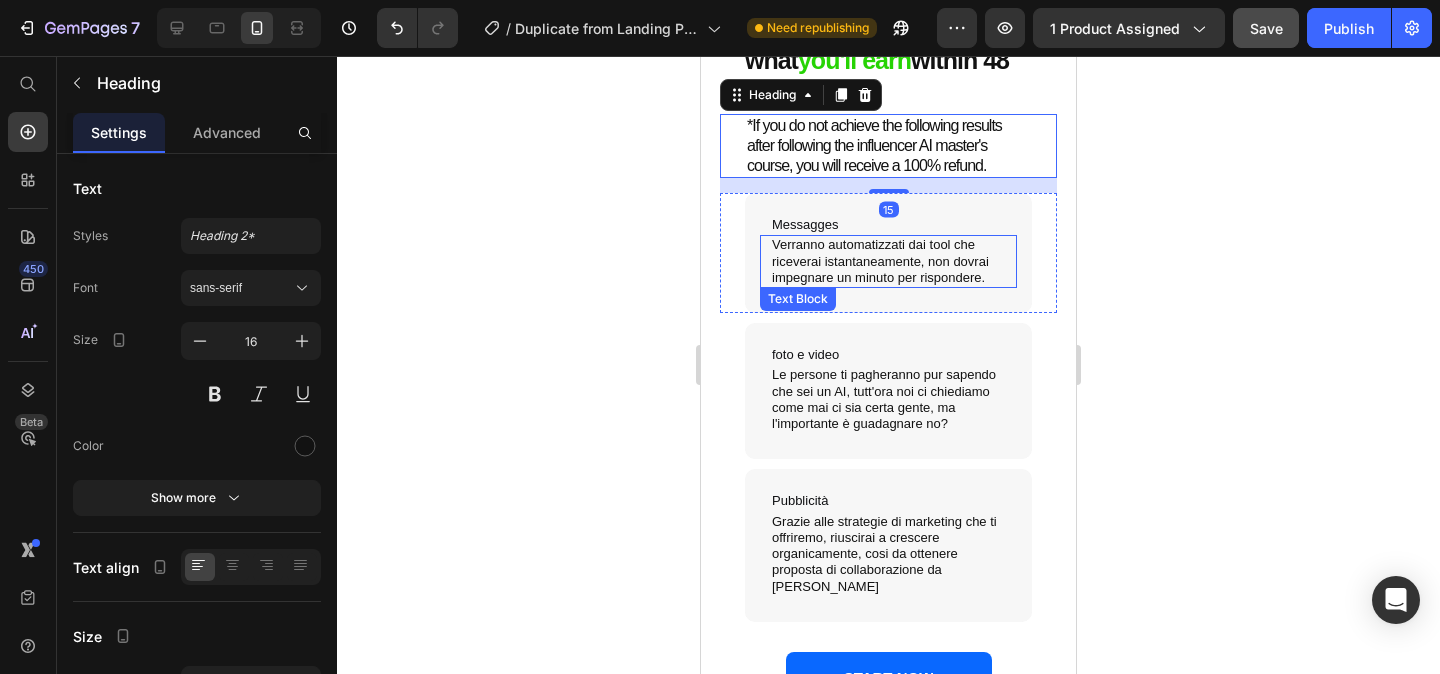 scroll, scrollTop: 5404, scrollLeft: 0, axis: vertical 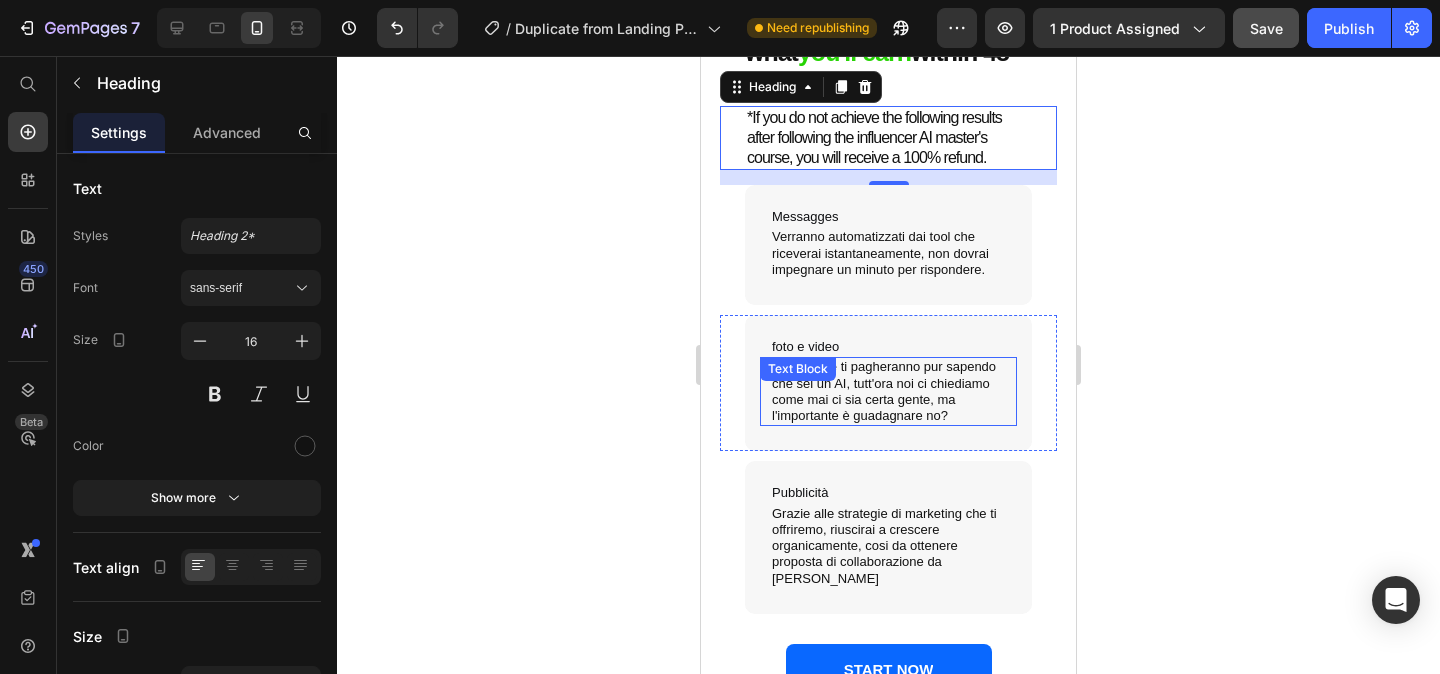 click on "Le persone ti pagheranno pur sapendo che sei un AI, tutt'ora noi ci chiediamo come mai ci sia certa gente, ma l'importante è guadagnare no?" at bounding box center (888, 391) 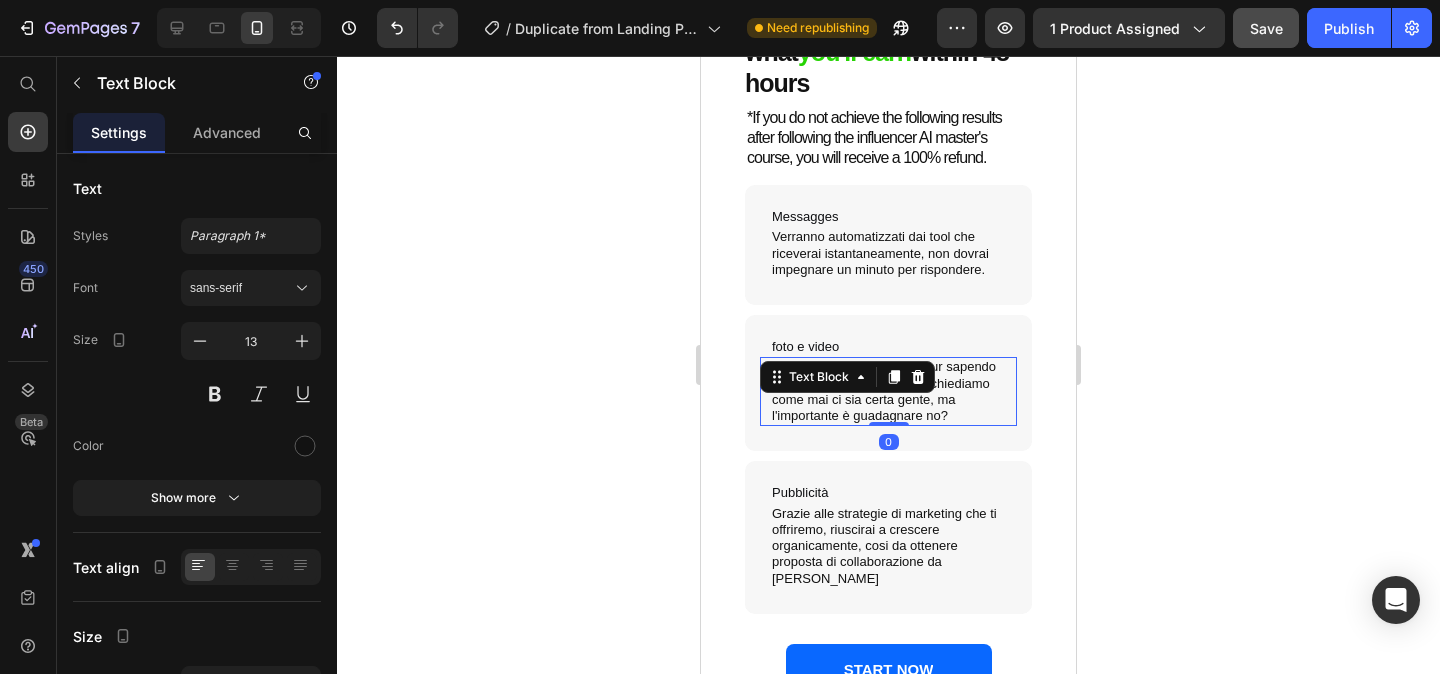 click on "Text Block" at bounding box center (847, 377) 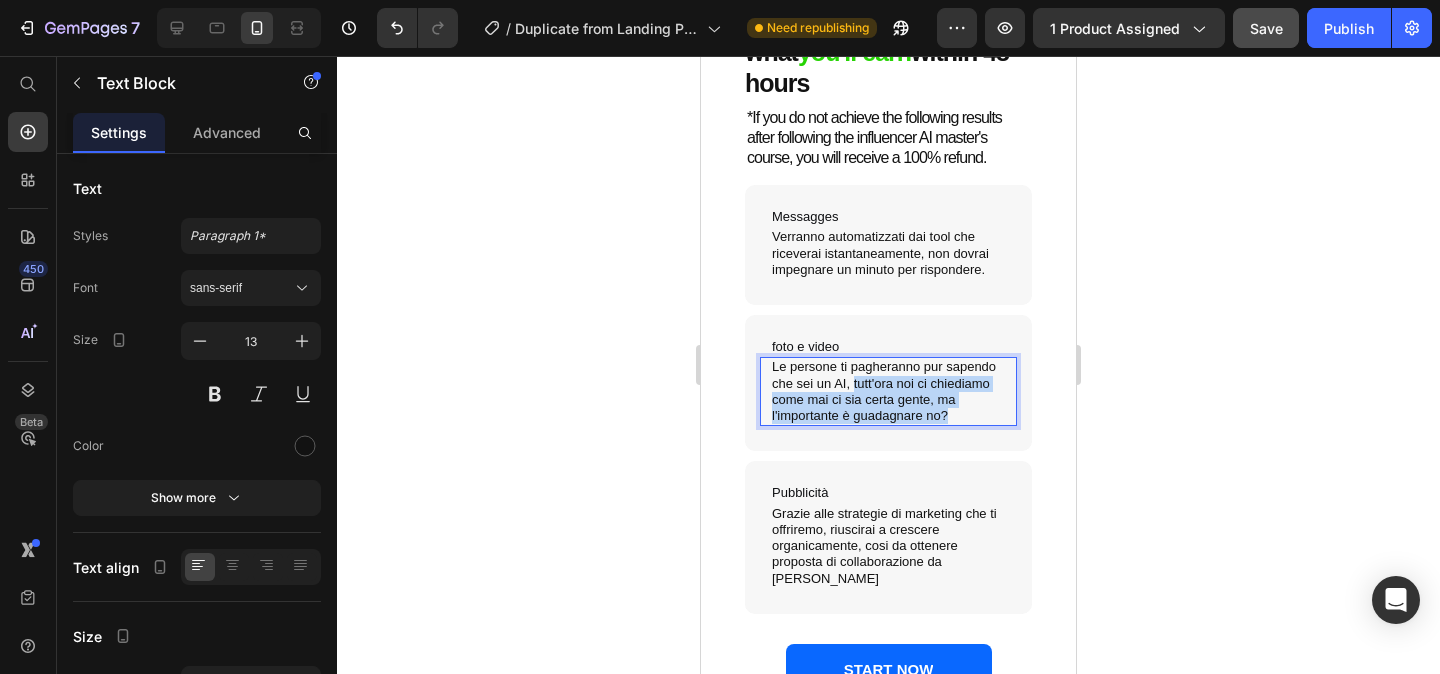 drag, startPoint x: 854, startPoint y: 398, endPoint x: 946, endPoint y: 428, distance: 96.76776 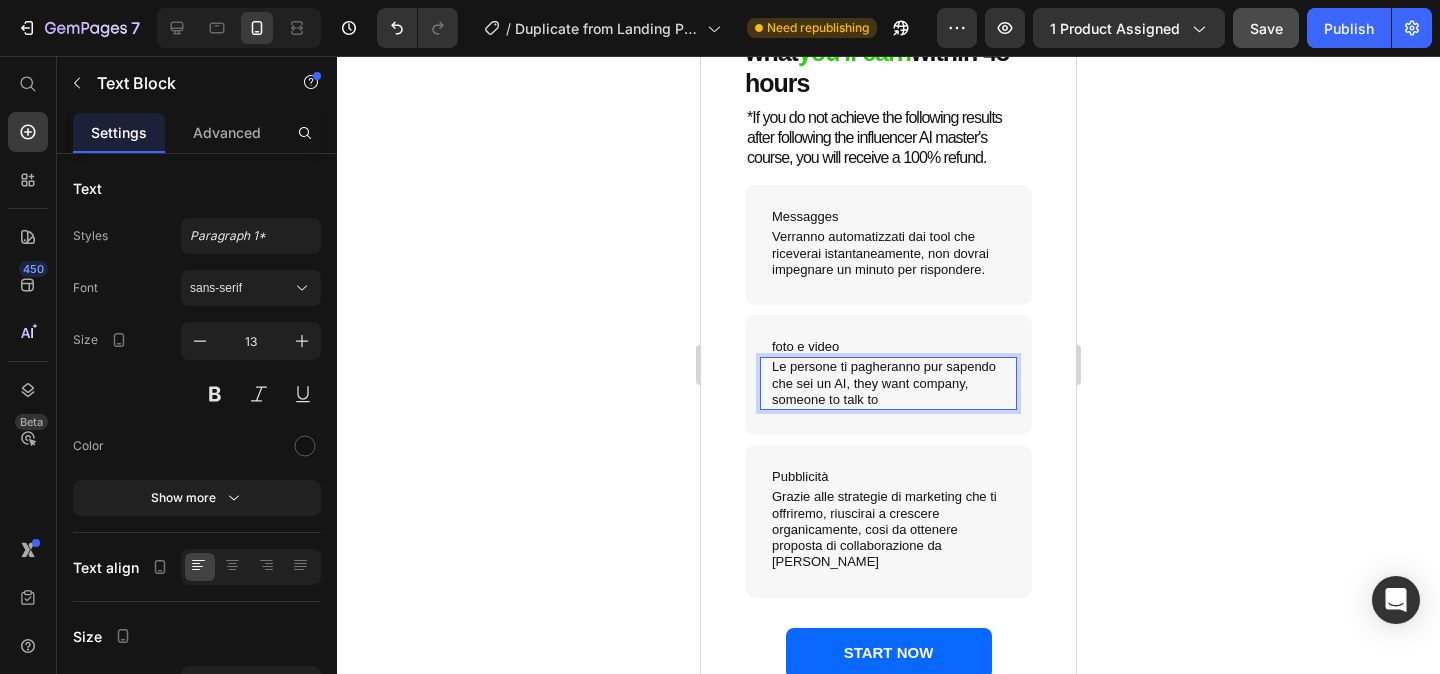 click on "Le persone ti pagheranno pur sapendo che sei un AI, they want company, someone to talk to" at bounding box center (888, 383) 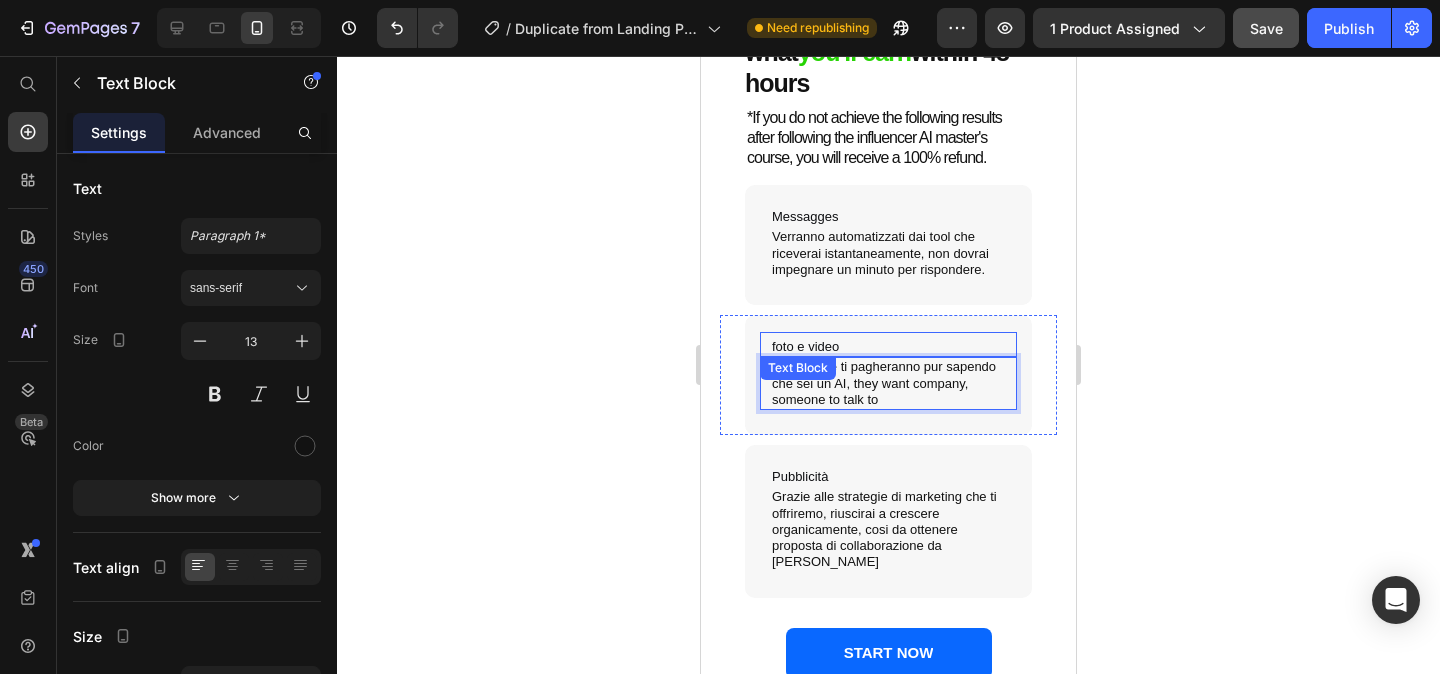 click on "foto e video" at bounding box center [888, 344] 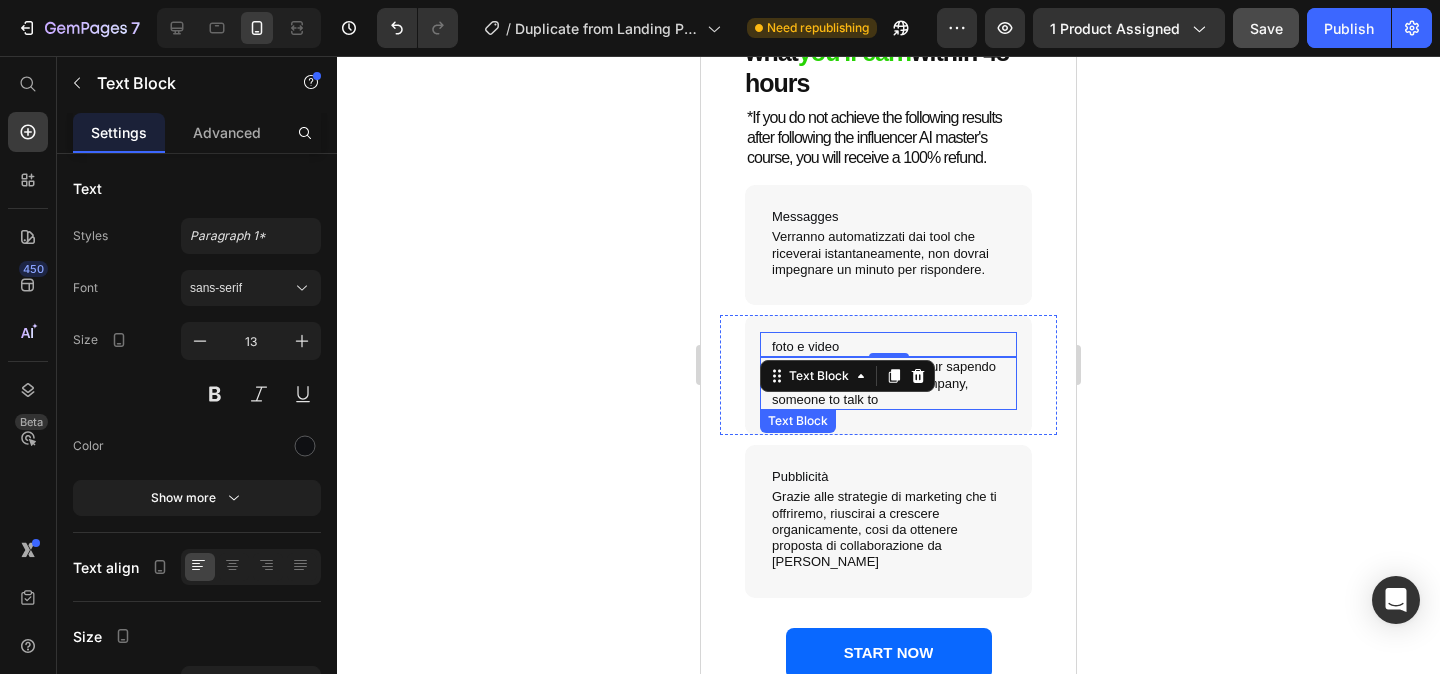 click on "Le persone ti pagheranno pur sapendo che sei un AI, they want company, someone to talk to" at bounding box center [888, 383] 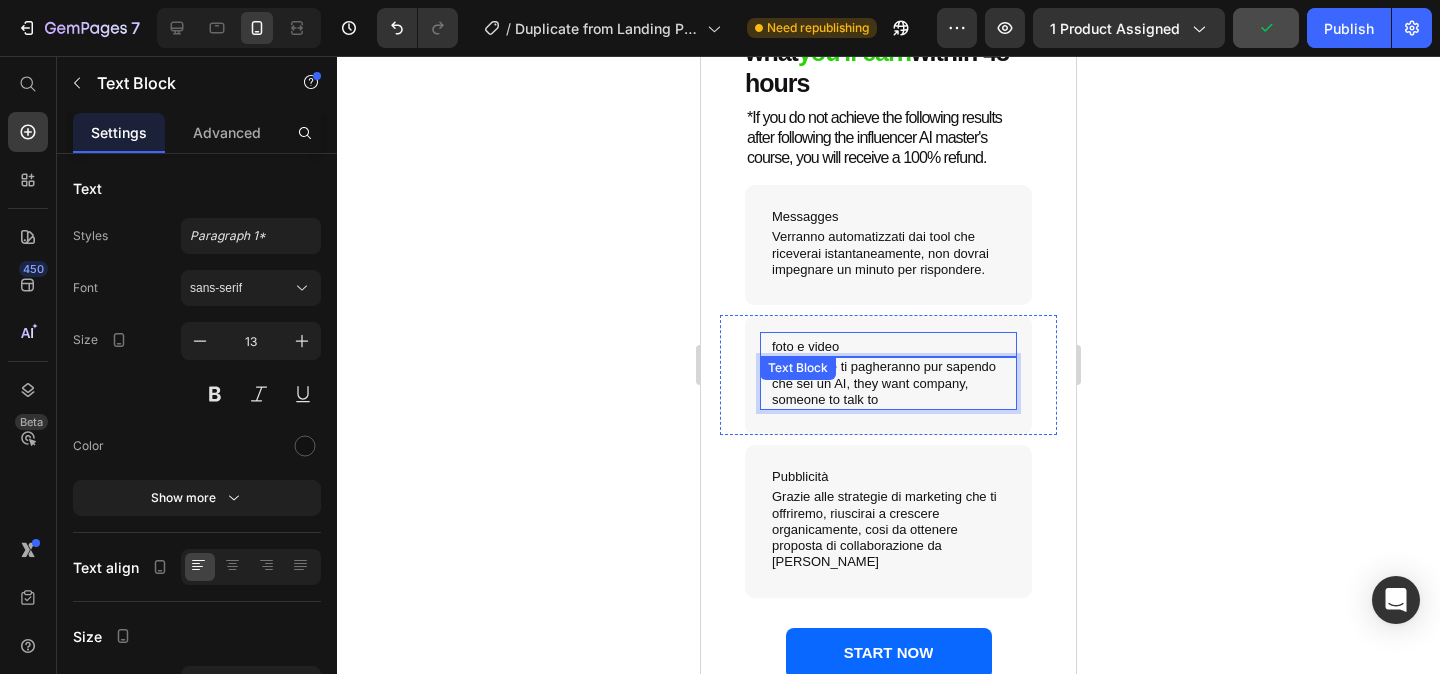 click on "foto e video" at bounding box center (888, 347) 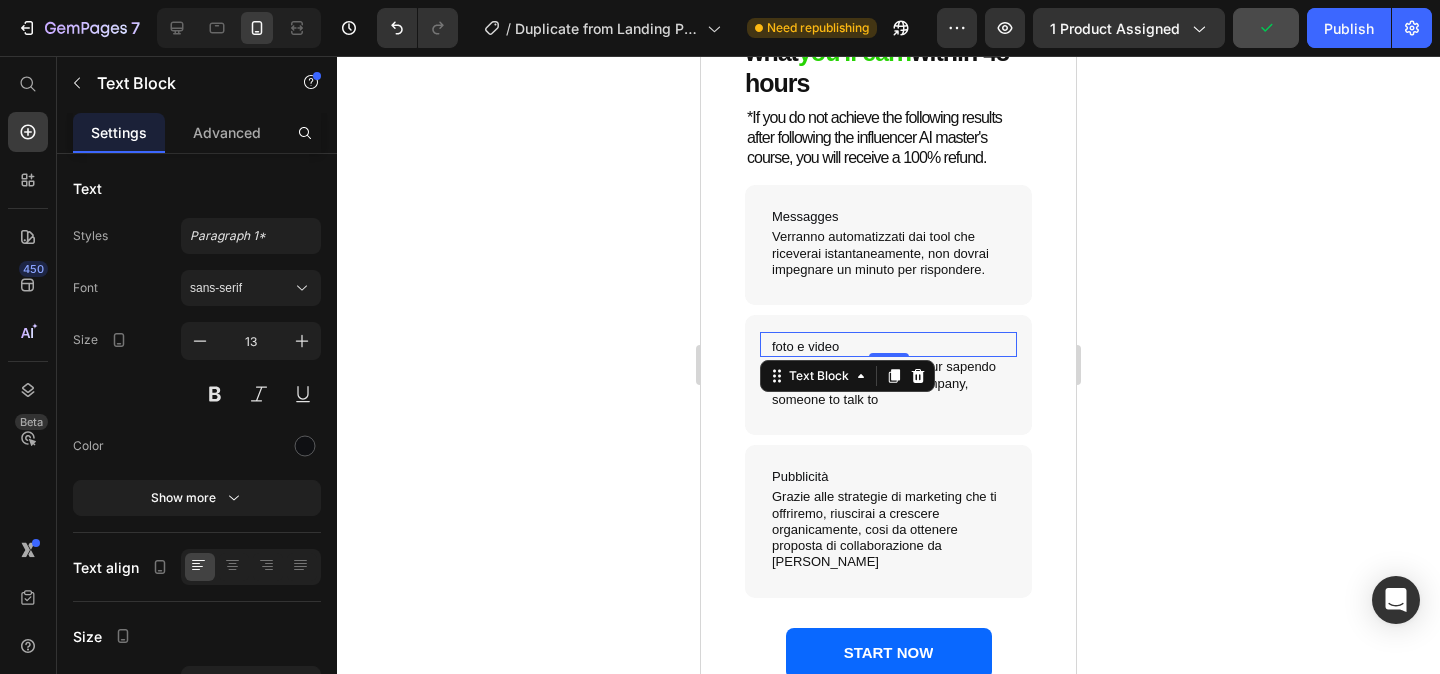 click on "foto e video" at bounding box center [888, 347] 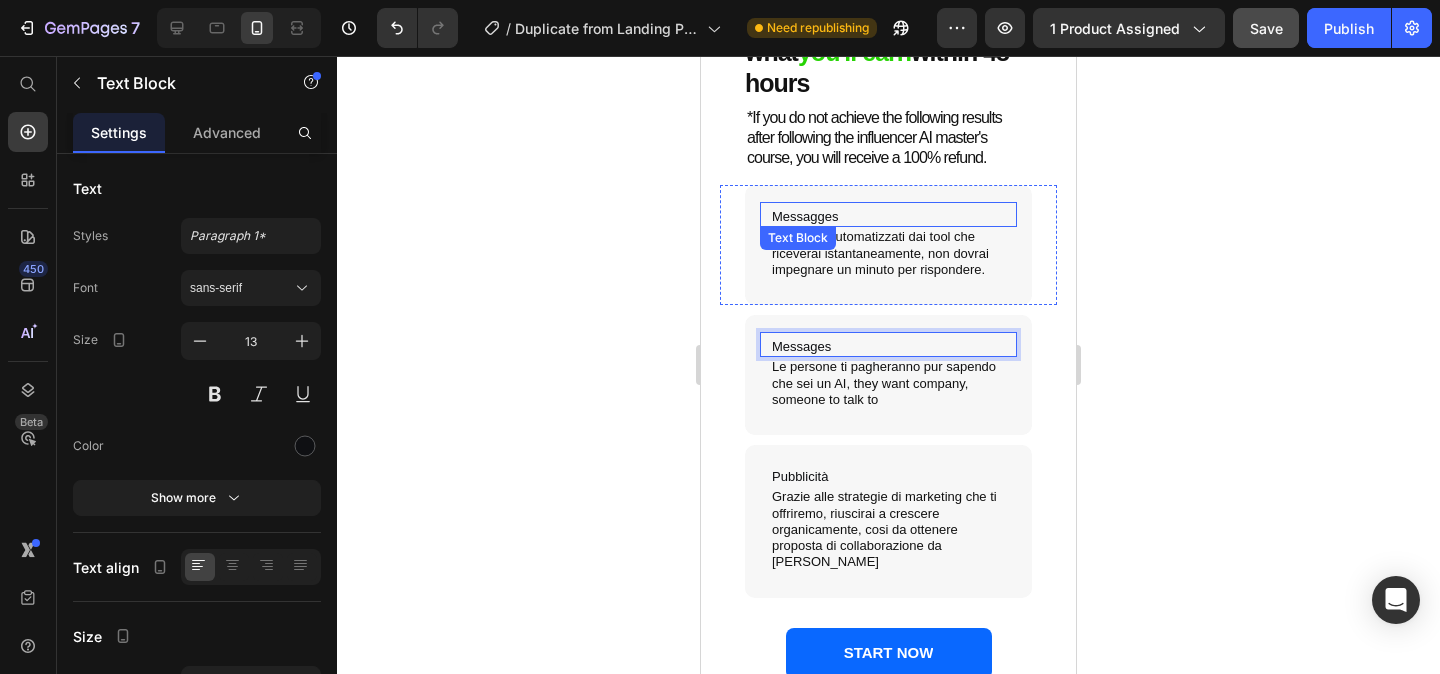 click on "Messagges" at bounding box center [888, 217] 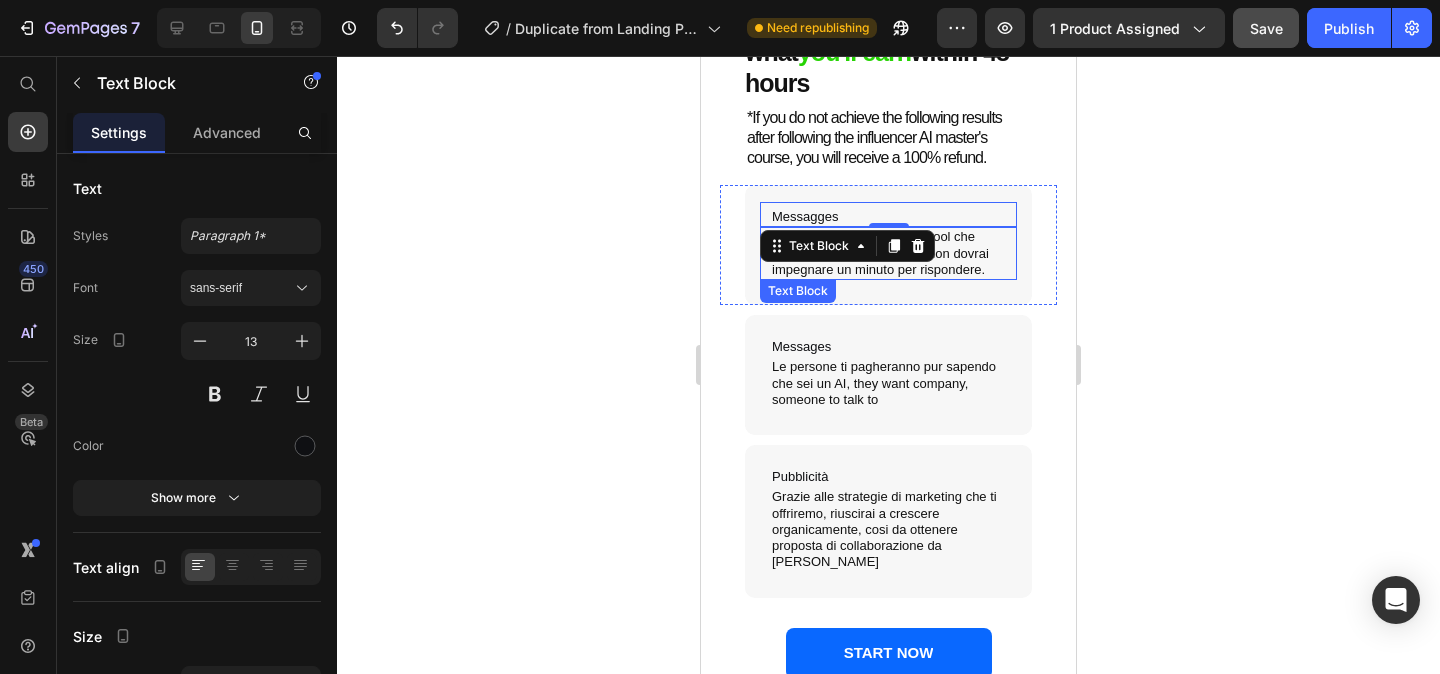 click on "Verranno automatizzati dai tool che riceverai istantaneamente, non dovrai impegnare un minuto per rispondere." at bounding box center [888, 253] 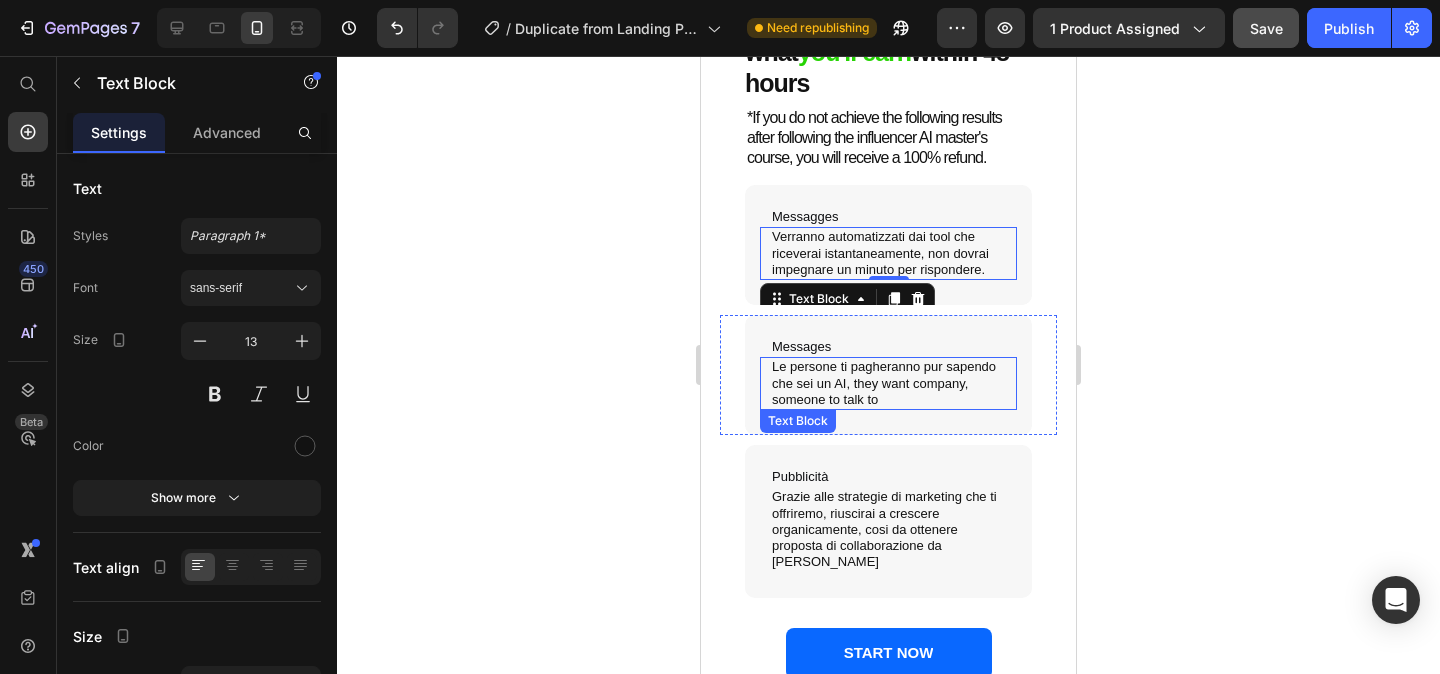 click on "Le persone ti pagheranno pur sapendo che sei un AI, they want company, someone to talk to" at bounding box center [888, 383] 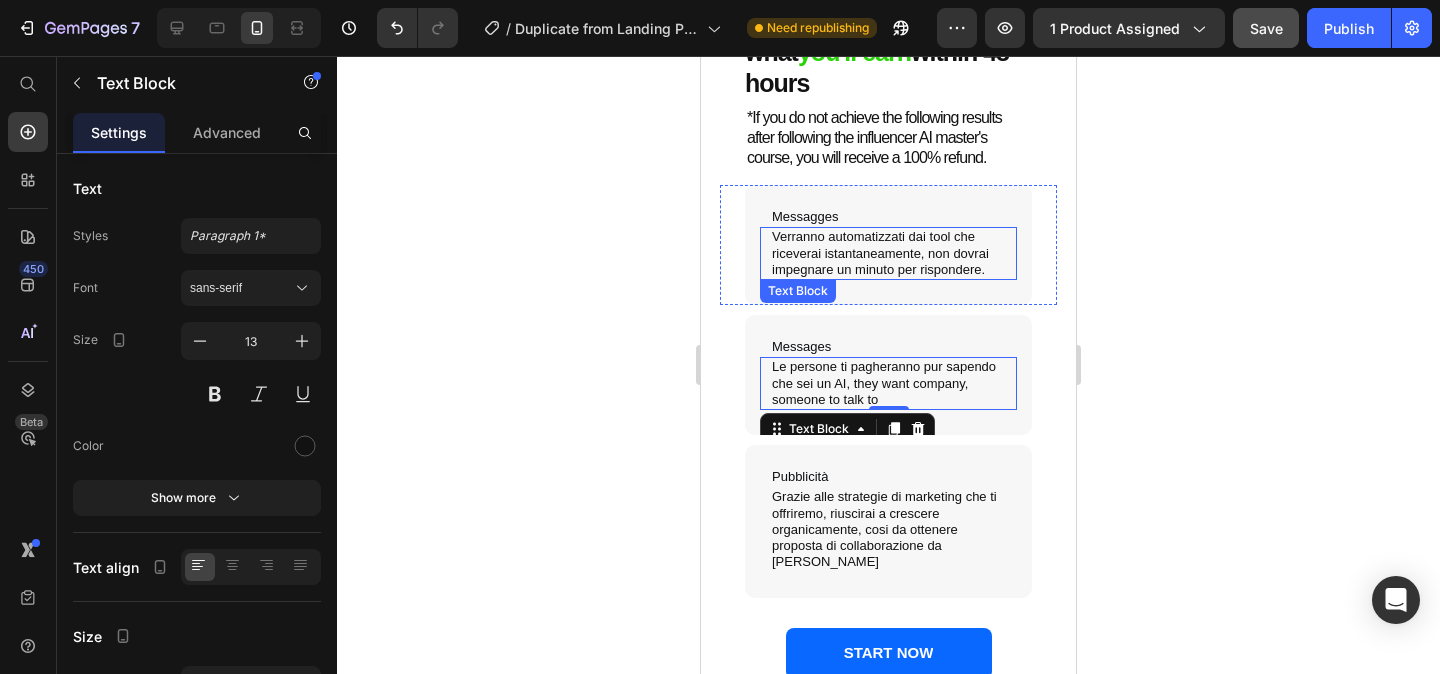 click on "Verranno automatizzati dai tool che riceverai istantaneamente, non dovrai impegnare un minuto per rispondere." at bounding box center (888, 253) 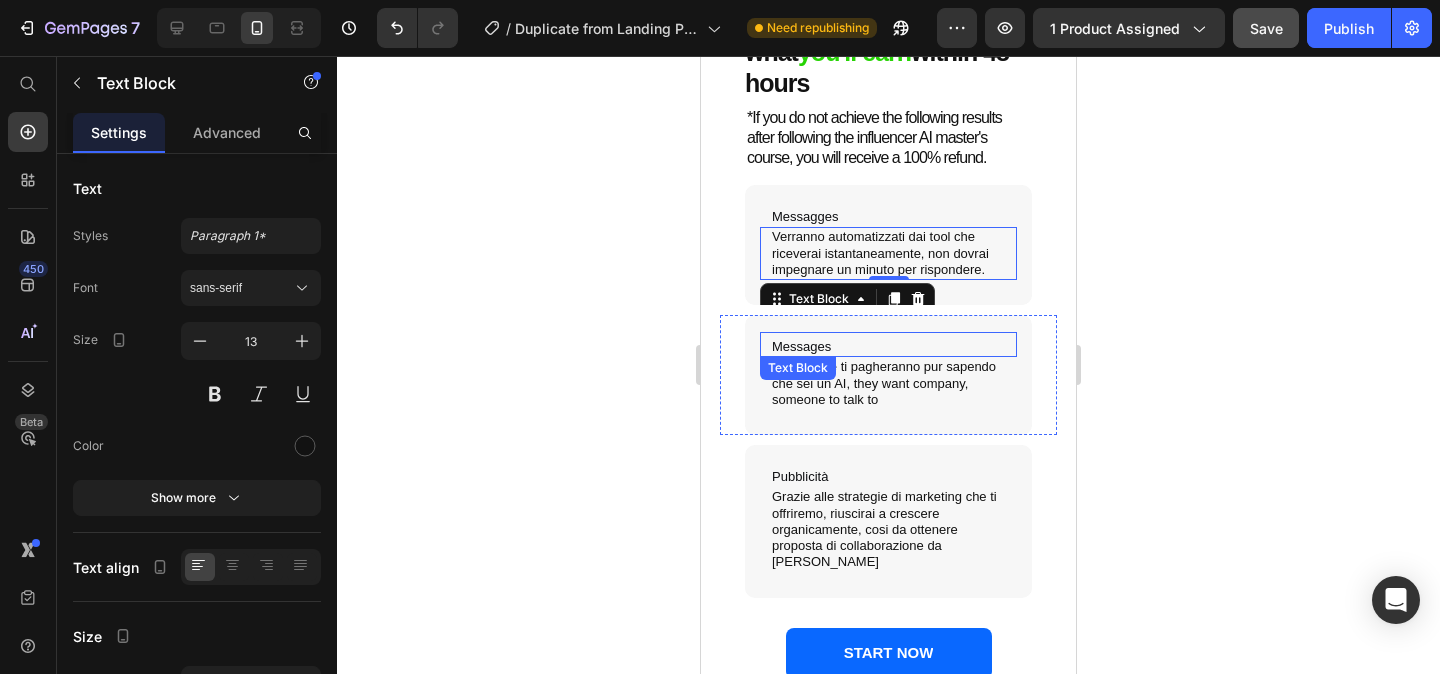 click on "Messages" at bounding box center (888, 347) 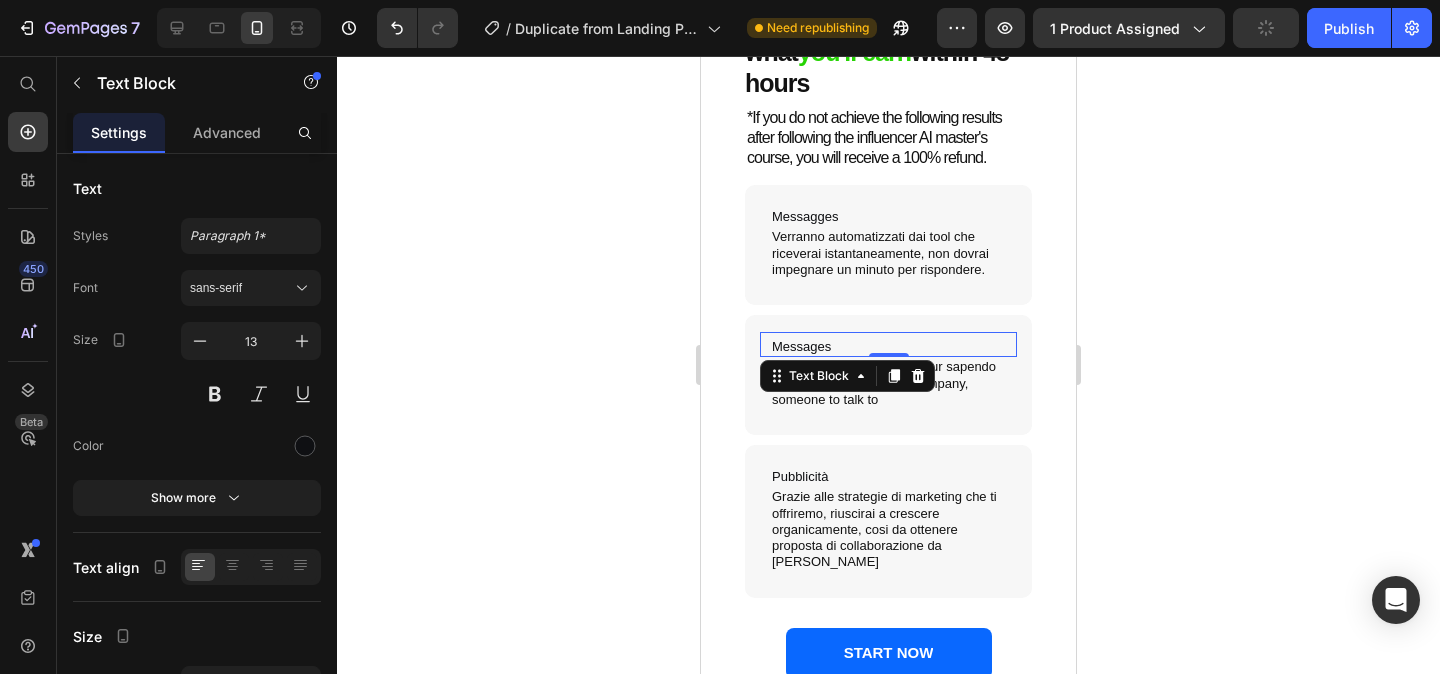 click on "Messages" at bounding box center [888, 347] 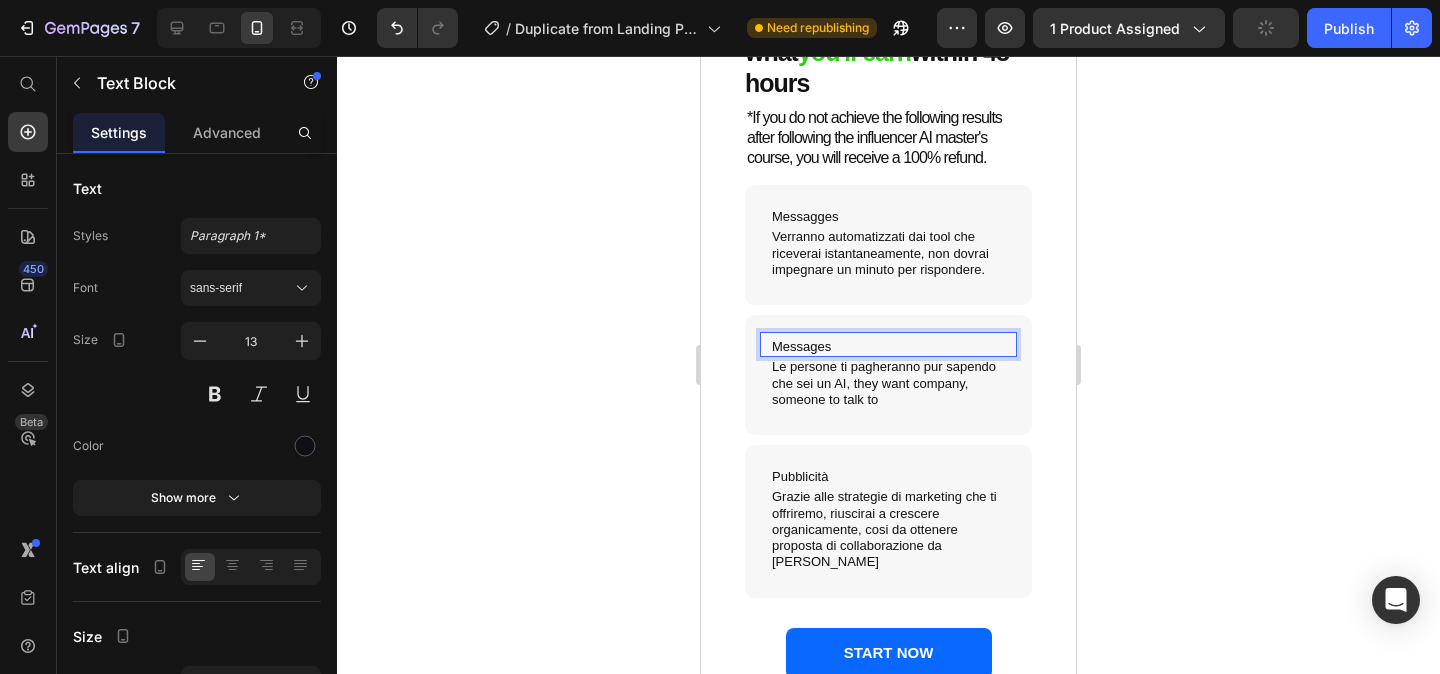 click on "Messages" at bounding box center (888, 347) 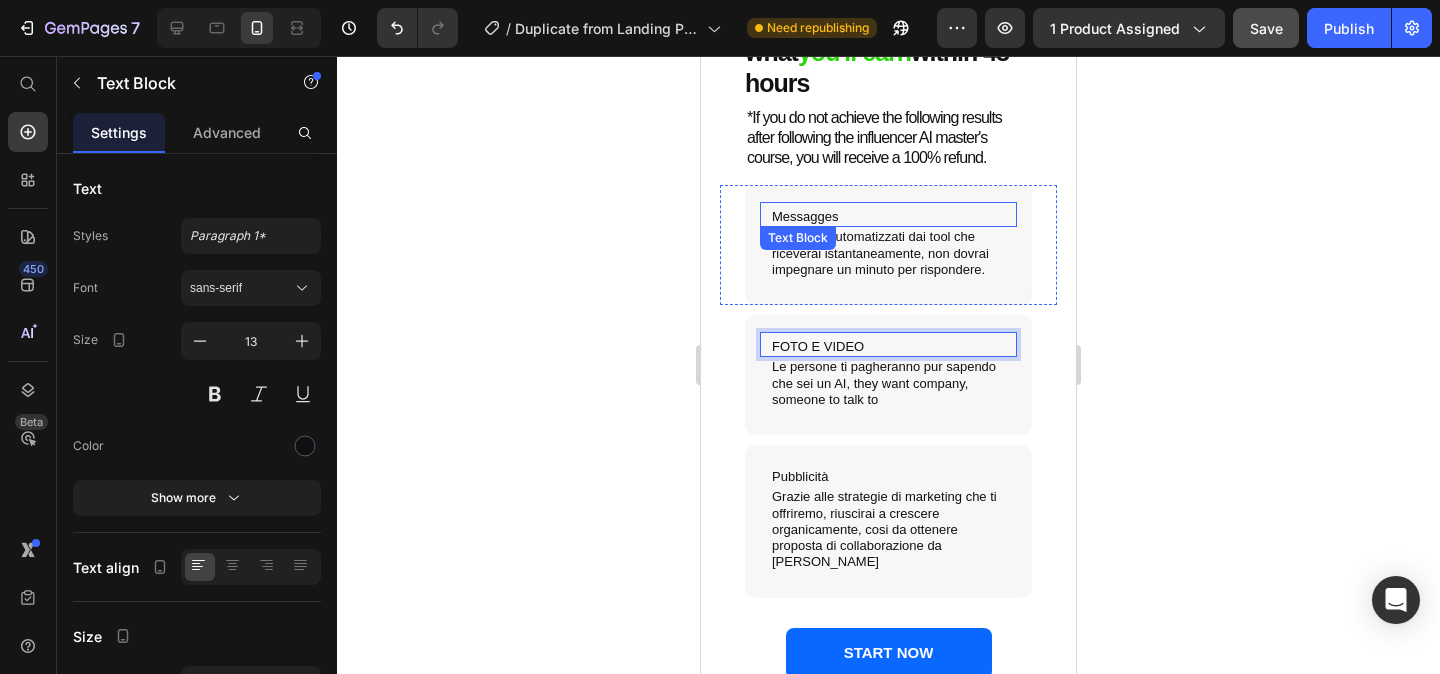 click on "Messagges" at bounding box center (888, 217) 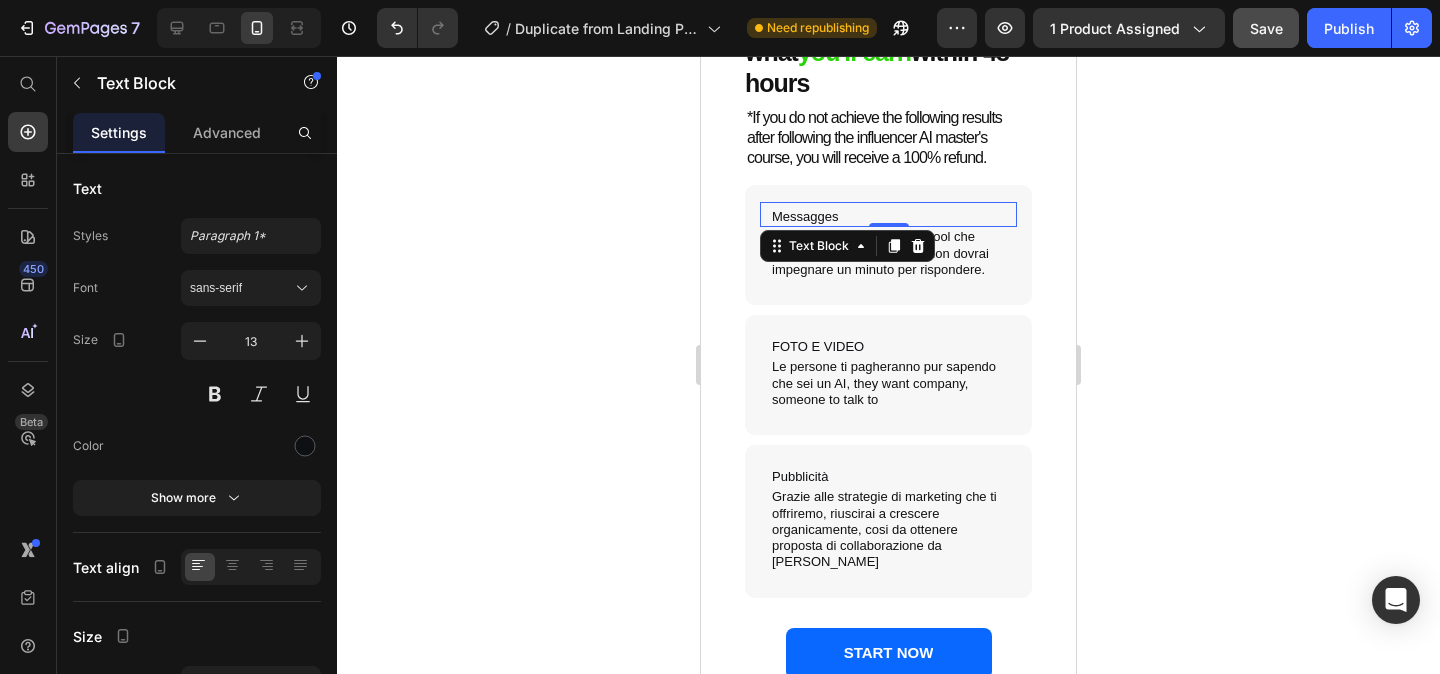 click on "Messagges" at bounding box center [888, 217] 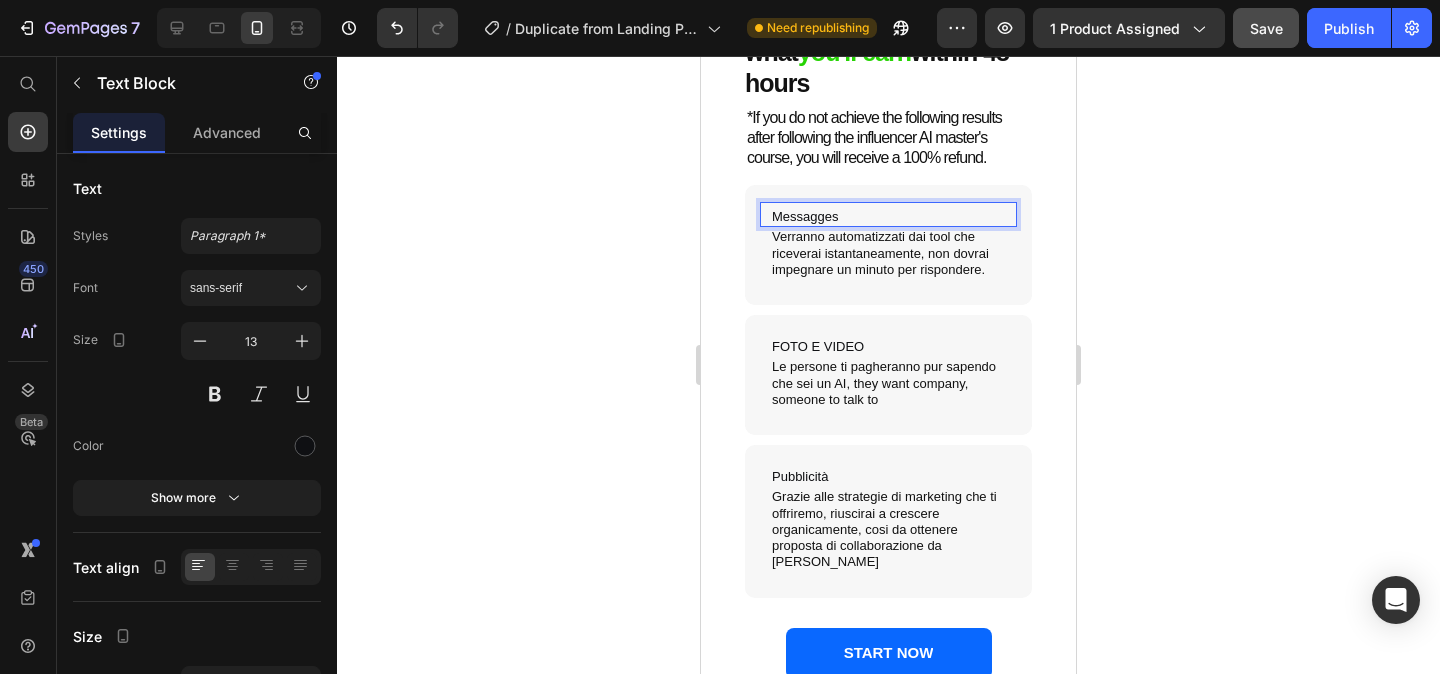 click on "Messagges" at bounding box center (888, 217) 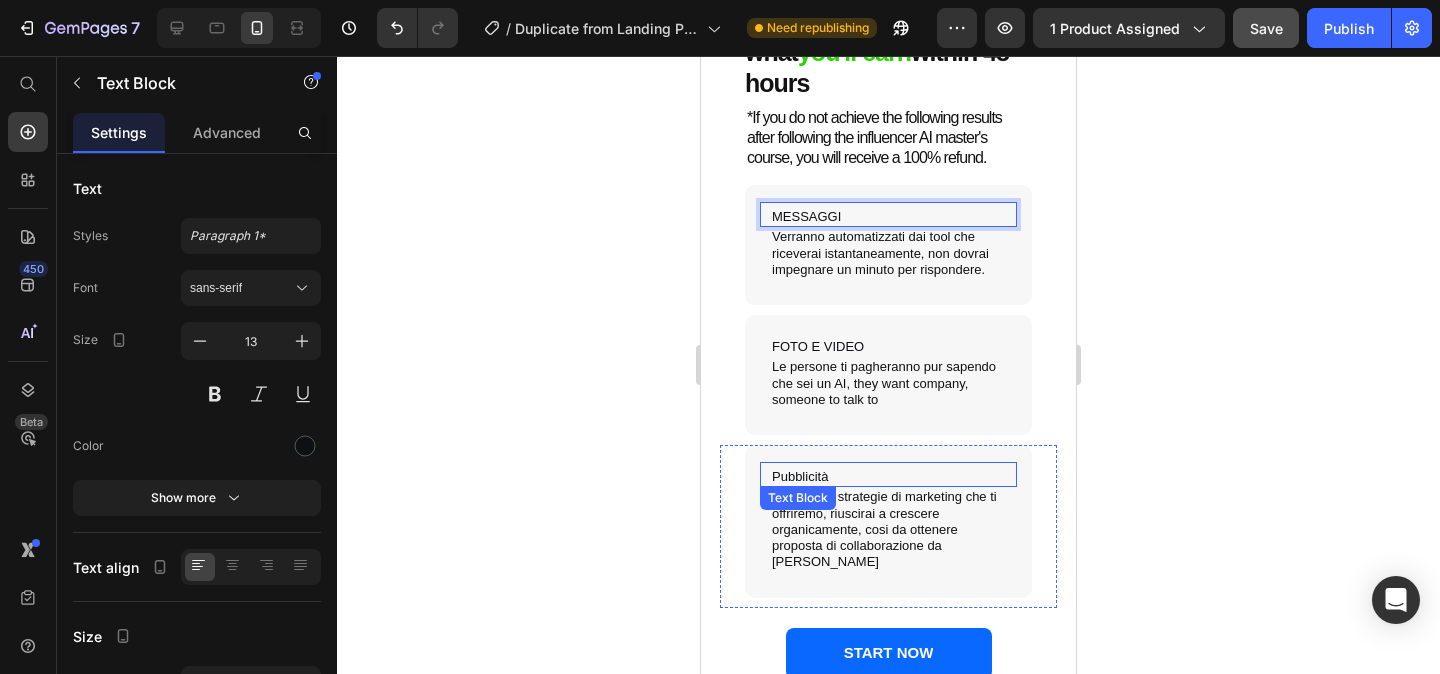 click on "Pubblicità" at bounding box center (888, 477) 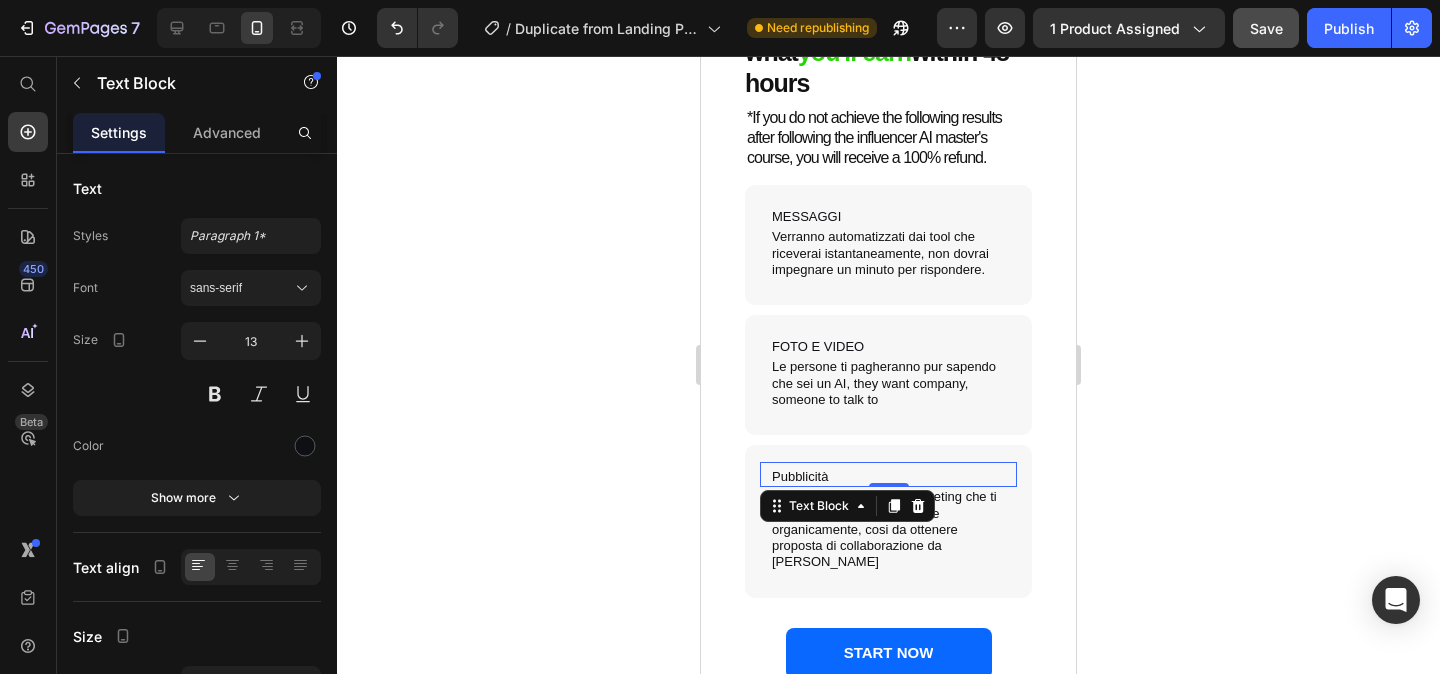 click on "Pubblicità" at bounding box center [888, 477] 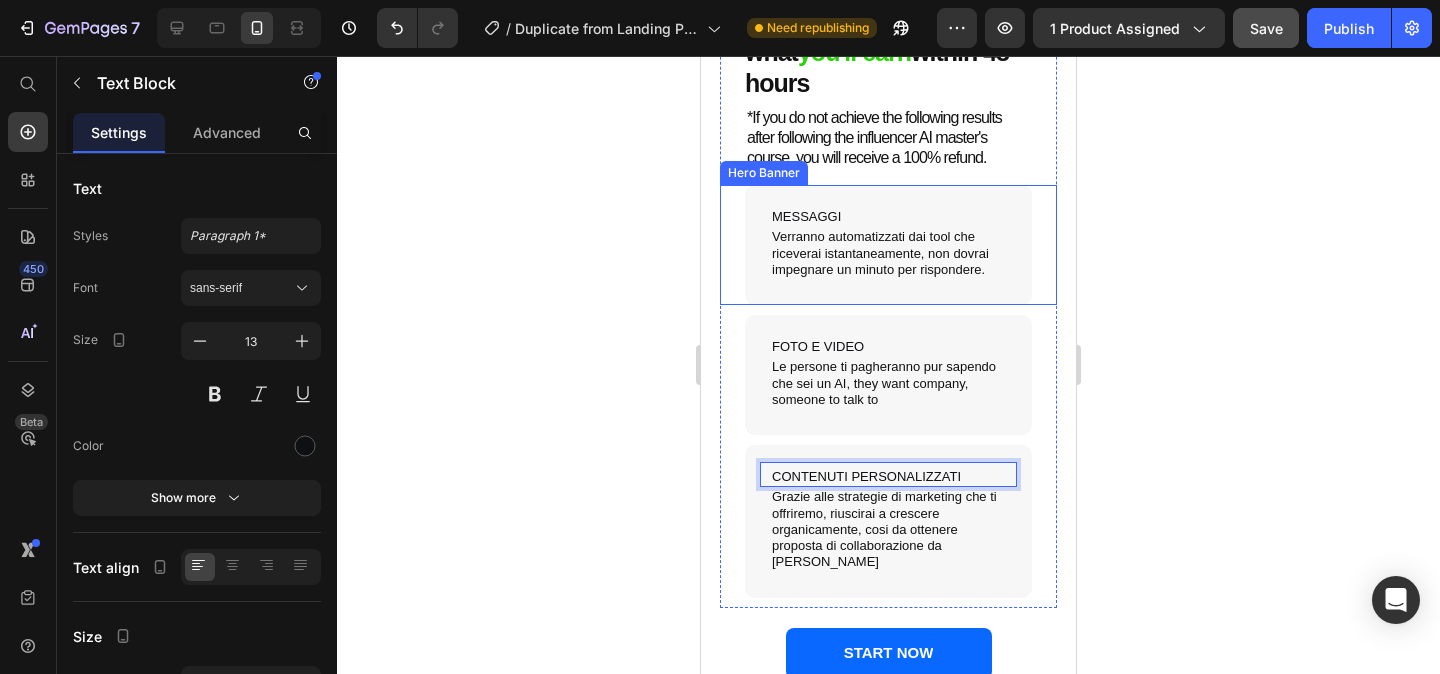 click on "MESSAGGI Text Block Verranno automatizzati dai tool che riceverai istantaneamente, non dovrai impegnare un minuto per rispondere. Text Block Hero Banner" at bounding box center (888, 245) 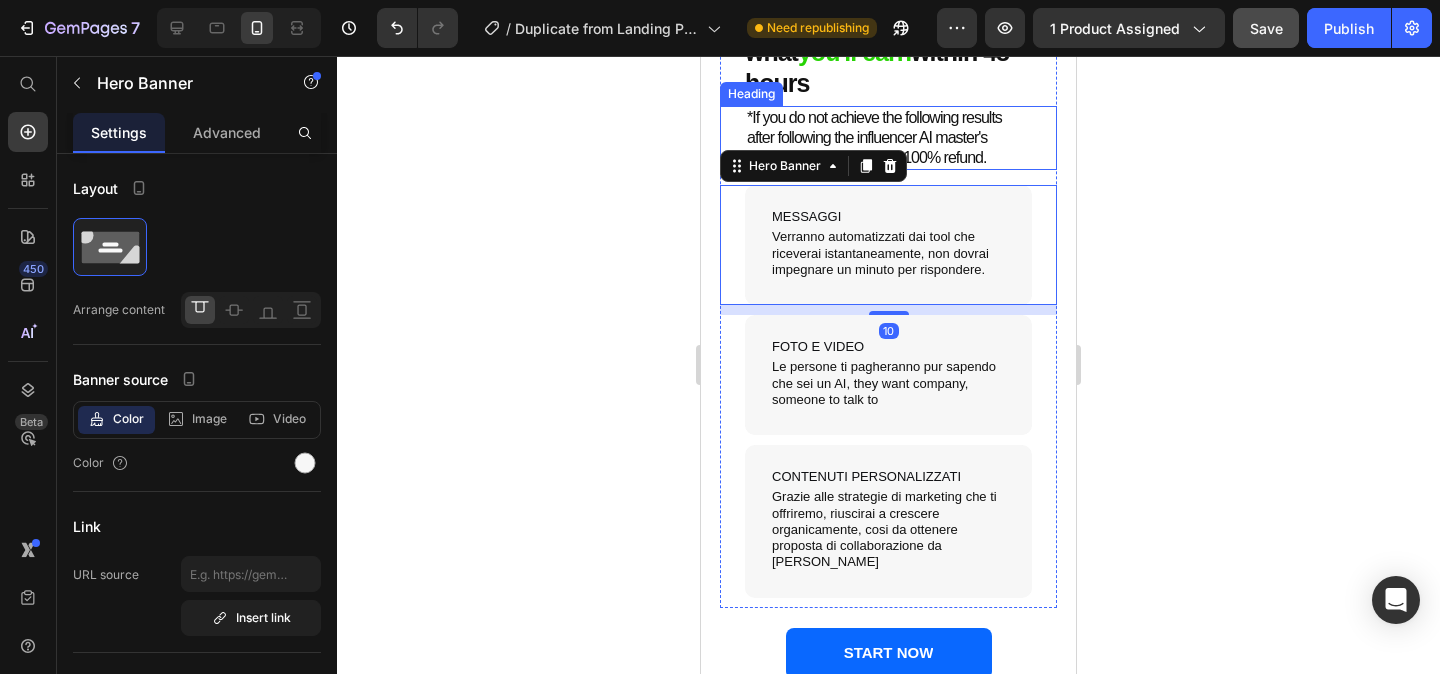 click on "*If you do not achieve the following results after following the influencer AI master's course, you will receive a 100% refund. Heading" at bounding box center (888, 138) 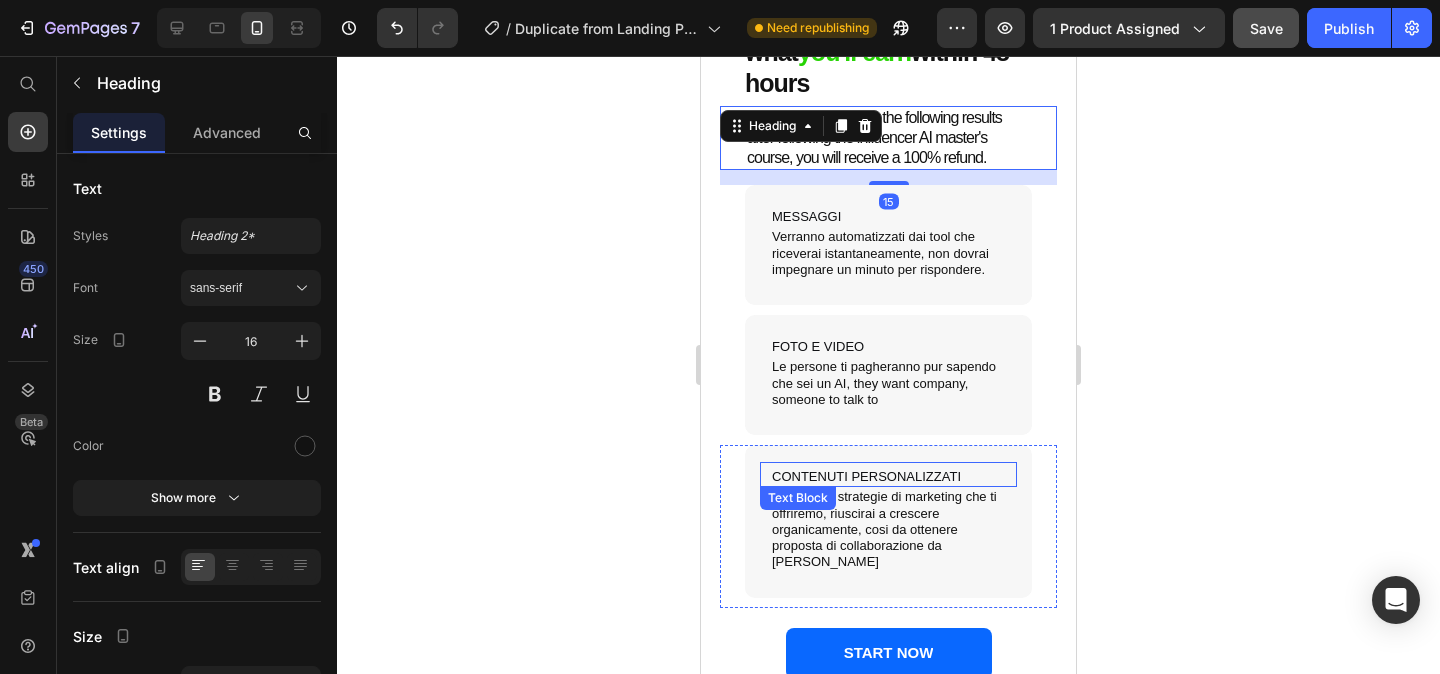 click on "CONTENUTI PERSONALIZZATI" at bounding box center (888, 477) 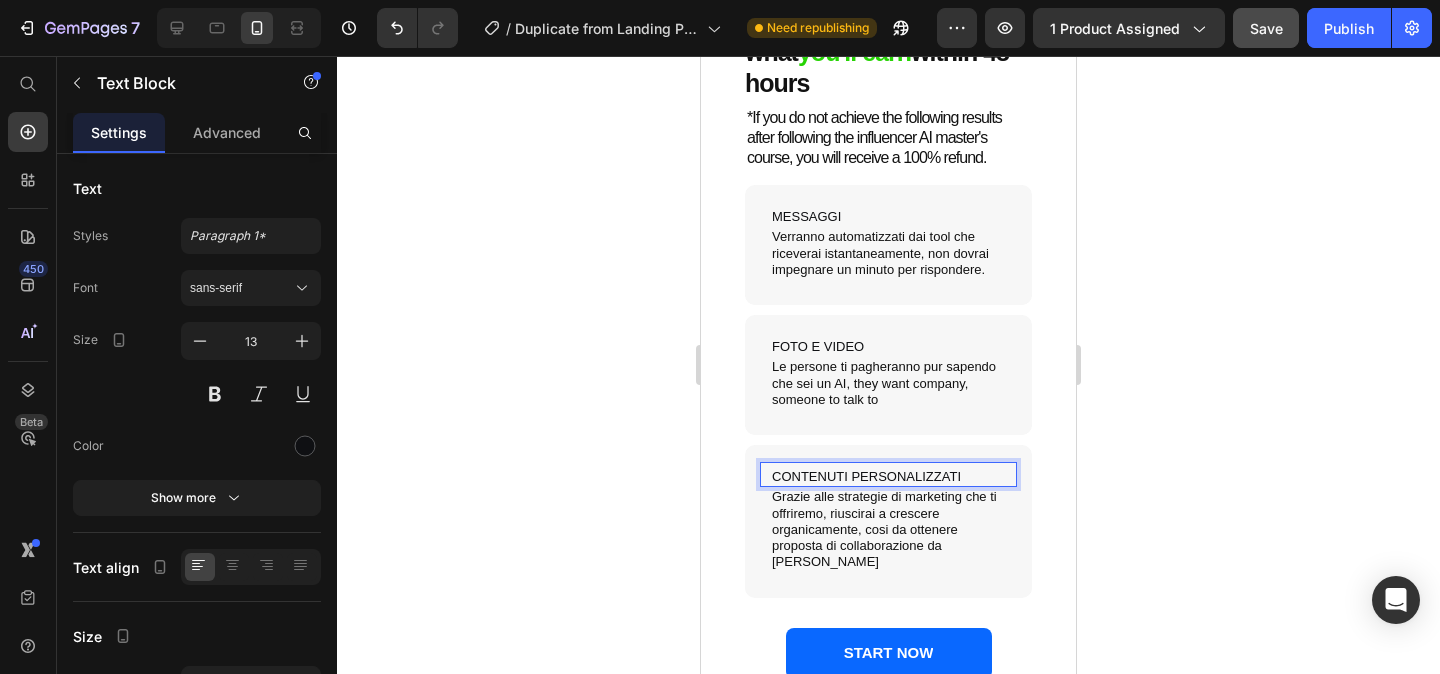 click on "CONTENUTI PERSONALIZZATI" at bounding box center (888, 477) 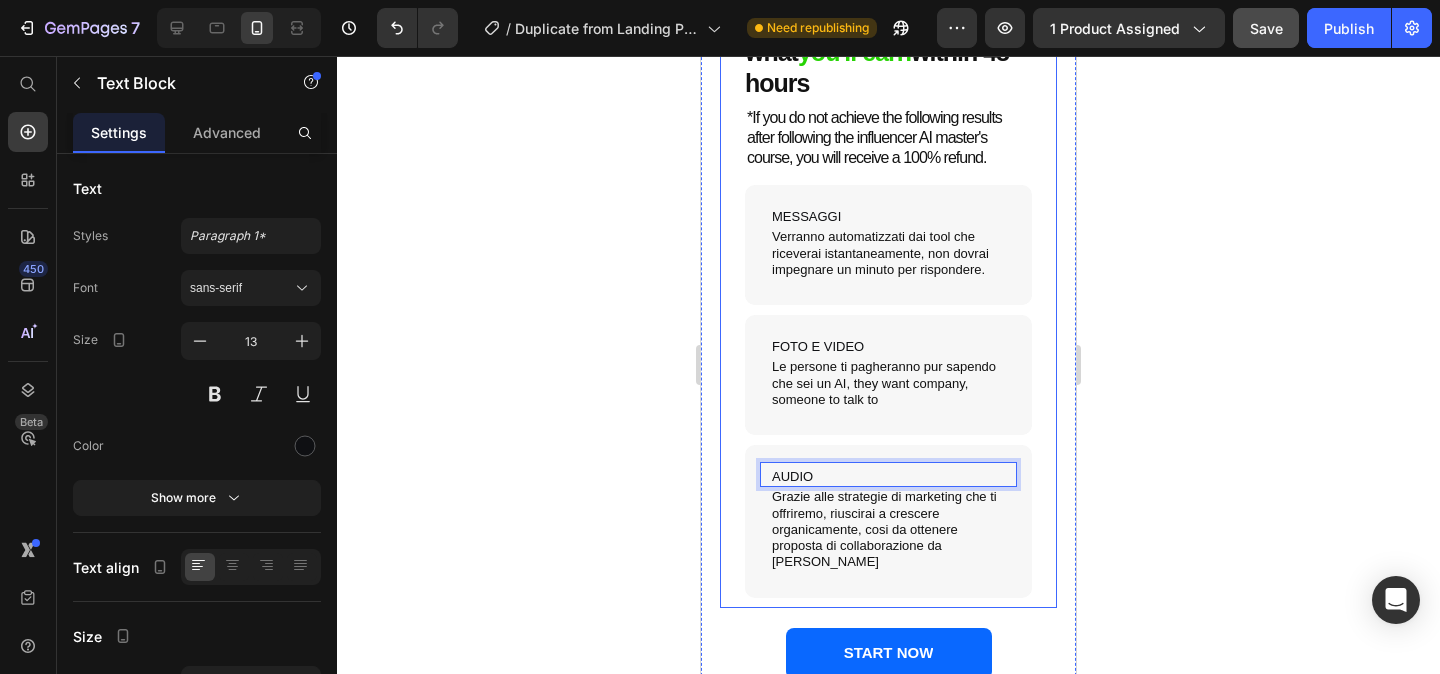 click on "Image Supportive Design Text Block Ergonomically engineered for optimal spinal alignment Text Block Hero Banner Image Pressure Relief Text Block Reduces neck and shoulder discomfort Text Block Hero Banner Image Breathable Materials Text Block Ensures cool, comfortable sleep Text Block Hero Banner Row No budget required, faceless, find out what  you'll earn  within 48 hours Heading *If you do not achieve the following results after following the influencer AI master's course, you will receive a 100% refund. Heading MESSAGGI Text Block Verranno automatizzati dai tool che riceverai istantaneamente, non dovrai impegnare un minuto per rispondere. Text Block Hero Banner FOTO E VIDEO Text Block Le persone ti pagheranno pur sapendo che sei un AI, they want company, someone to talk to Text Block Hero Banner AUDIO Text Block   0 Grazie alle strategie di marketing che ti offriremo, riuscirai a crescere organicamente, cosi da ottenere proposta di collaborazione da brand Text Block Hero Banner" at bounding box center [888, 290] 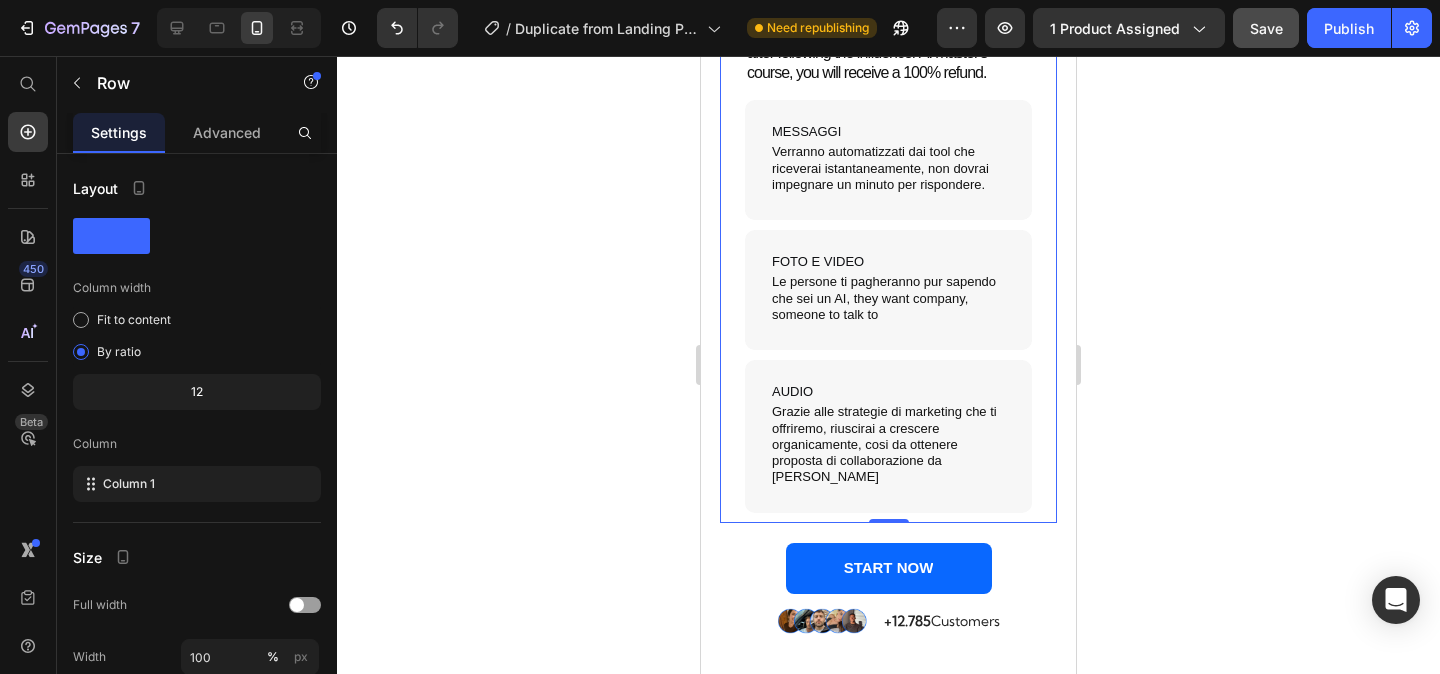 scroll, scrollTop: 5463, scrollLeft: 0, axis: vertical 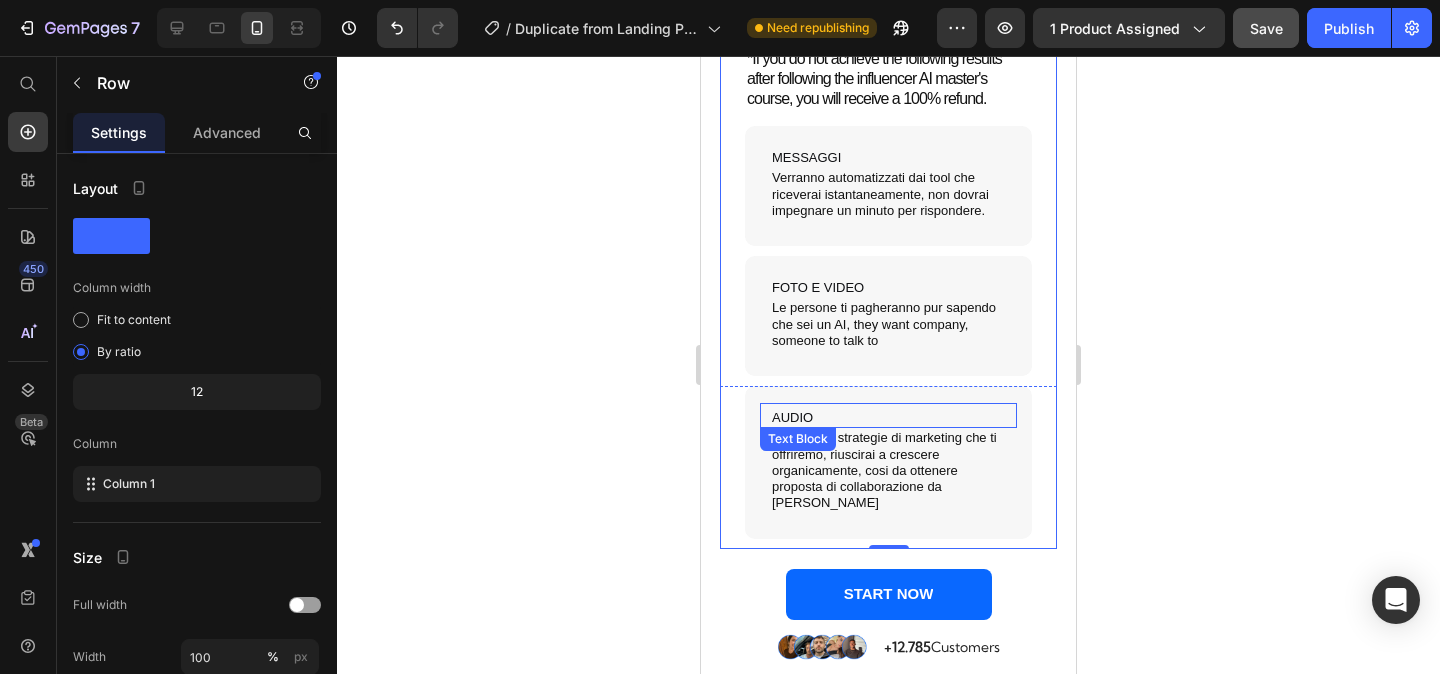 click on "AUDIO" at bounding box center [888, 418] 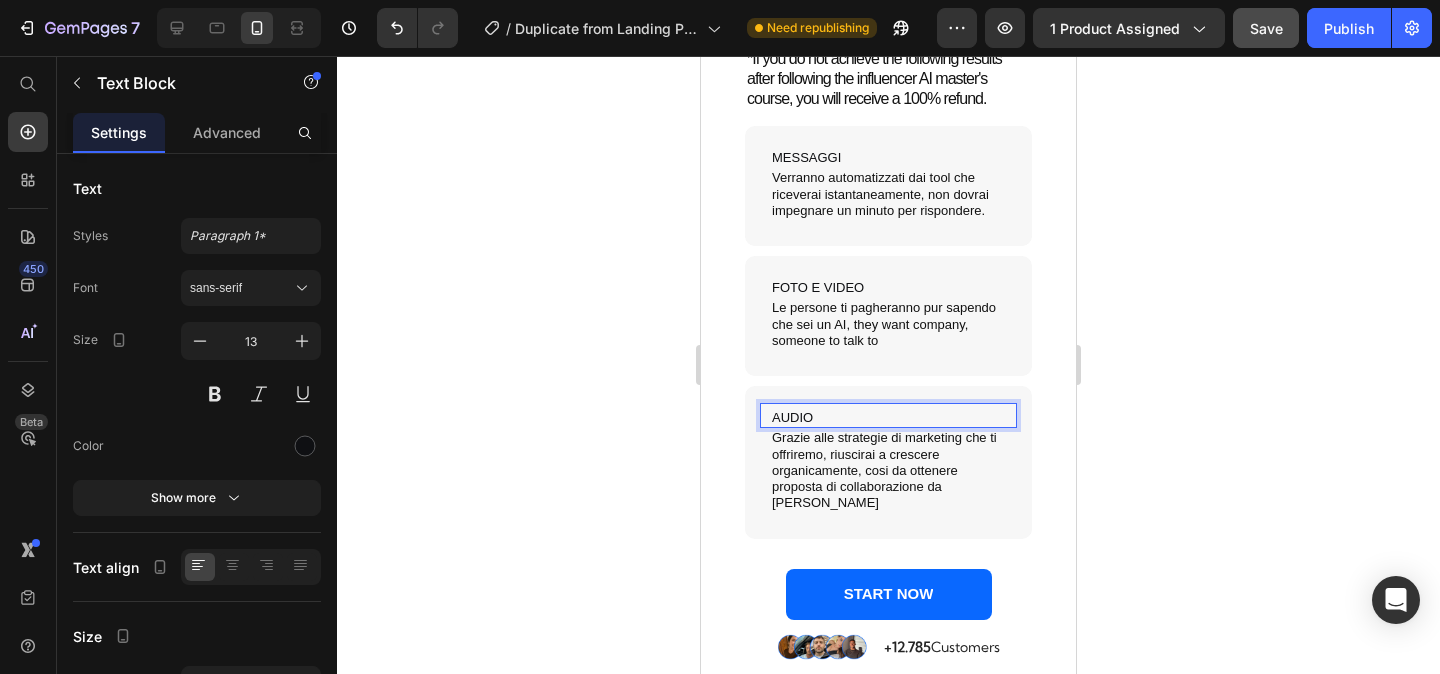 click on "AUDIO" at bounding box center (888, 418) 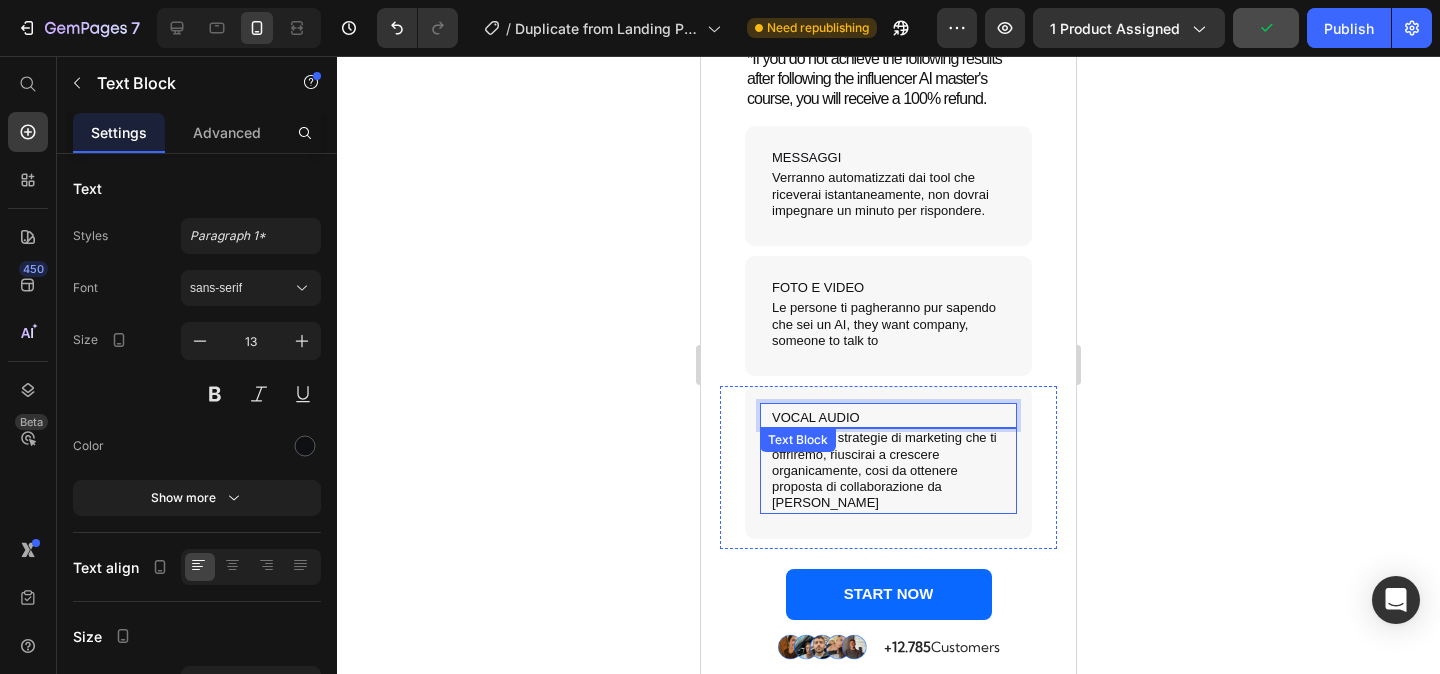 click on "Grazie alle strategie di marketing che ti offriremo, riuscirai a crescere organicamente, cosi da ottenere proposta di collaborazione da [PERSON_NAME]" at bounding box center (888, 470) 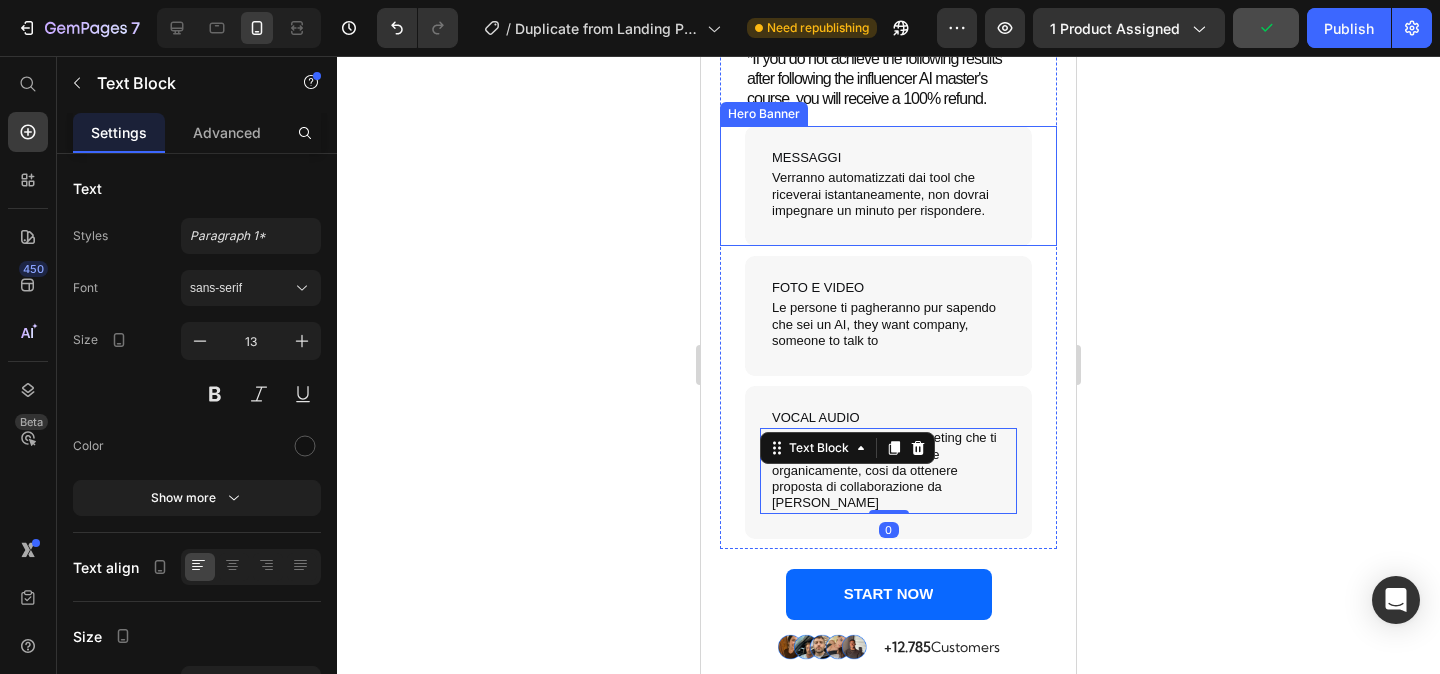 click on "MESSAGGI Text Block Verranno automatizzati dai tool che riceverai istantaneamente, non dovrai impegnare un minuto per rispondere. Text Block Hero Banner" at bounding box center [888, 186] 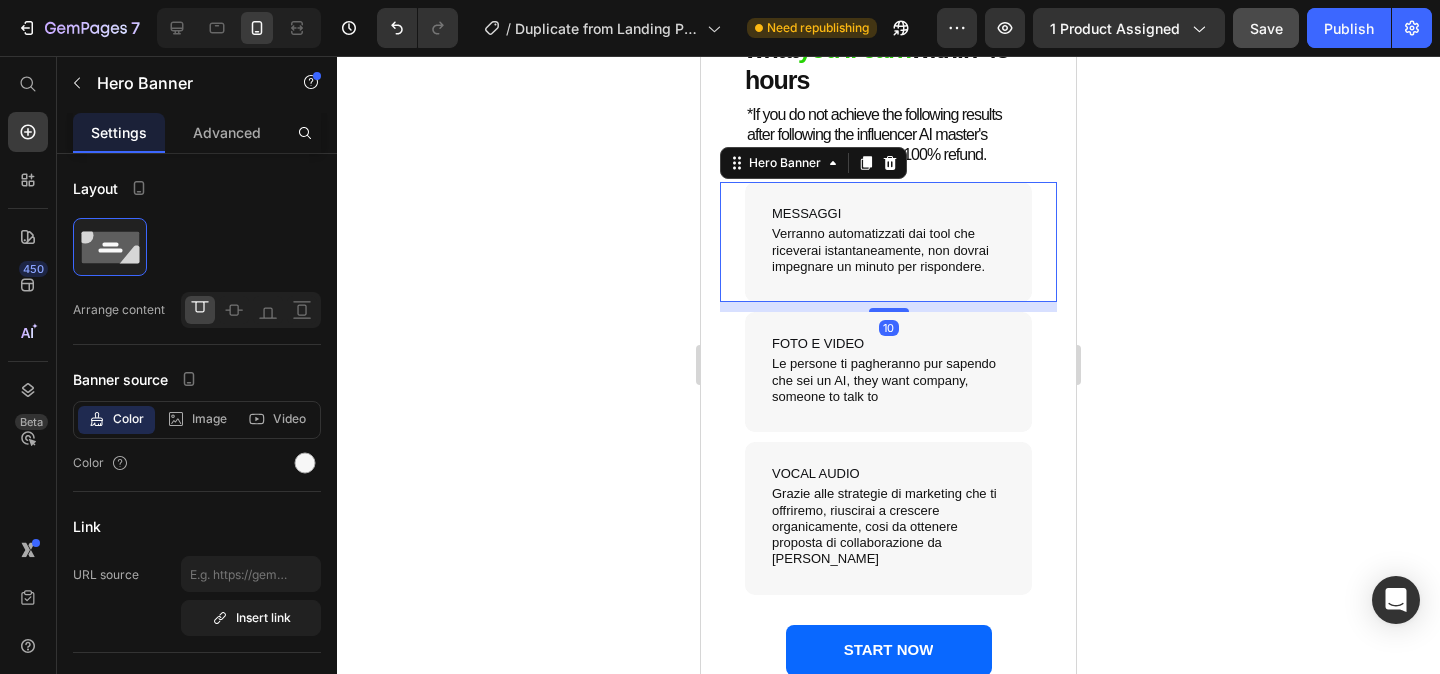 scroll, scrollTop: 5323, scrollLeft: 0, axis: vertical 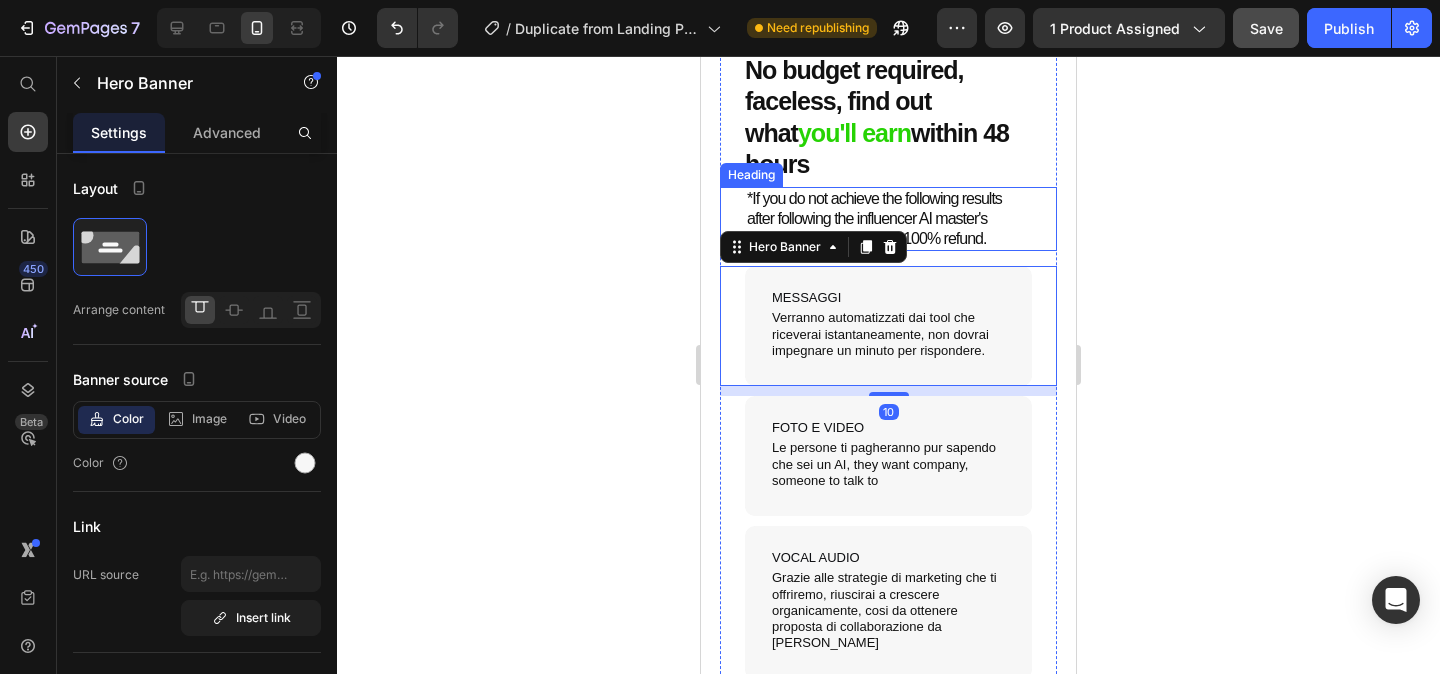 click on "*If you do not achieve the following results after following the influencer AI master's course, you will receive a 100% refund." at bounding box center (888, 219) 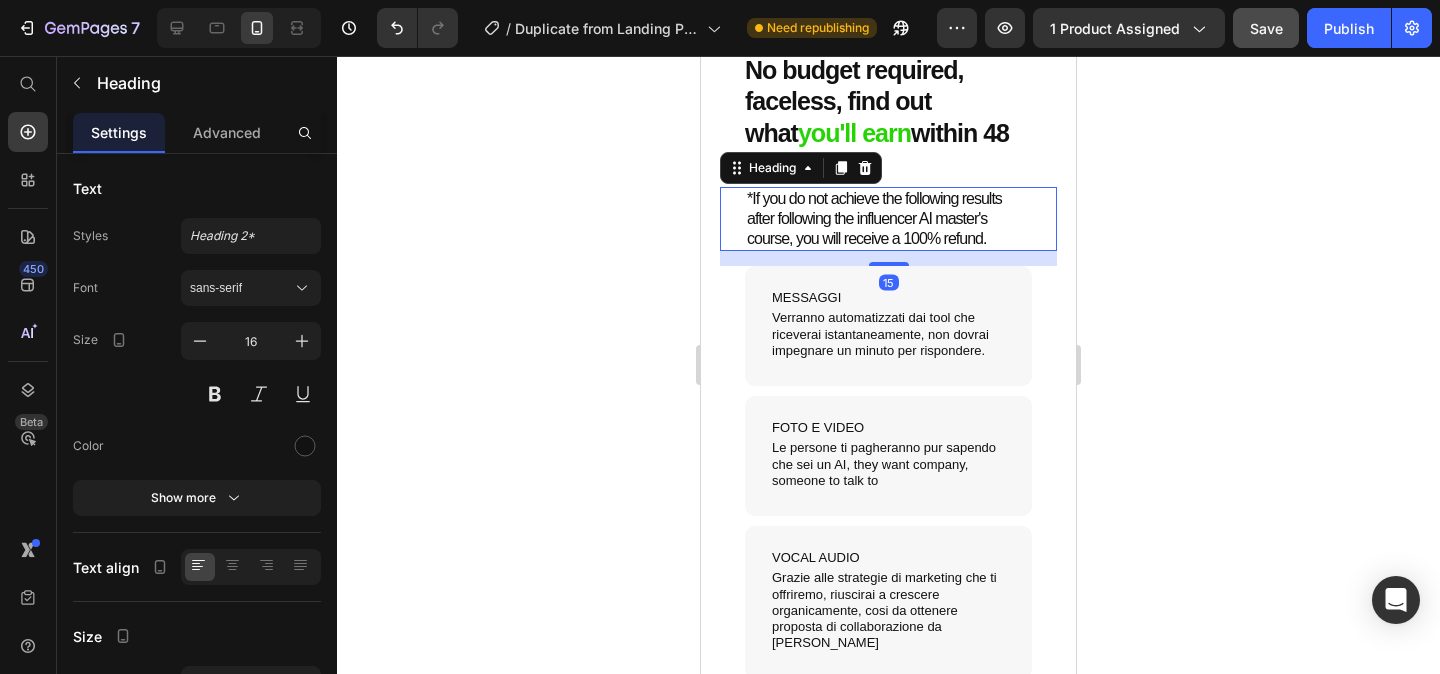 scroll, scrollTop: 5313, scrollLeft: 0, axis: vertical 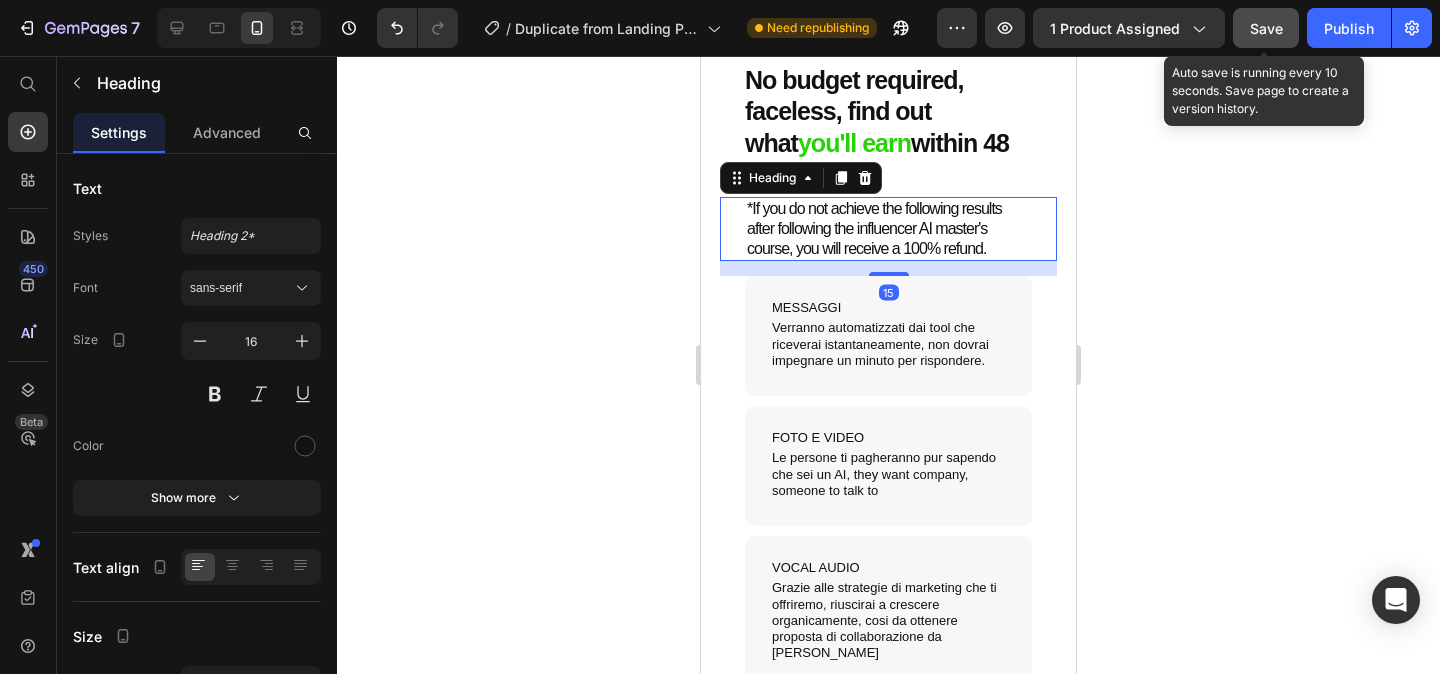 click on "Save" 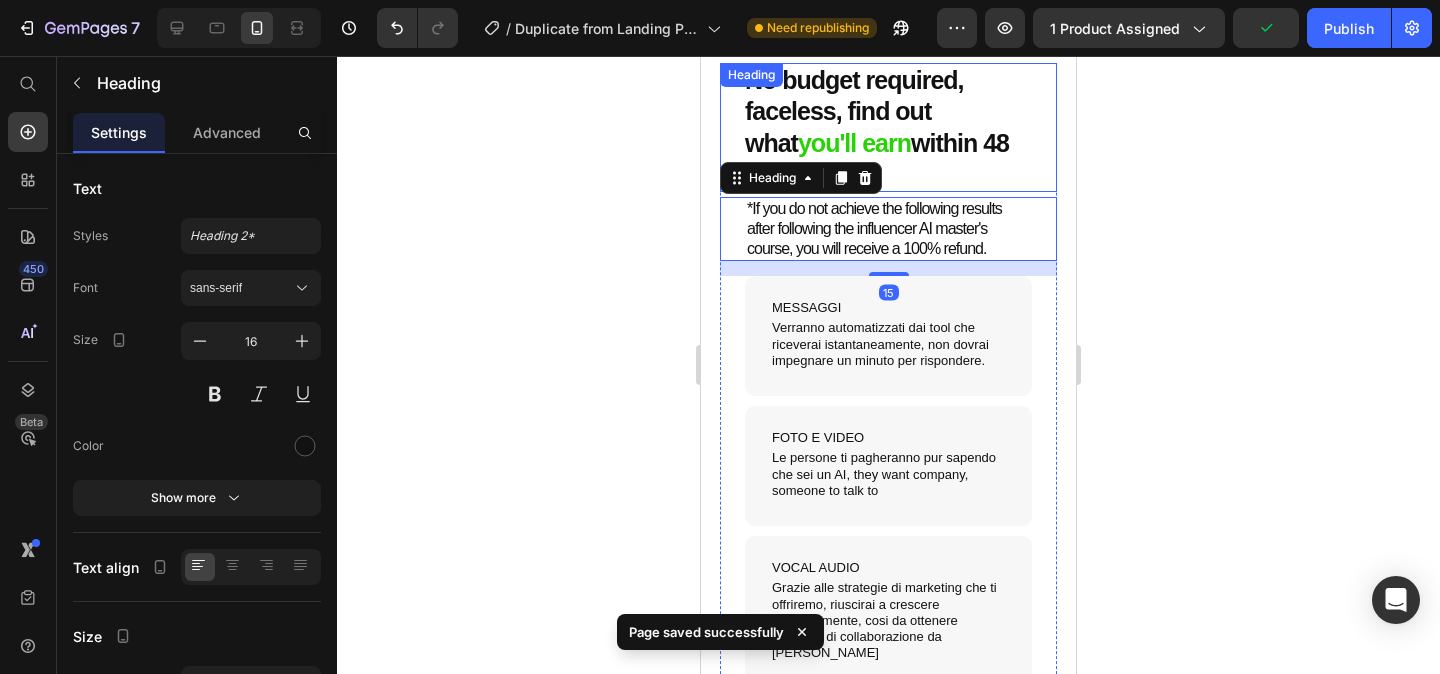 click on "No budget required, faceless, find out what  you'll earn  within 48 hours Heading" at bounding box center (888, 127) 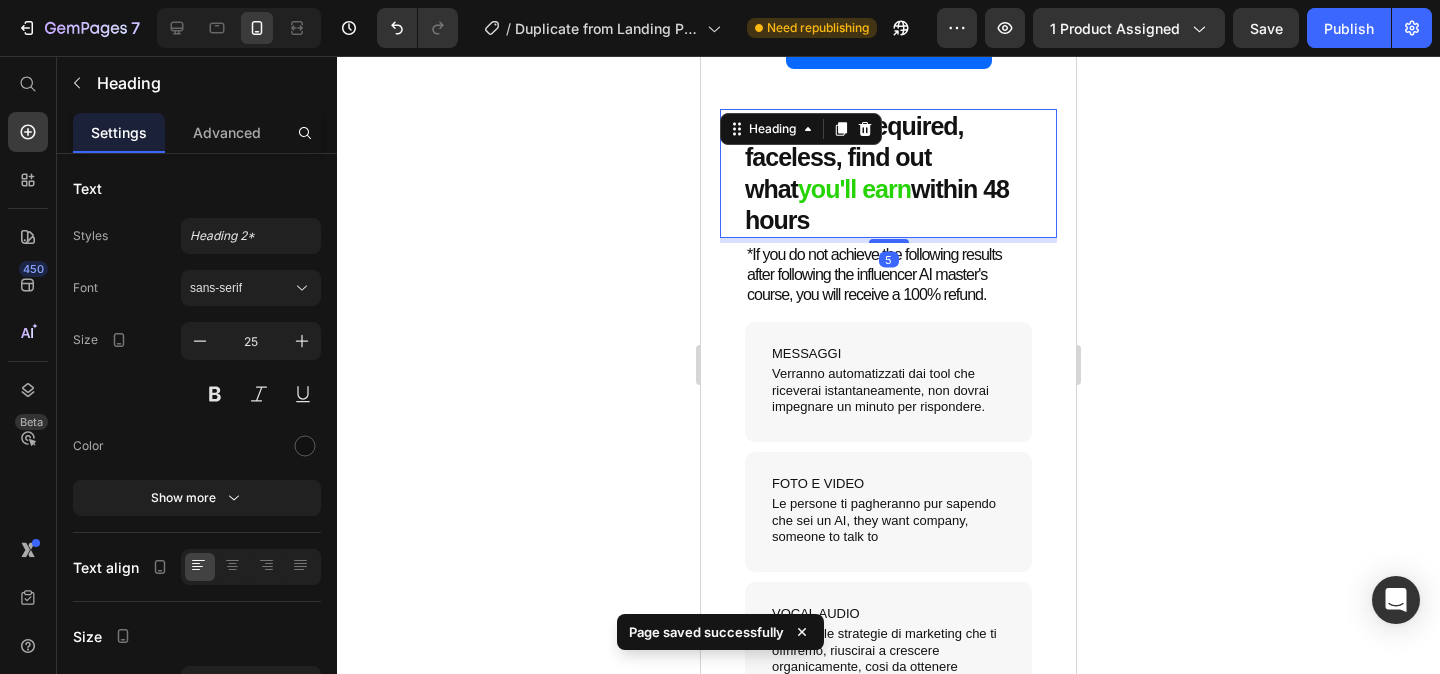 scroll, scrollTop: 5249, scrollLeft: 0, axis: vertical 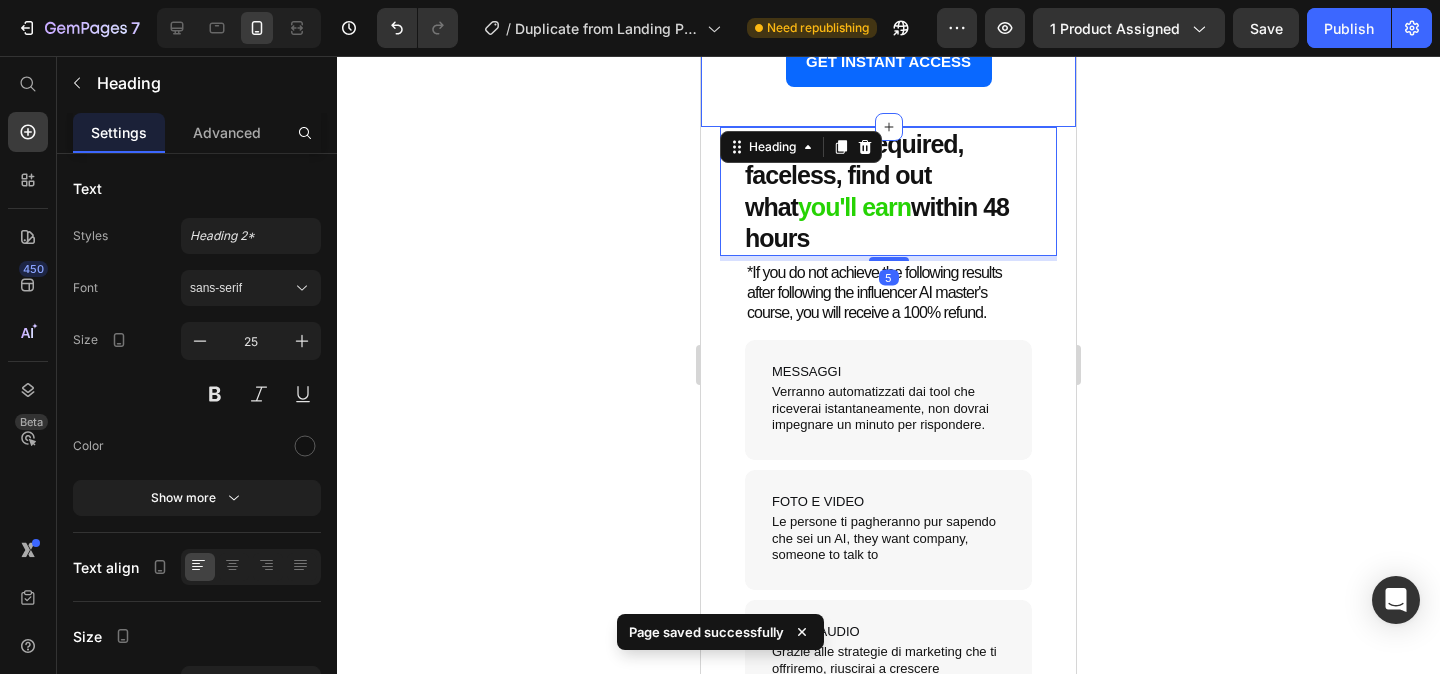 click on "⁠⁠⁠⁠⁠⁠⁠ Don't Just Take Our Words For It - Real Users,  Real Results Heading Hear how everyday people used our system to create income, freedom, and lasting change. Heading " Heading I made my first $3,200 [DATE]! Heading I launched my first AI model, ‘"Fiamma" on OnlyFans and made my entire monthly rent of $3,200 [DATE]. CreateInfluencers handled all the tech so I could focus on posting! Heading Image [PERSON_NAME] Verified user / [GEOGRAPHIC_DATA], [GEOGRAPHIC_DATA].  Text block Row Hero Banner " Heading Thought this was too good to be true! Heading I literally dragged a photo prompt into the editor on my lunch break. My AI MILF "sohpie" earned $600 in her first weekend. I thought it had to be fake—until I got a payment notification! Heading Image [PERSON_NAME] Verified user / [GEOGRAPHIC_DATA],IT  Text block Row Hero Banner " Heading I went from a real model to now owning an AI model Heading Heading Image [PERSON_NAME] Verified user / [GEOGRAPHIC_DATA], [GEOGRAPHIC_DATA]. Text block Row Hero Banner " Heading Heading Heading Image [PERSON_NAME] Row 12K" at bounding box center [888, -637] 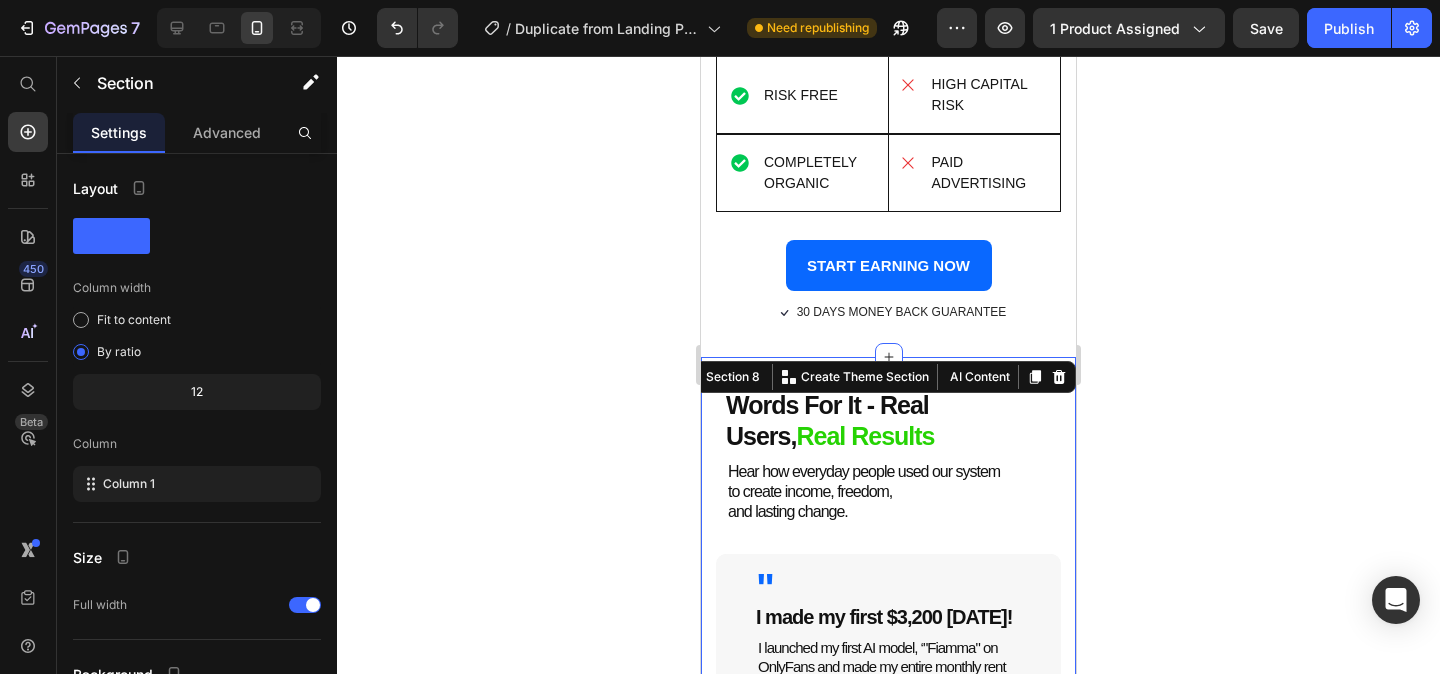 scroll, scrollTop: 3490, scrollLeft: 0, axis: vertical 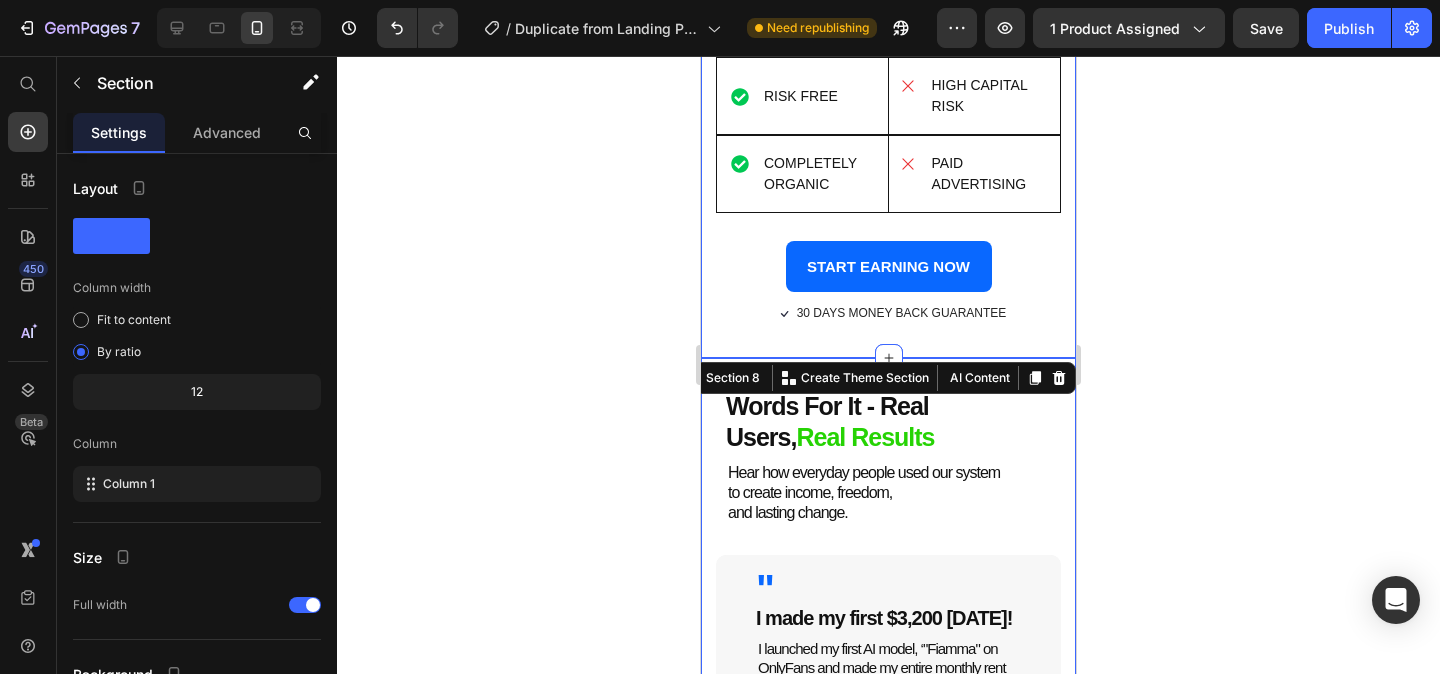 click on "Save Your Money, Start The Most Profitable Business Of 2025 Heading Take advantage of this new brand business model Heading AI MODELS Text Block Hero Banner E-COMMERCE TRADING DROPSHIPPING Text Block Row NO BUDGET REQUIRED Item List Hero Banner
2/3K TO LAUNCH Item List Row 2 WEEK FOR LAUNCH Item List Hero Banner
1 MONTH FOR PRODUCT RESEARCH Item List Row SUBSCRIPTION = STABLE INCOME Item List Hero Banner
UNSTABLE EARNINGS Item List Row FACELESS Item List Hero Banner FACELESS Item List Row RISK FREE Item List Hero Banner
HIGH CAPITAL RISK Item List Row COMPLETELY ORGANIC Item List Hero Banner
PAID ADVERTISING Item List Row Row START EARNING NOW Button
Icon 30 DAYS MONEY BACK GUARANTEE Text Block Row" at bounding box center (888, -89) 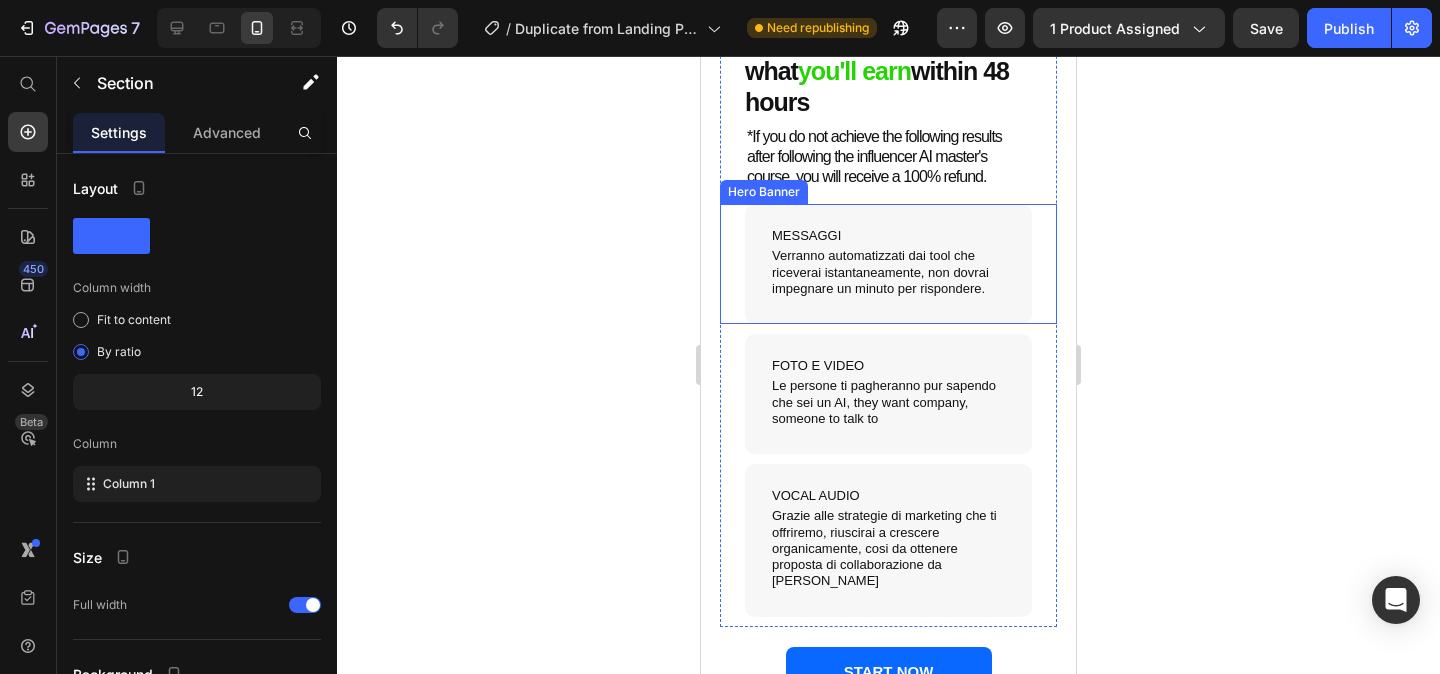 scroll, scrollTop: 5322, scrollLeft: 0, axis: vertical 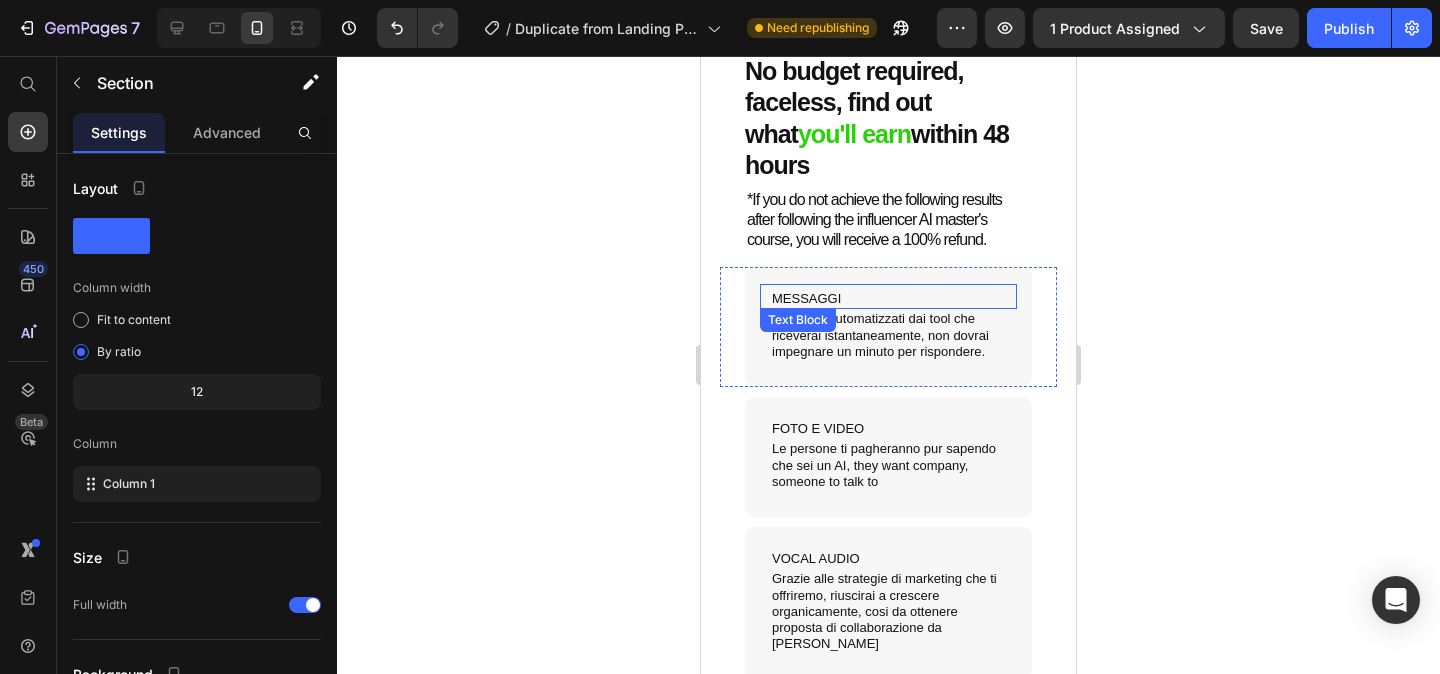 click on "MESSAGGI" at bounding box center [888, 299] 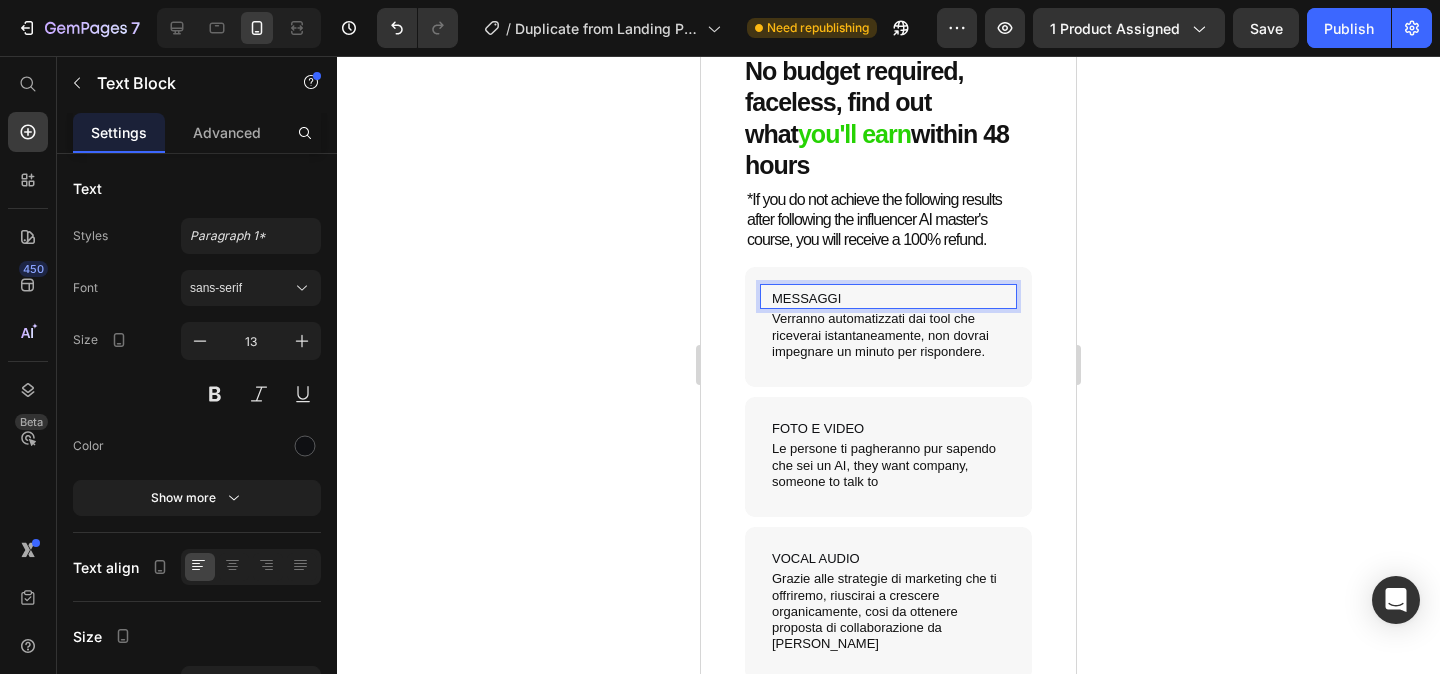 click on "MESSAGGI" at bounding box center (888, 299) 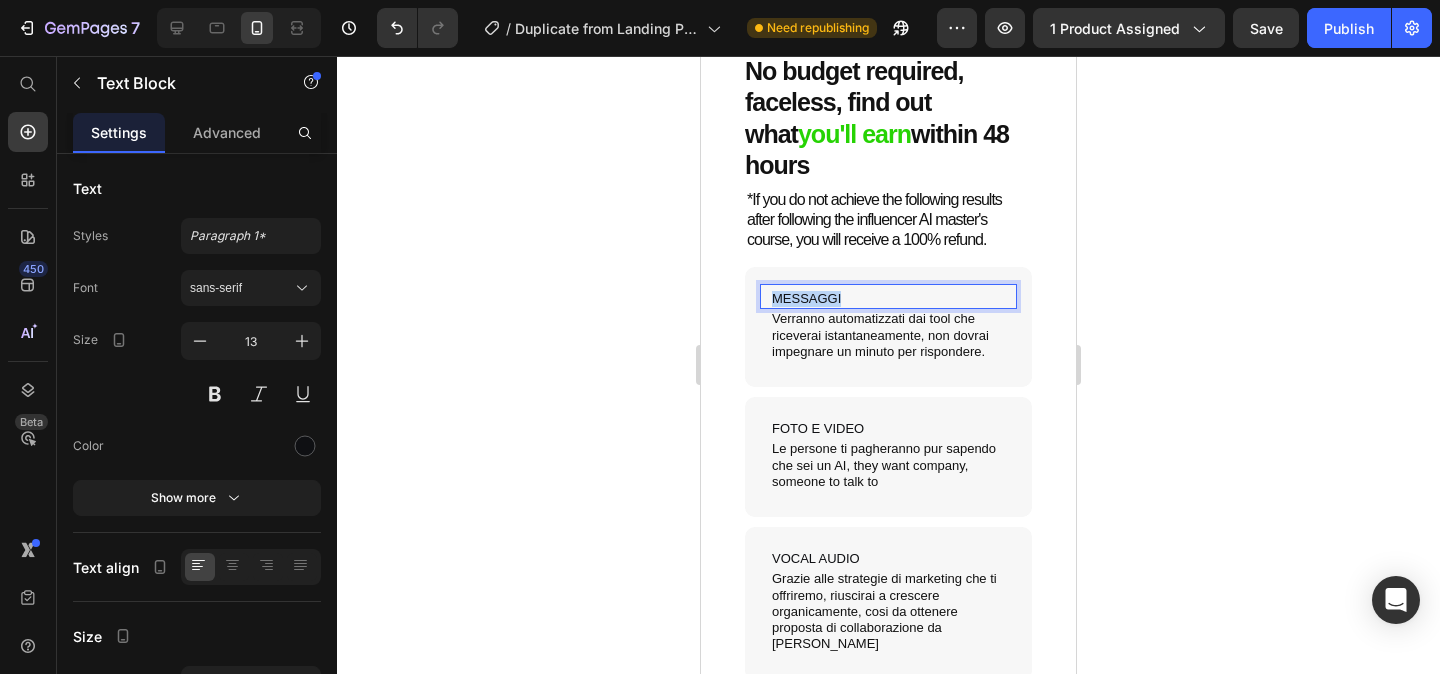 click on "MESSAGGI" at bounding box center [888, 299] 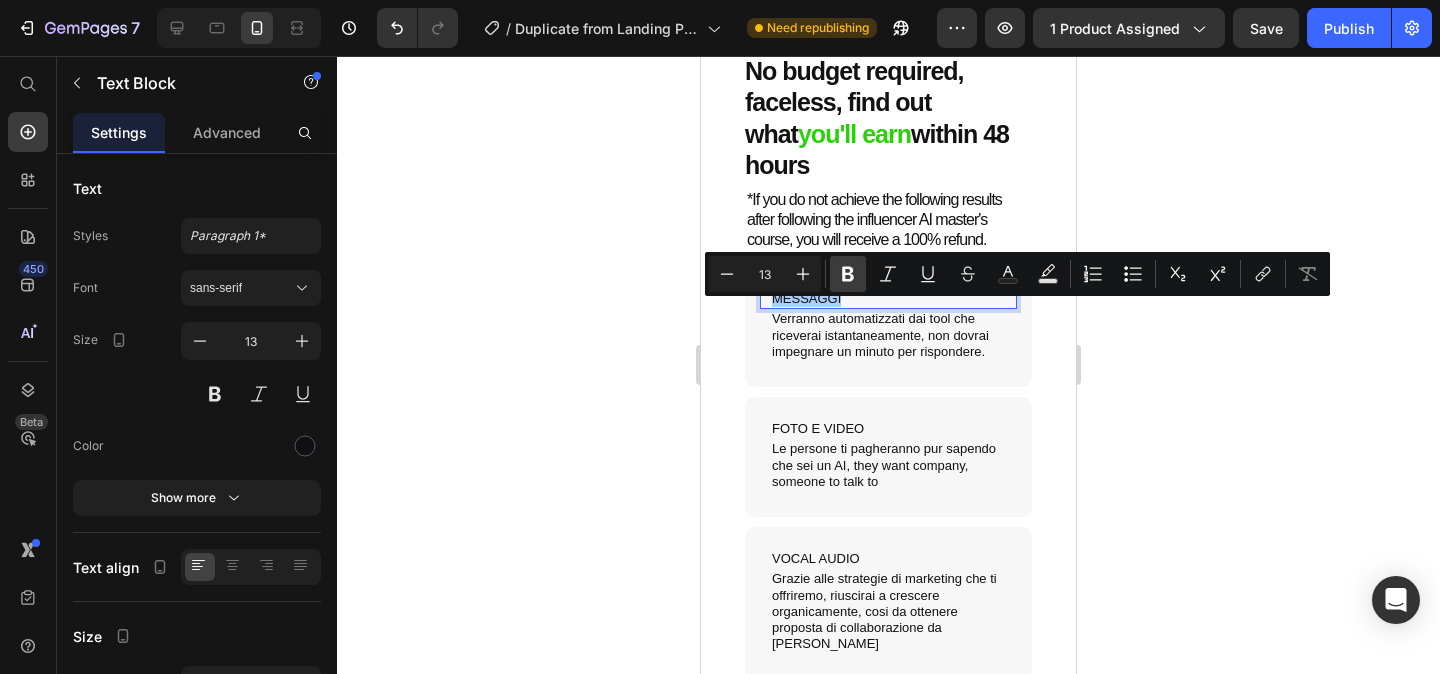click 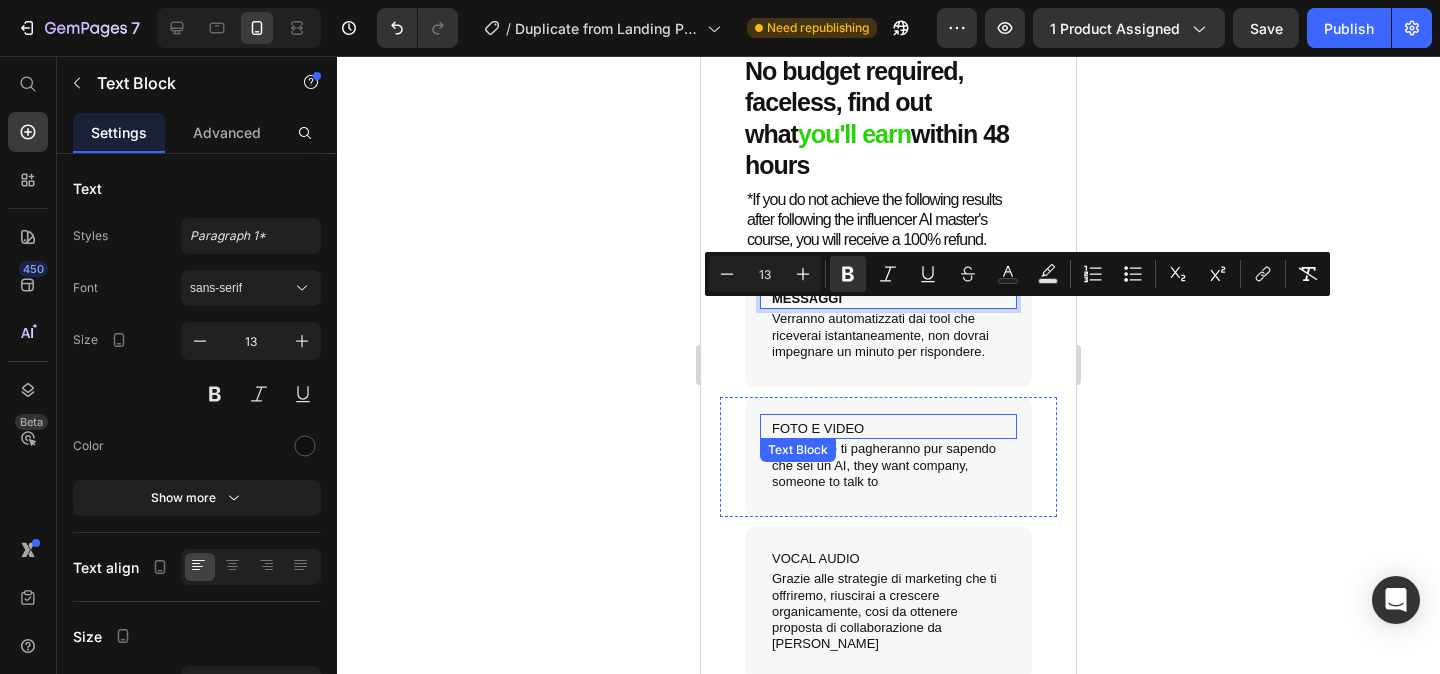 click on "FOTO E VIDEO" at bounding box center (888, 429) 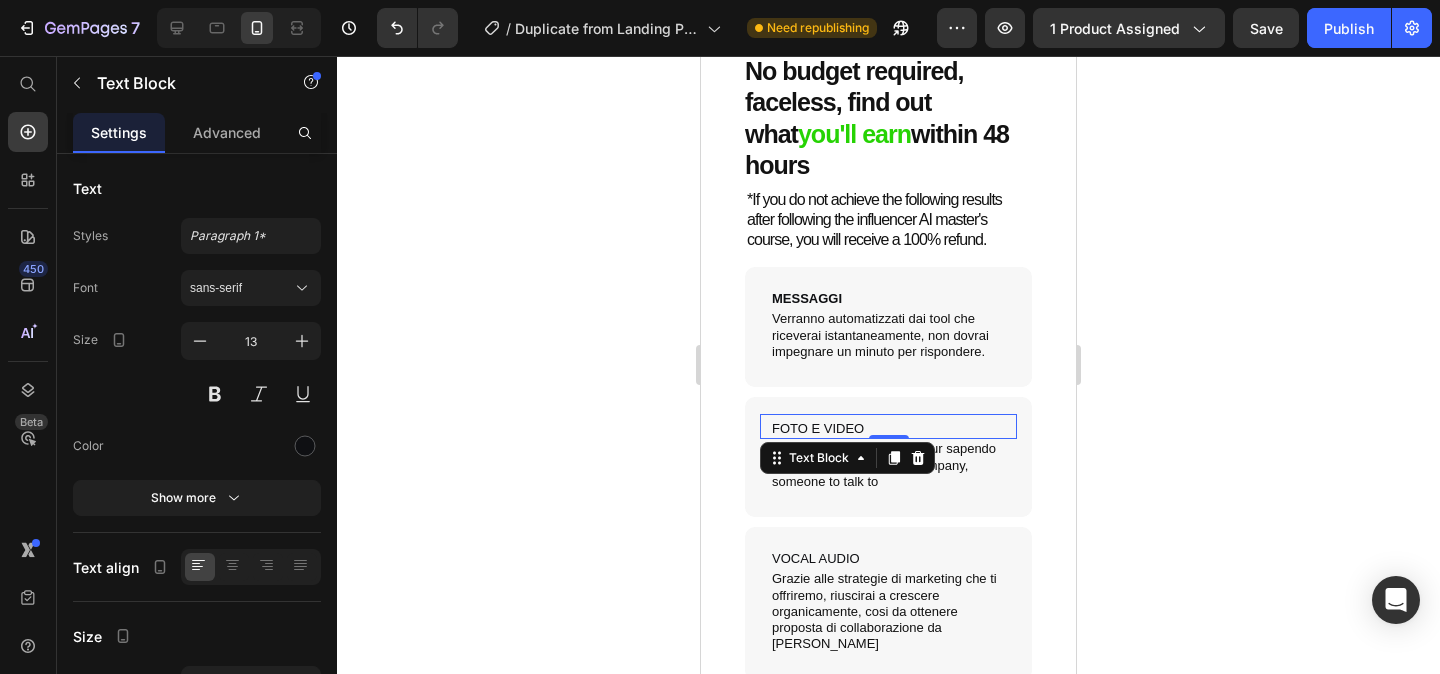 click on "FOTO E VIDEO" at bounding box center (888, 429) 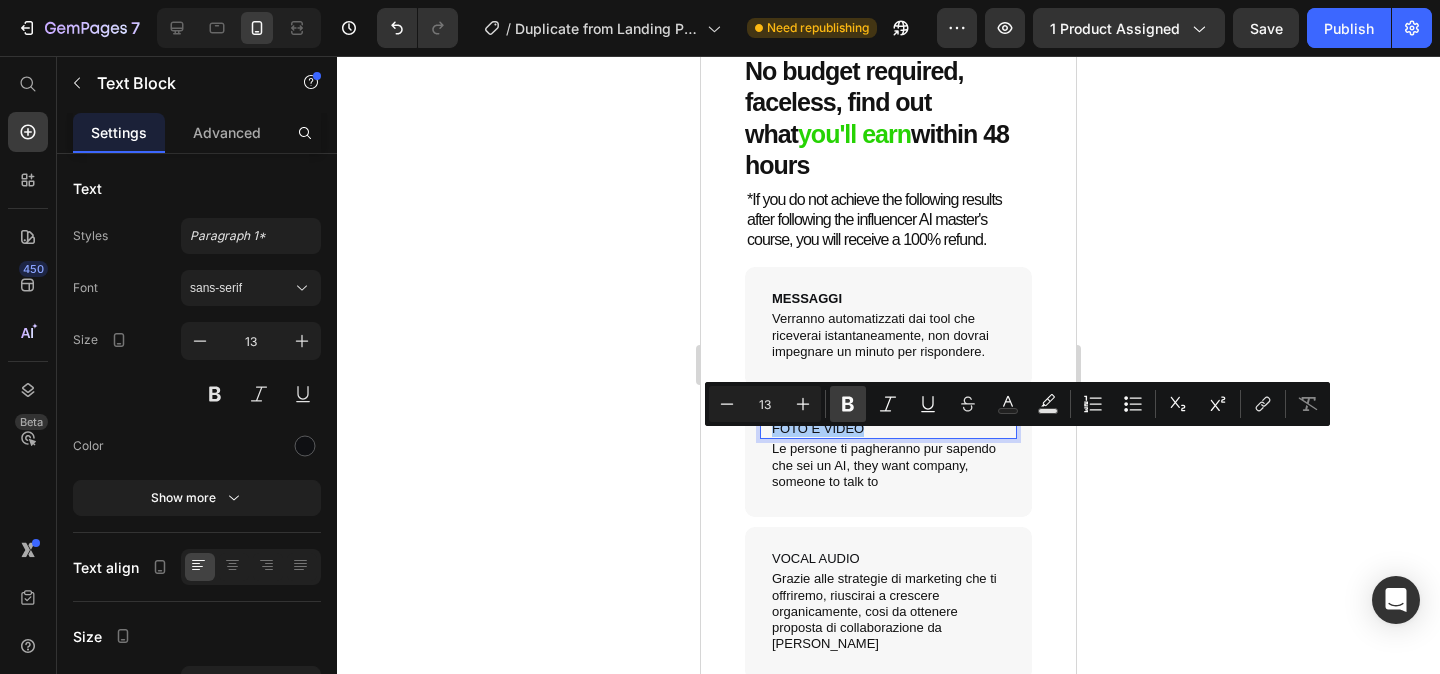click 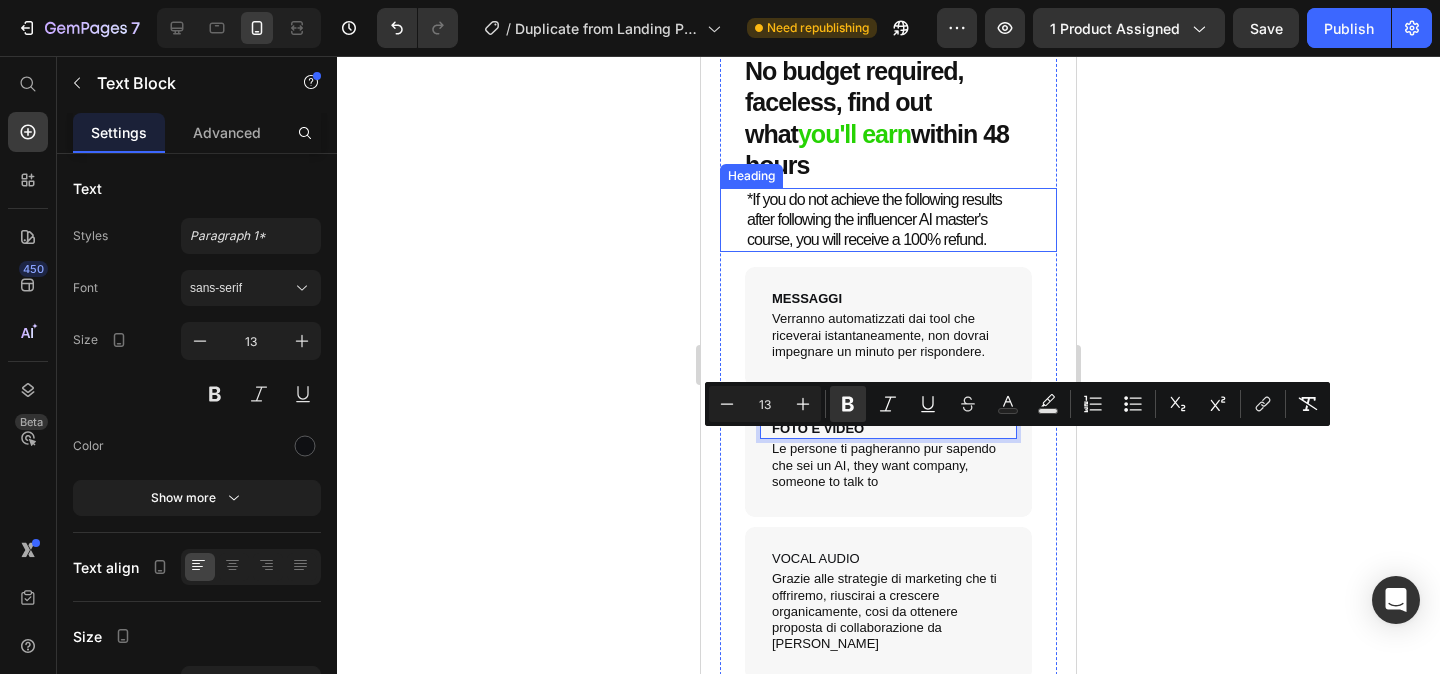click on "*If you do not achieve the following results after following the influencer AI master's course, you will receive a 100% refund." at bounding box center (888, 220) 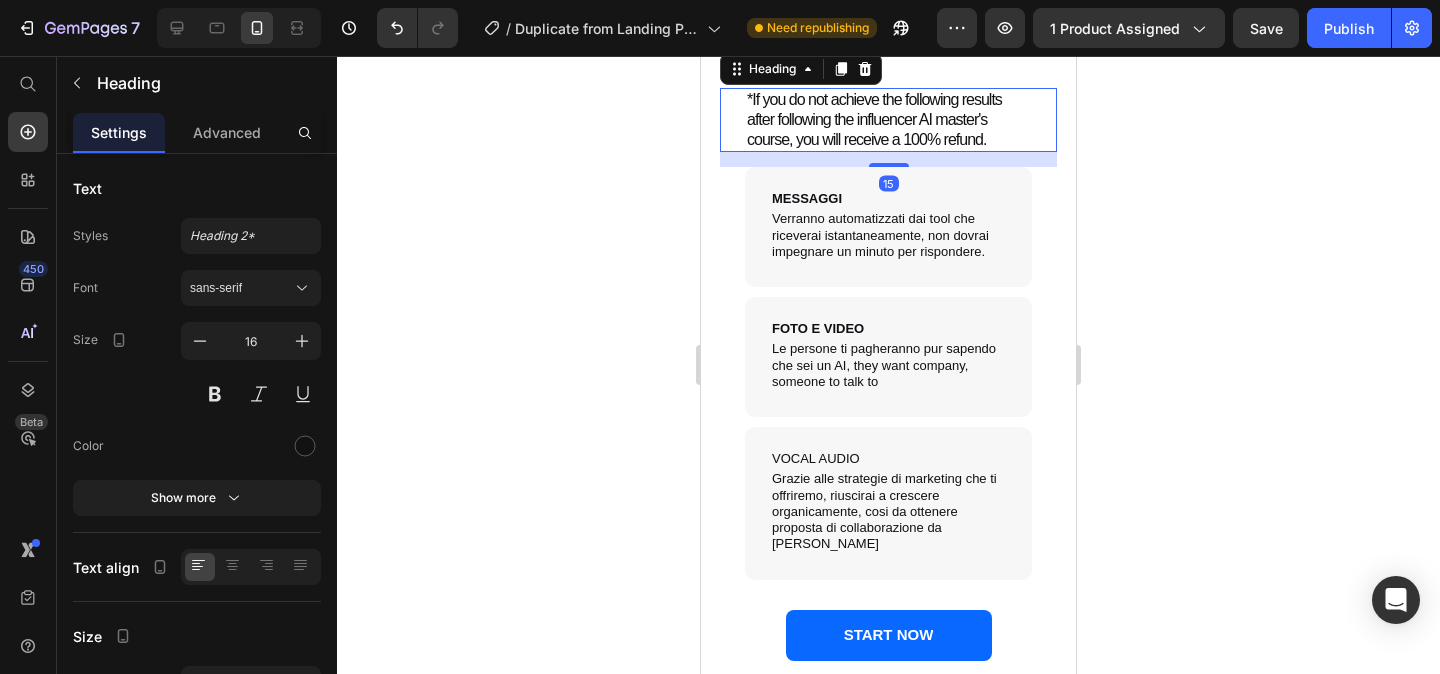 scroll, scrollTop: 5488, scrollLeft: 0, axis: vertical 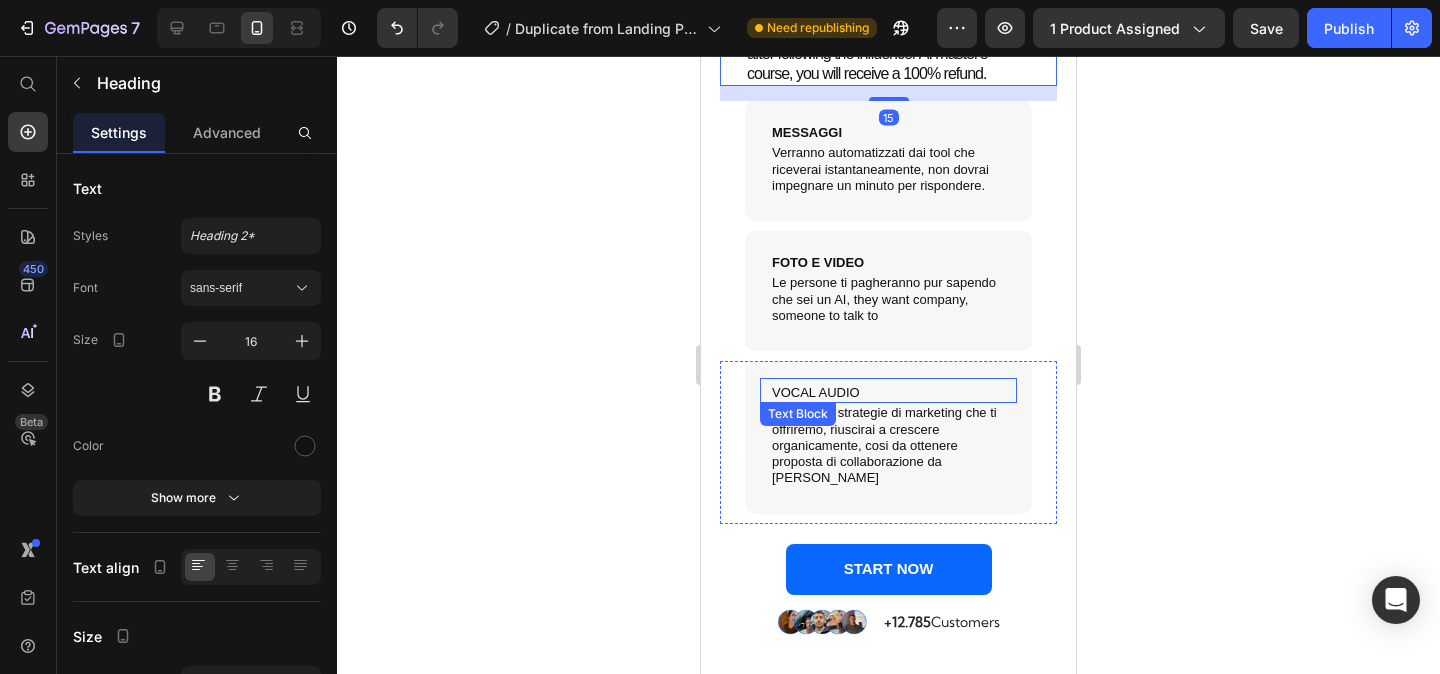 click on "VOCAL AUDIO" at bounding box center [888, 393] 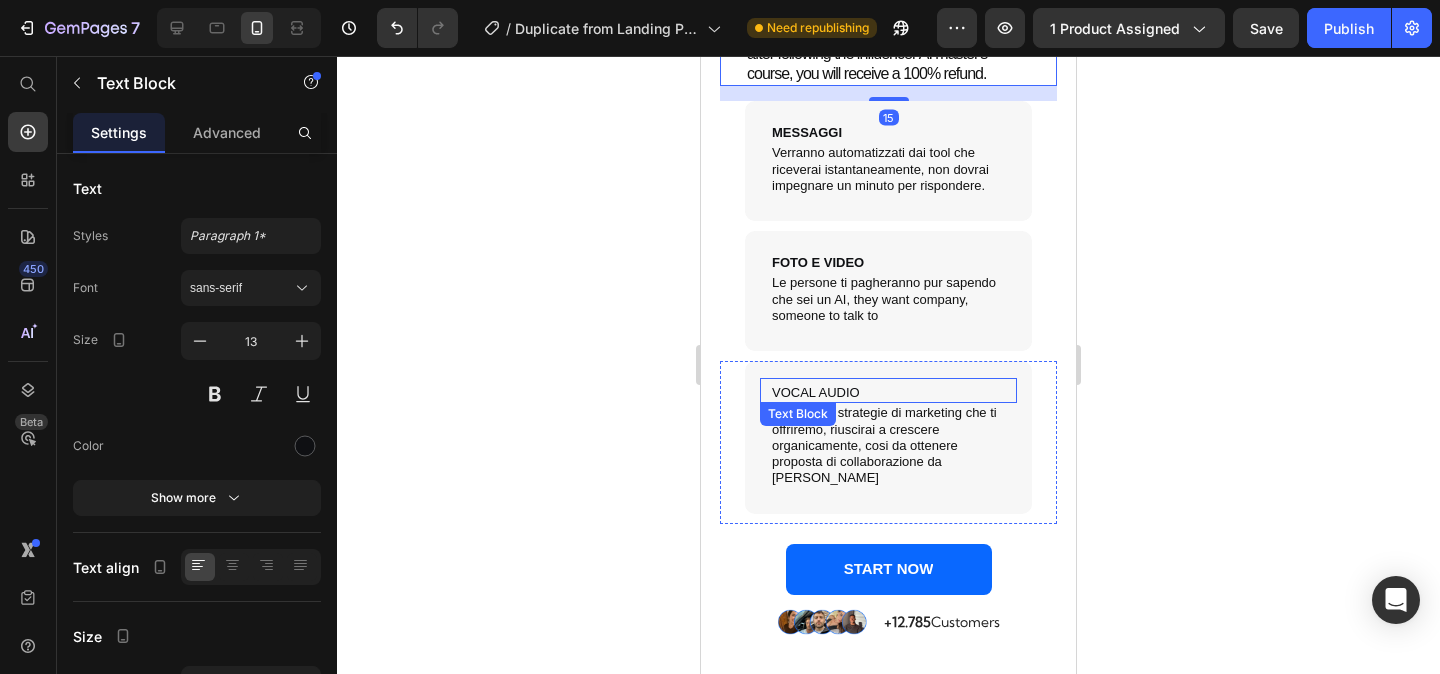 click on "VOCAL AUDIO" at bounding box center [888, 393] 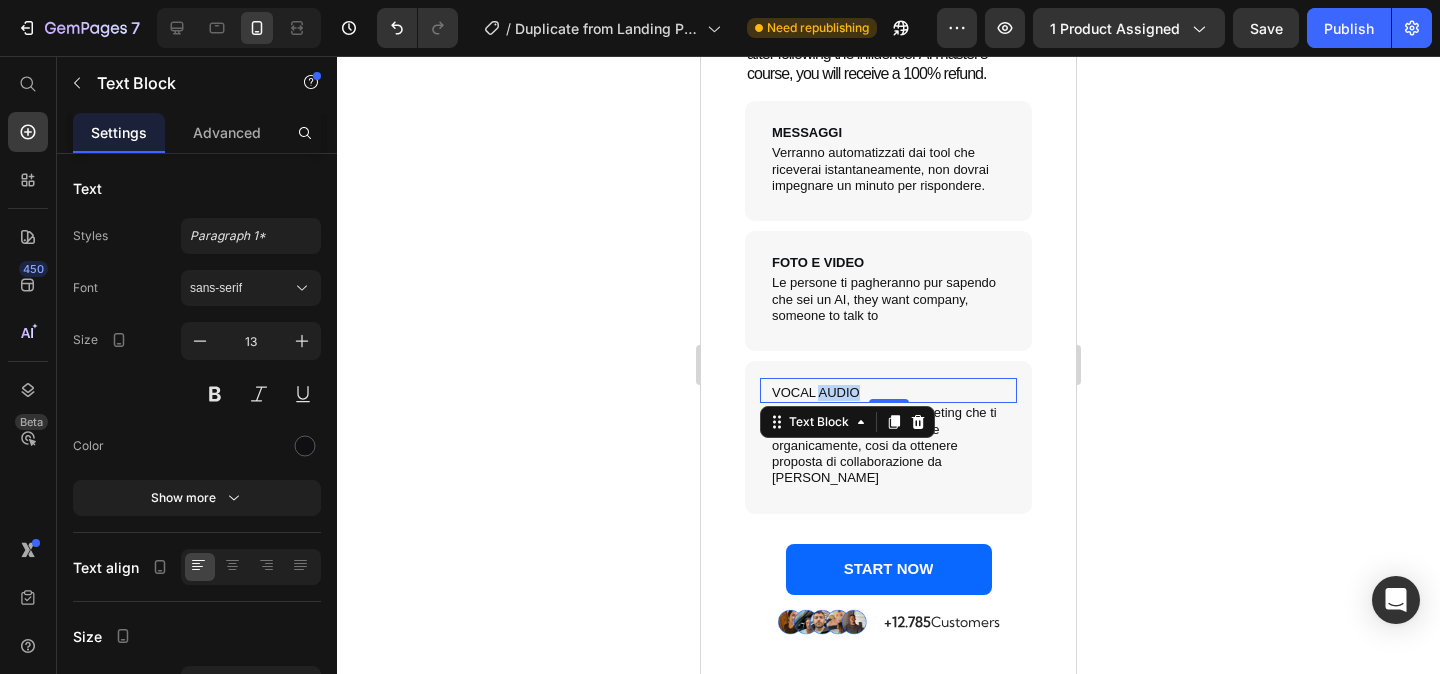 click on "VOCAL AUDIO" at bounding box center (888, 393) 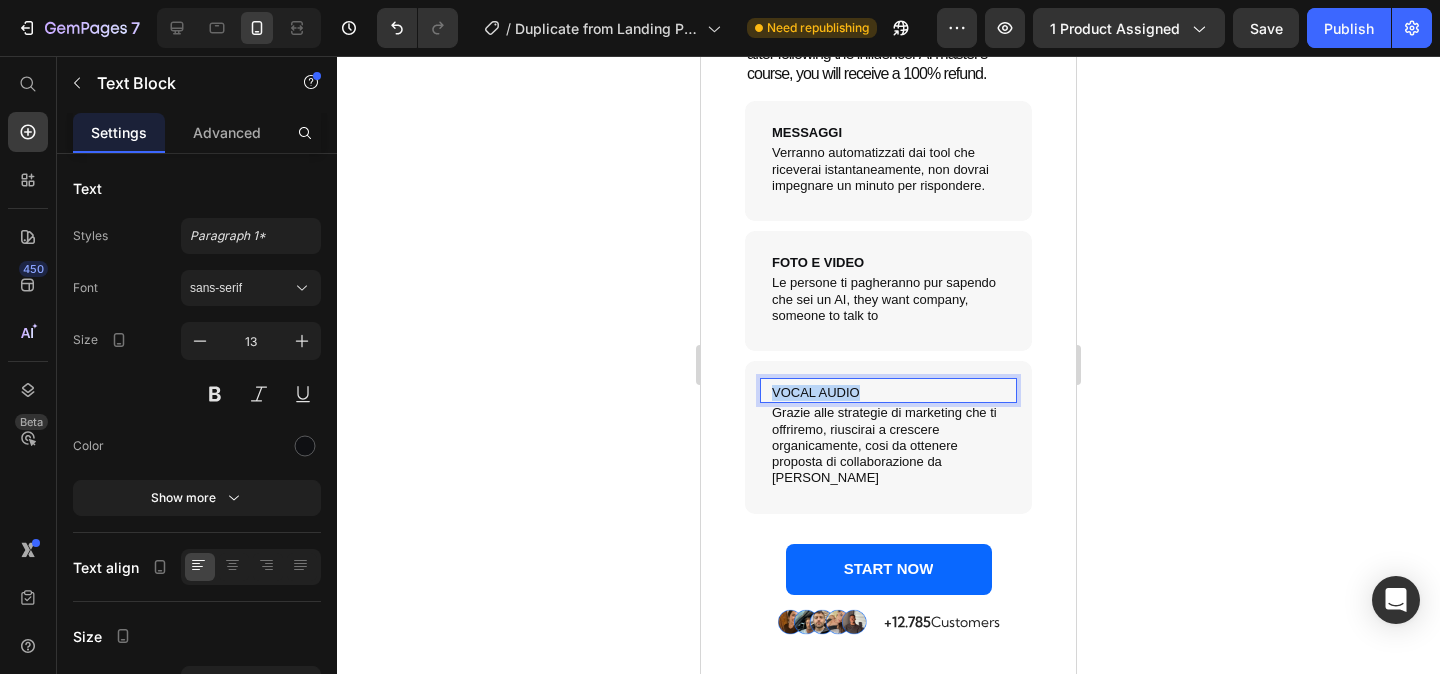 click on "VOCAL AUDIO" at bounding box center [888, 393] 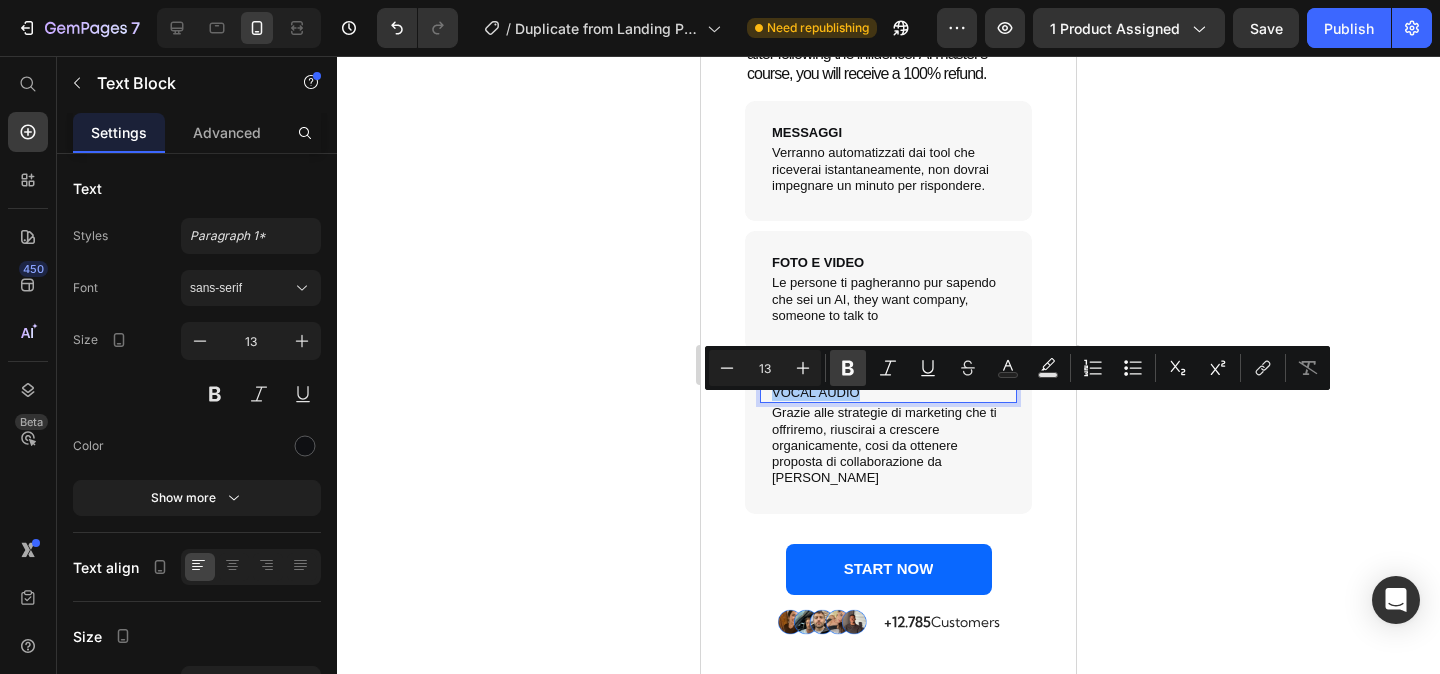 click on "Bold" at bounding box center [848, 368] 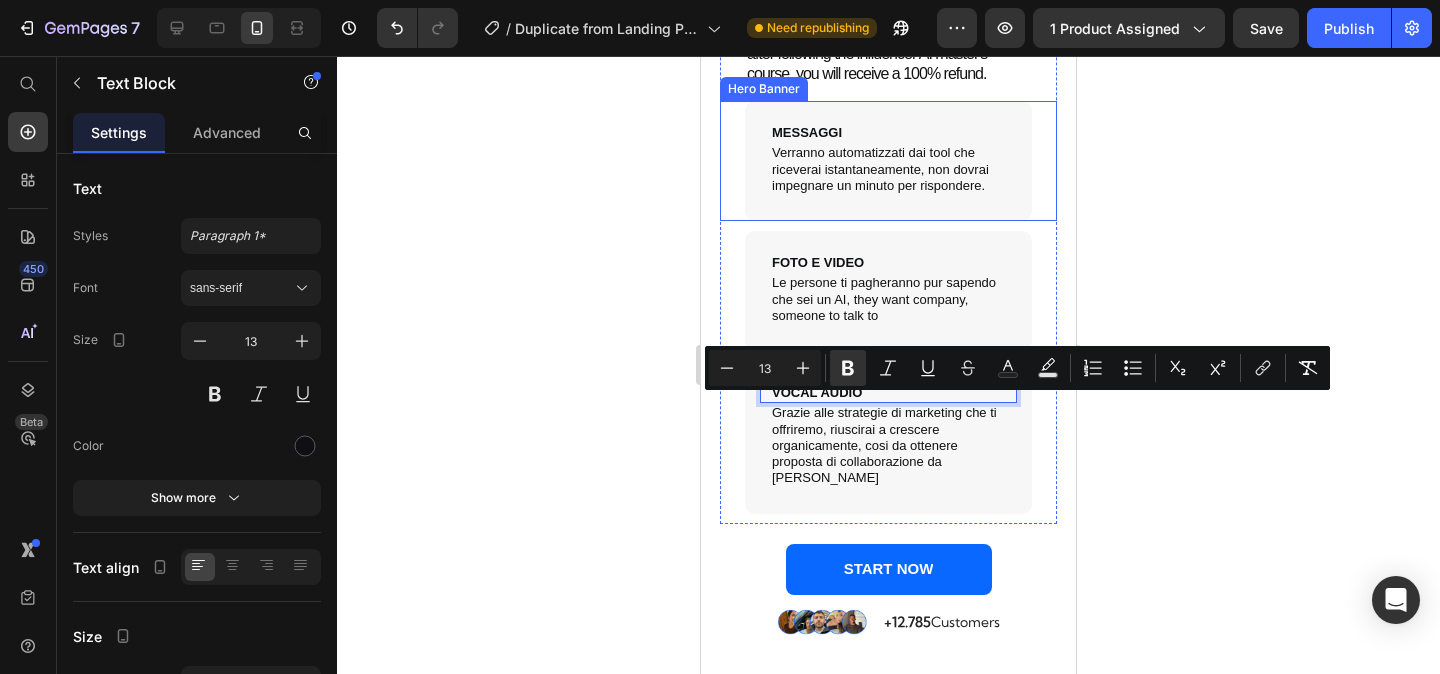 click on "MESSAGGI Text Block Verranno automatizzati dai tool che riceverai istantaneamente, non dovrai impegnare un minuto per rispondere. Text Block" at bounding box center (888, 161) 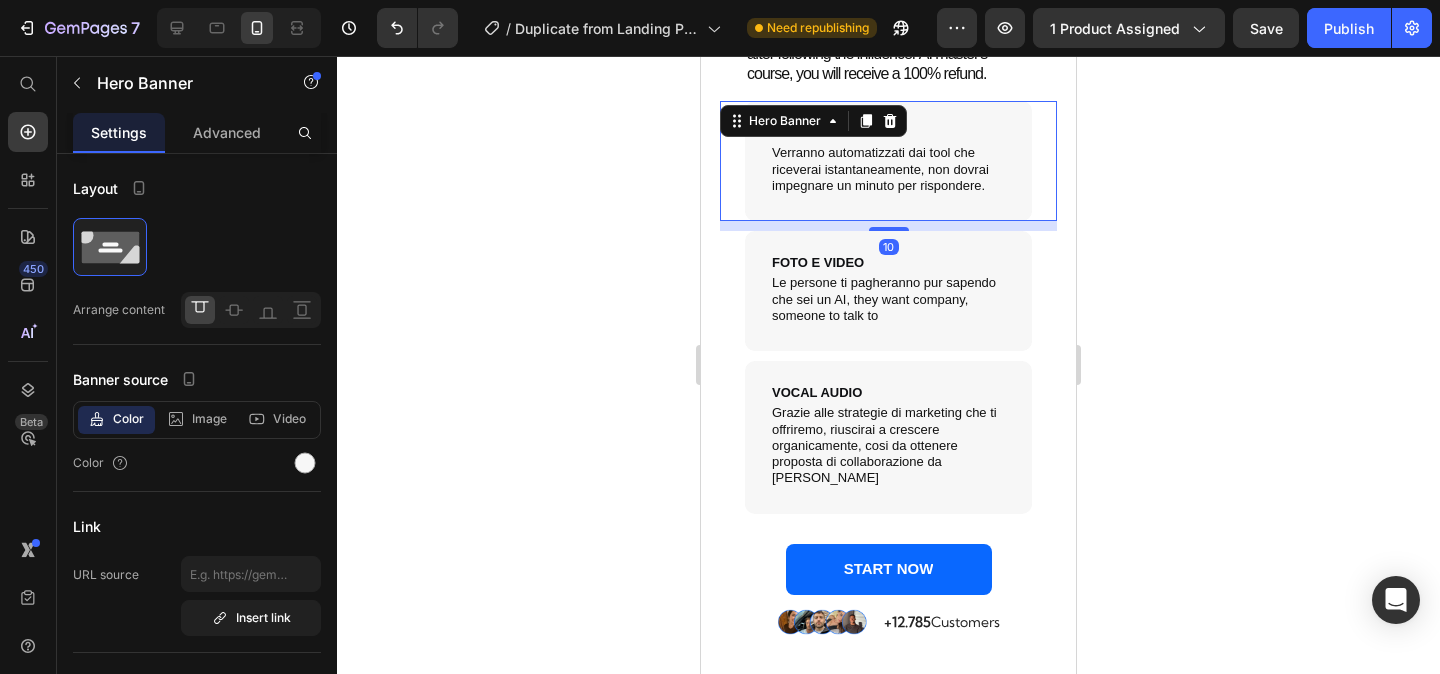 scroll, scrollTop: 5398, scrollLeft: 0, axis: vertical 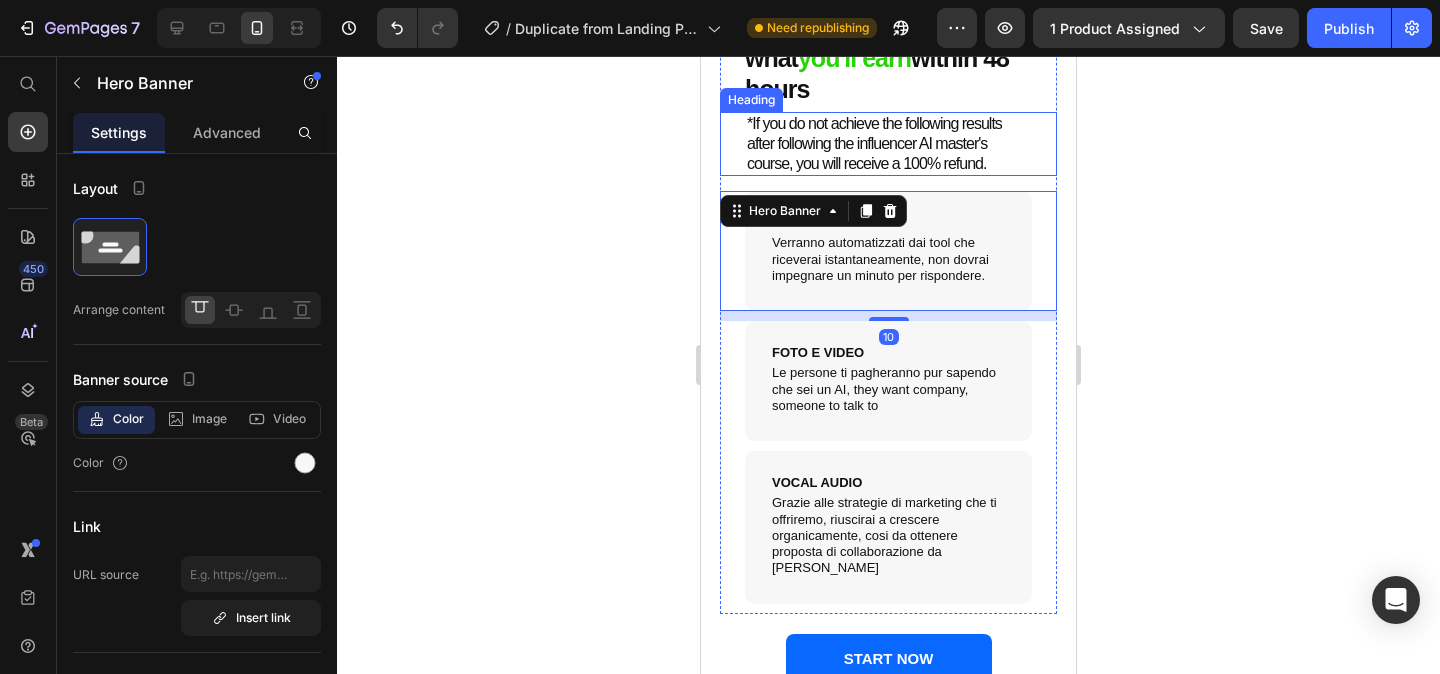 click on "*If you do not achieve the following results after following the influencer AI master's course, you will receive a 100% refund. Heading" at bounding box center [888, 144] 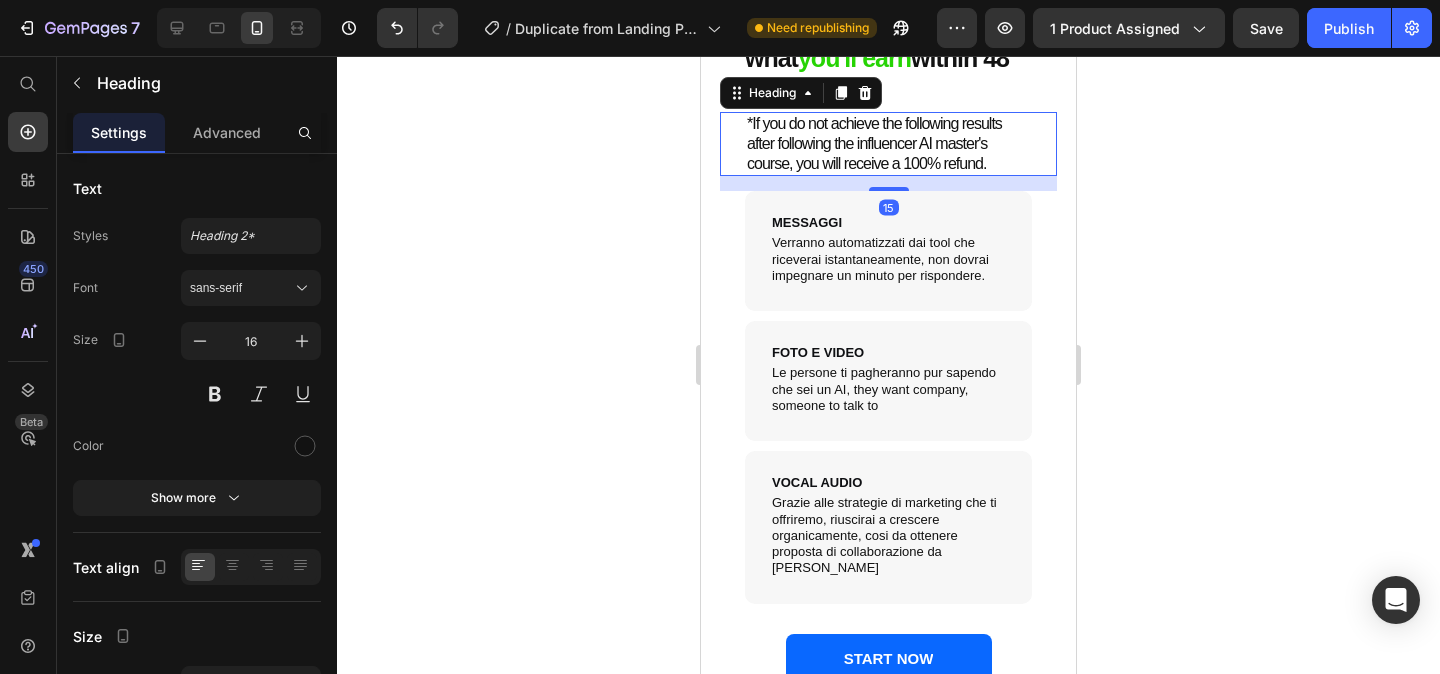 scroll, scrollTop: 5364, scrollLeft: 0, axis: vertical 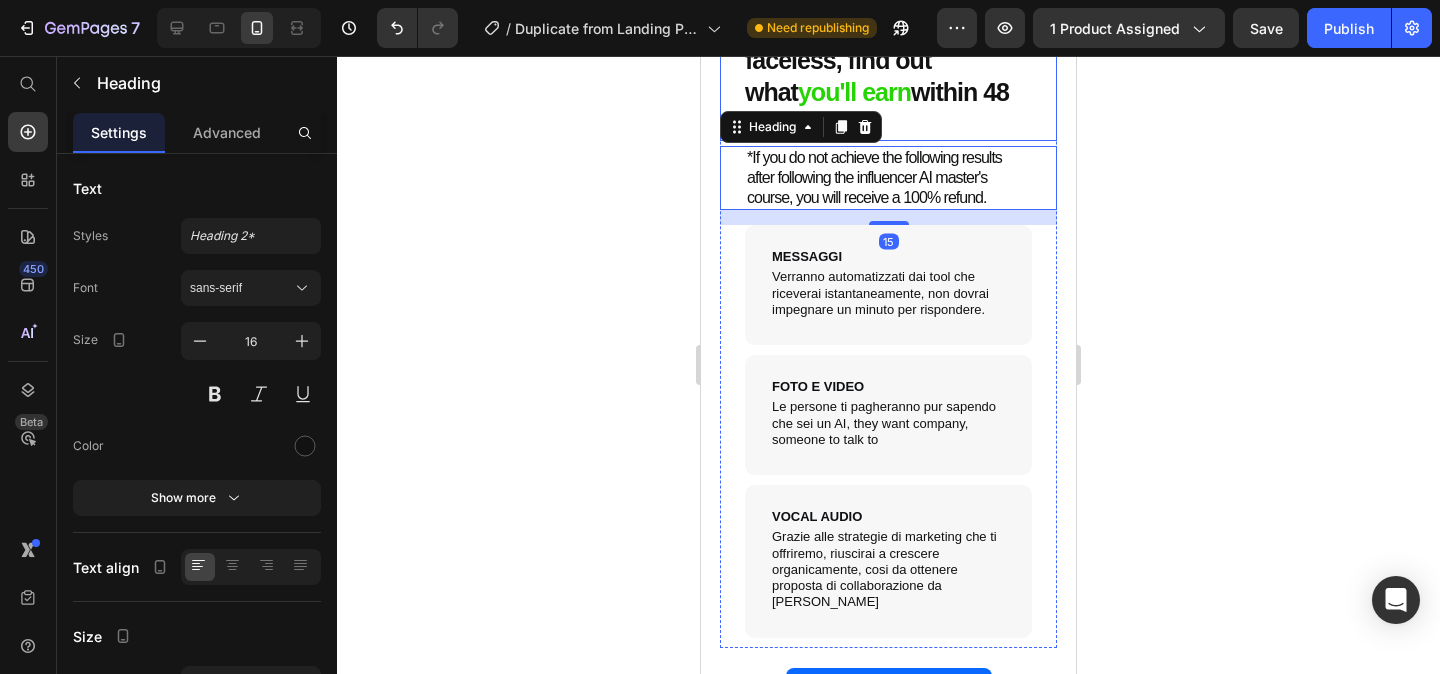 click on "No budget required, faceless, find out what  you'll earn  within 48 hours Heading" at bounding box center (888, 76) 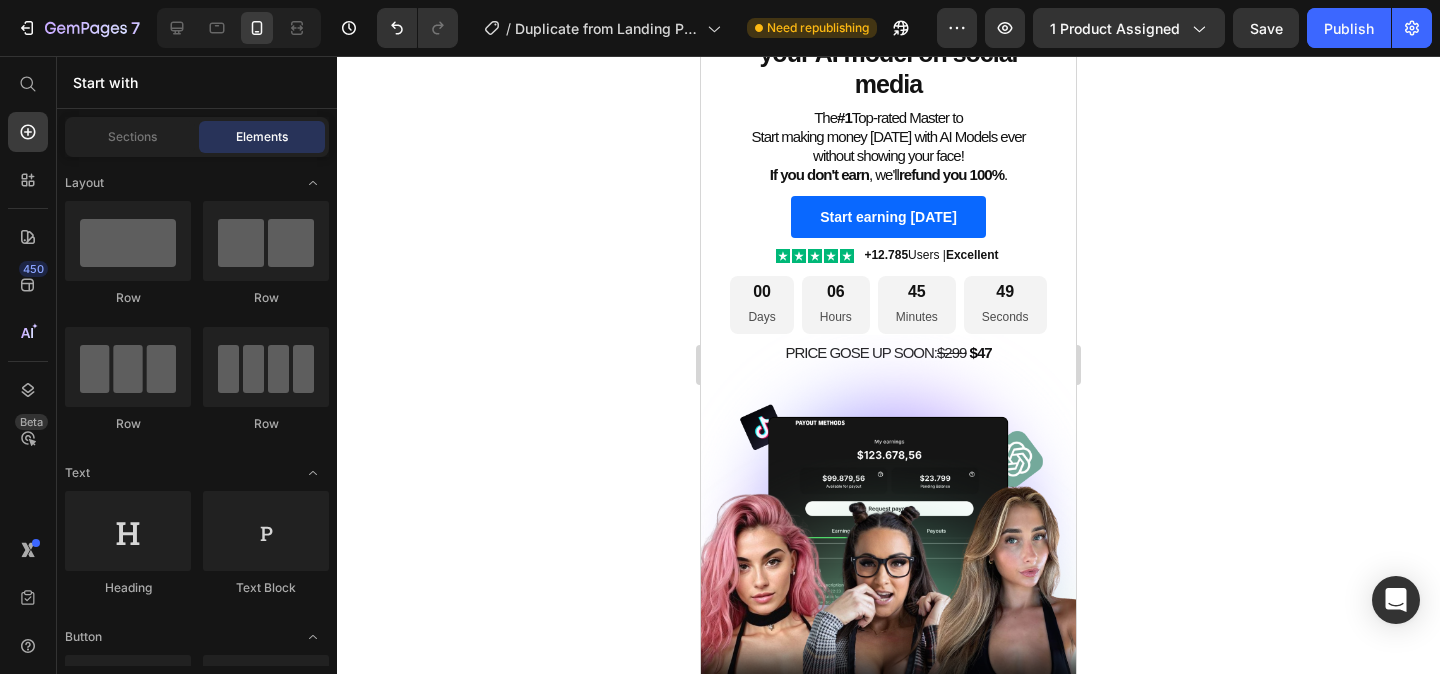 scroll, scrollTop: 0, scrollLeft: 0, axis: both 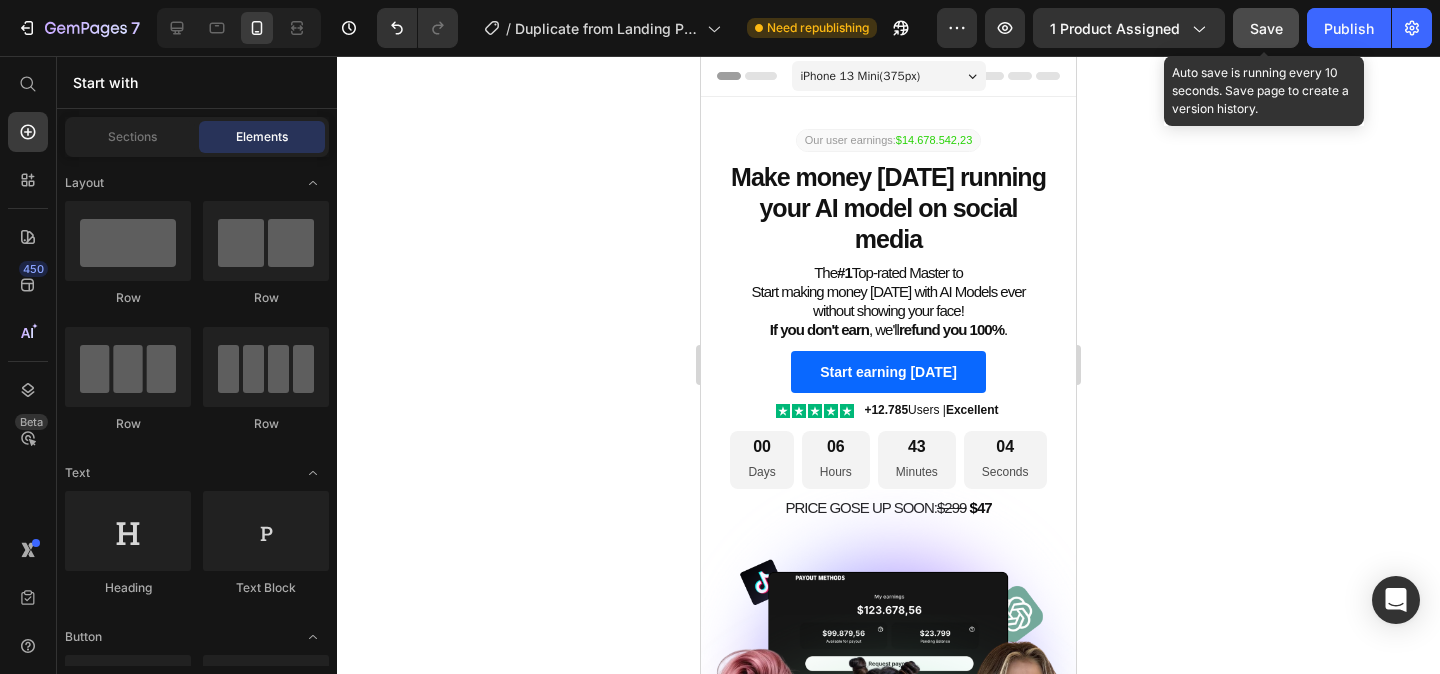click on "Save" 